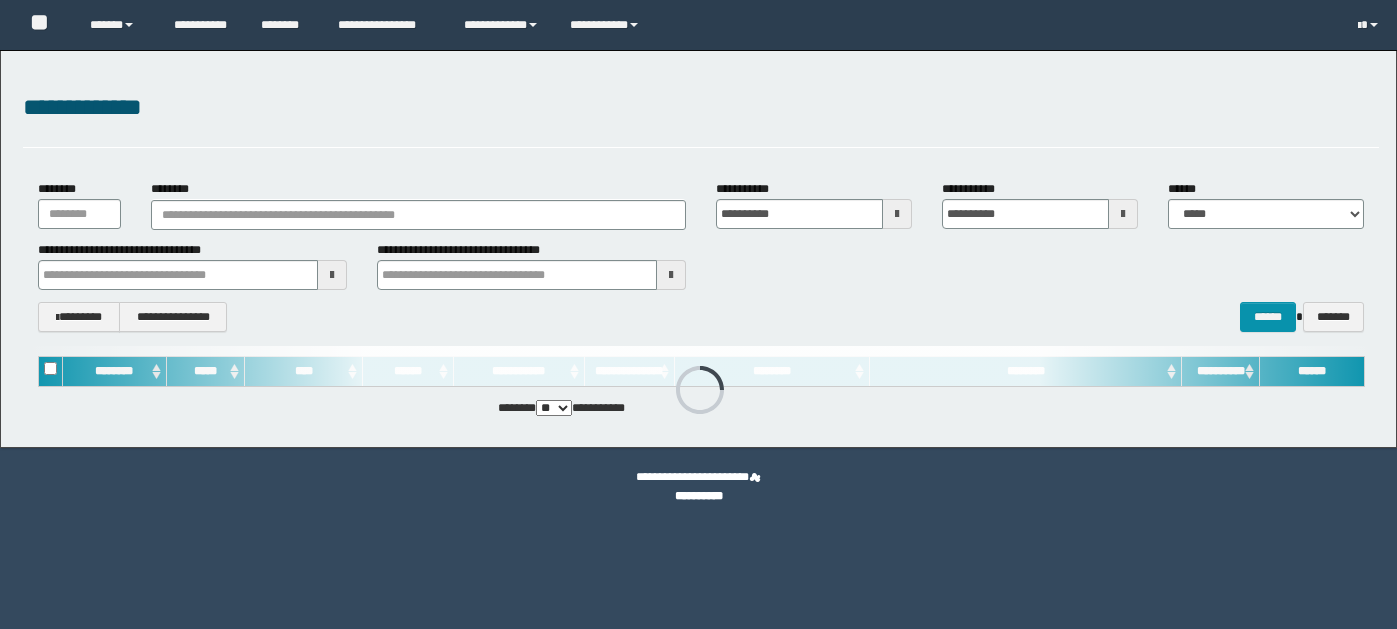 scroll, scrollTop: 0, scrollLeft: 0, axis: both 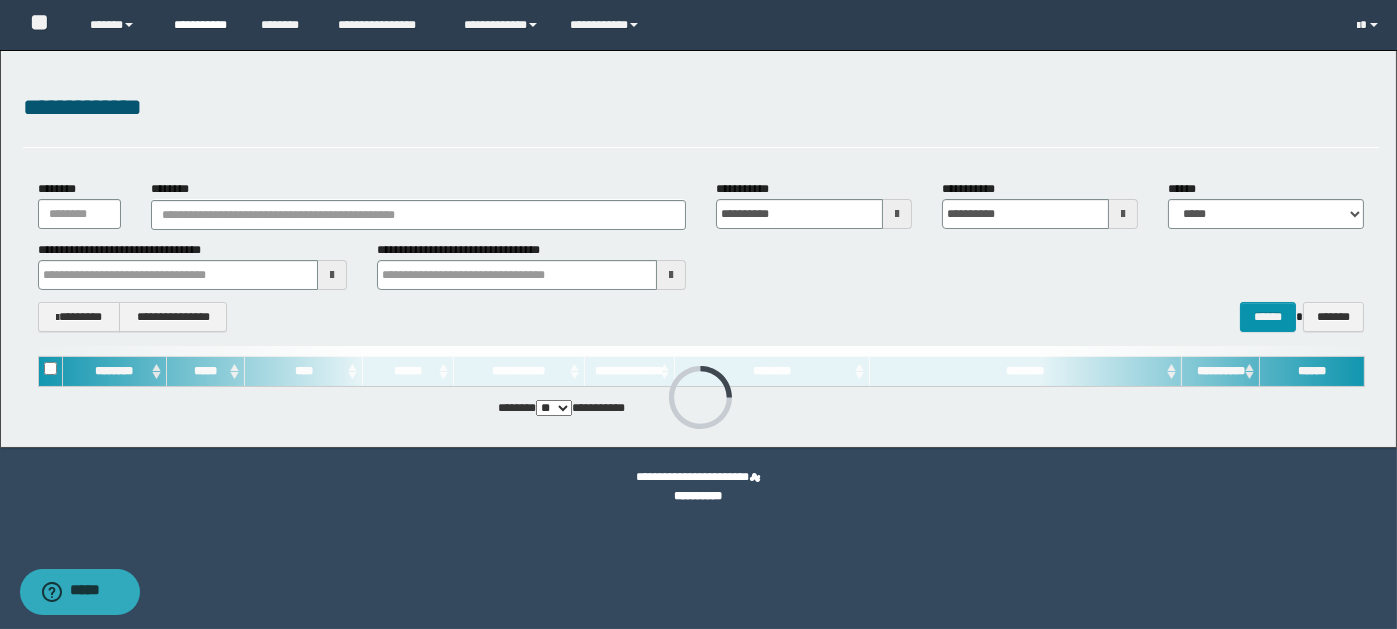 click on "**********" at bounding box center [202, 25] 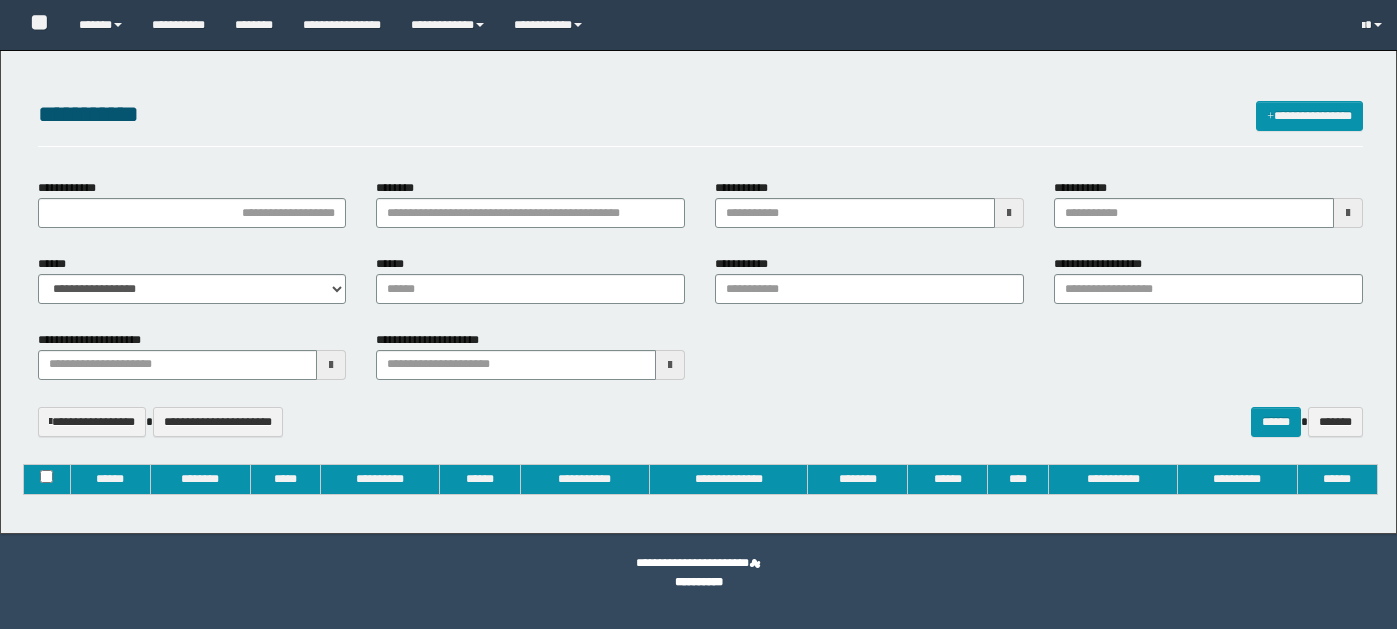 type on "**********" 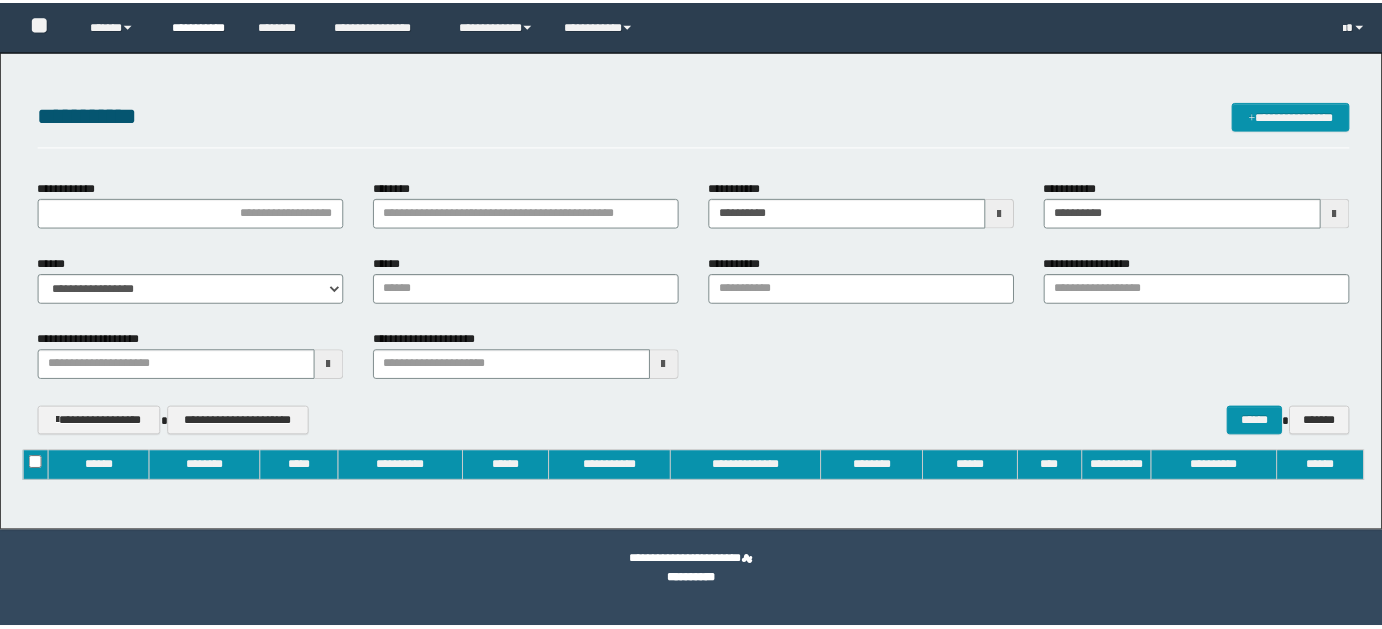 scroll, scrollTop: 0, scrollLeft: 0, axis: both 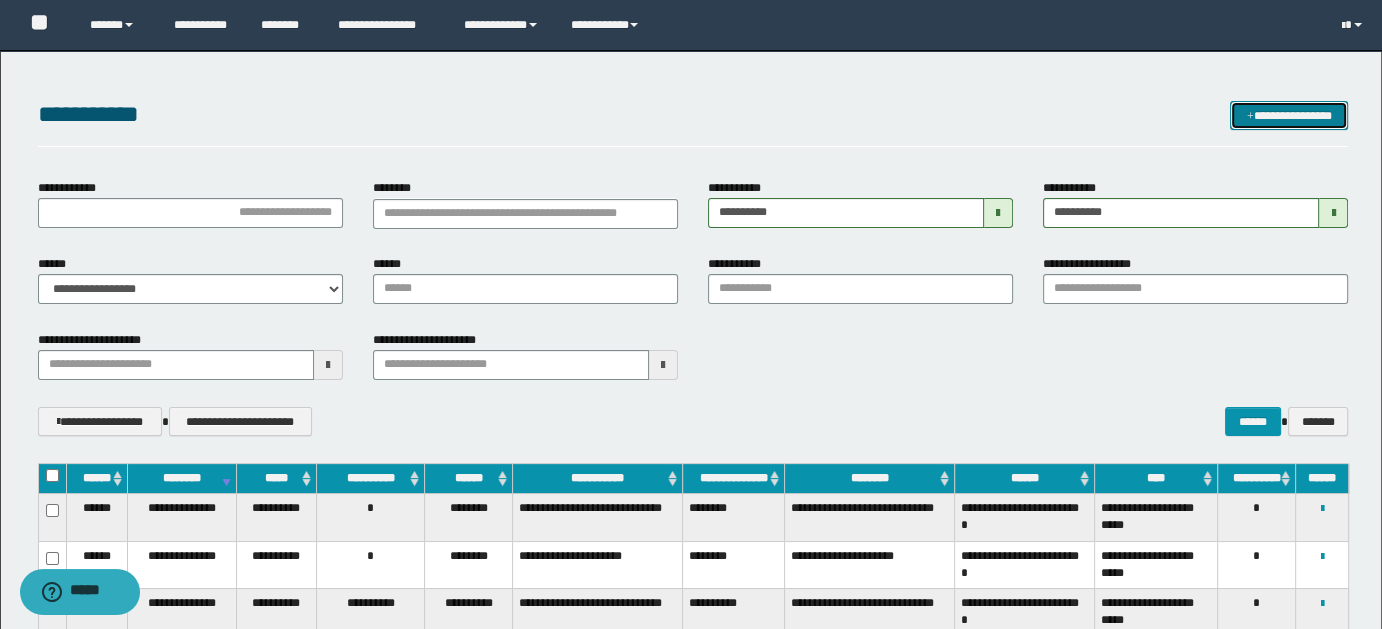 click on "**********" at bounding box center (1289, 115) 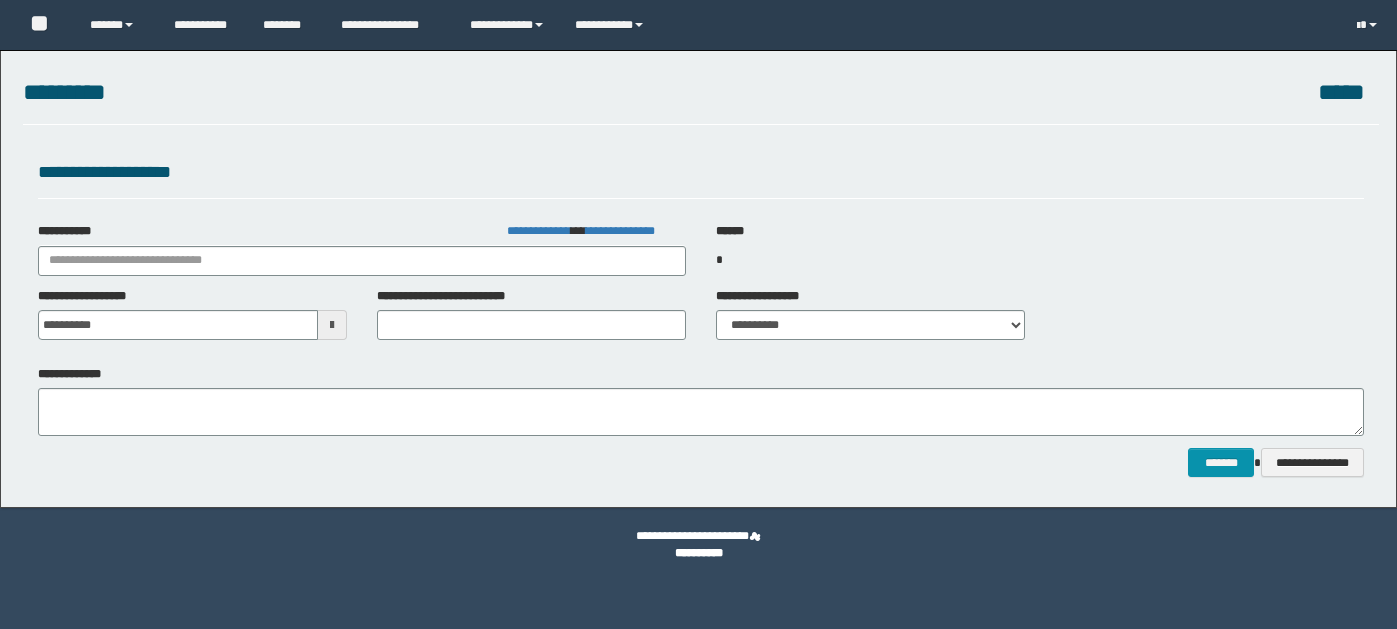scroll, scrollTop: 0, scrollLeft: 0, axis: both 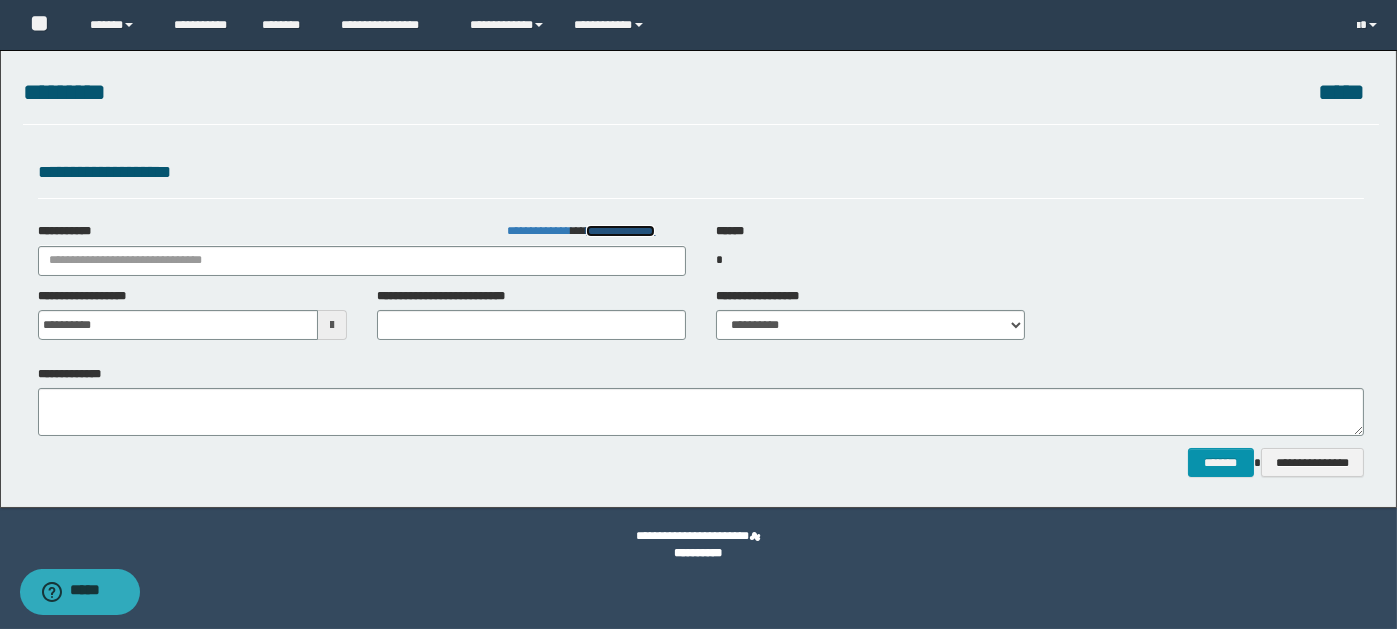 click on "**********" at bounding box center [620, 231] 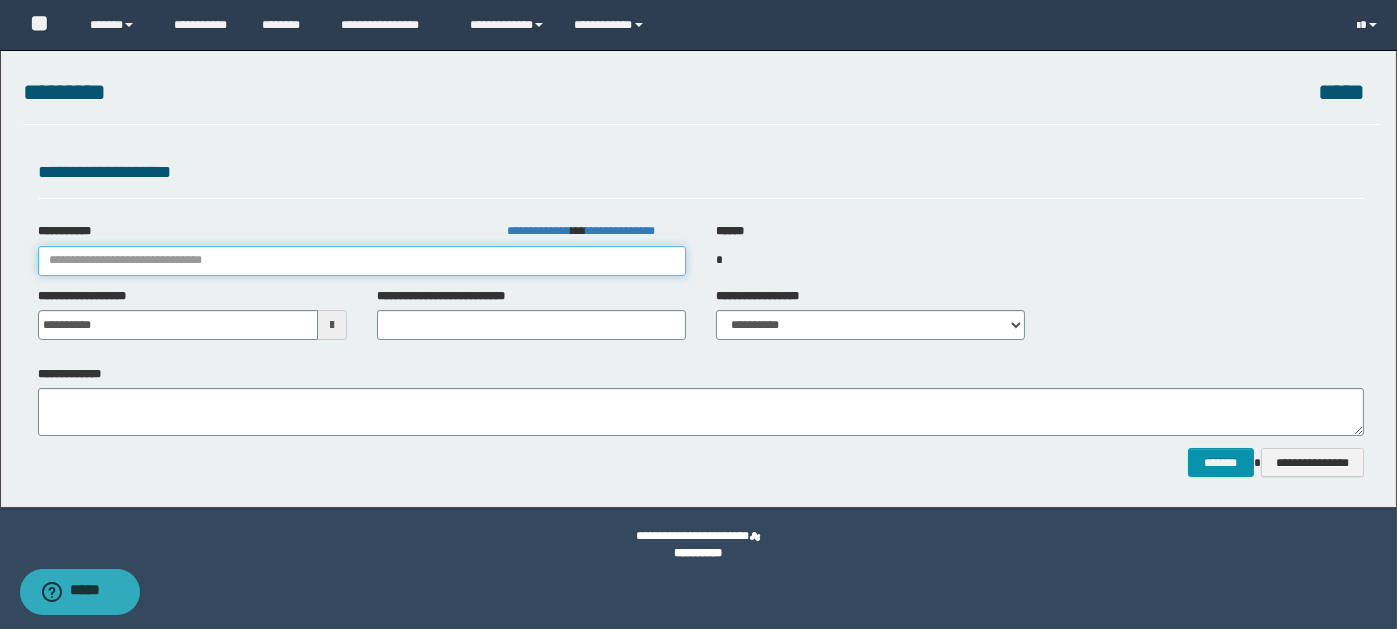 click on "**********" at bounding box center (362, 261) 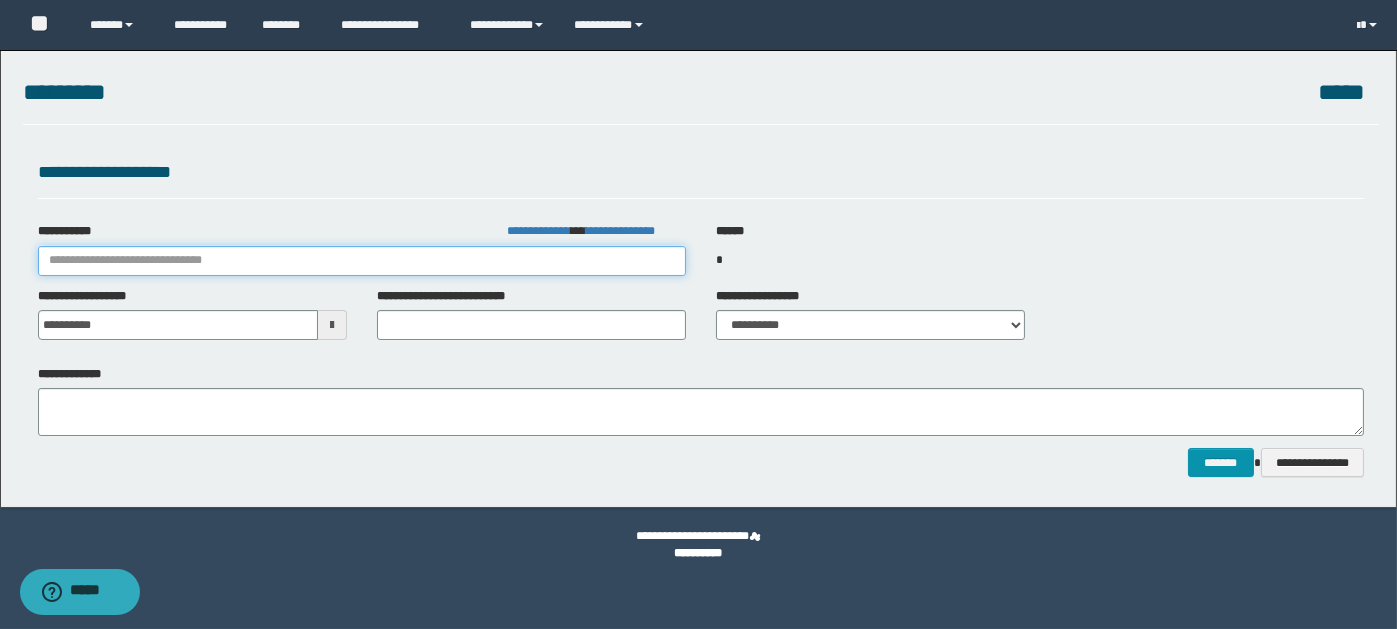 click on "**********" at bounding box center [362, 261] 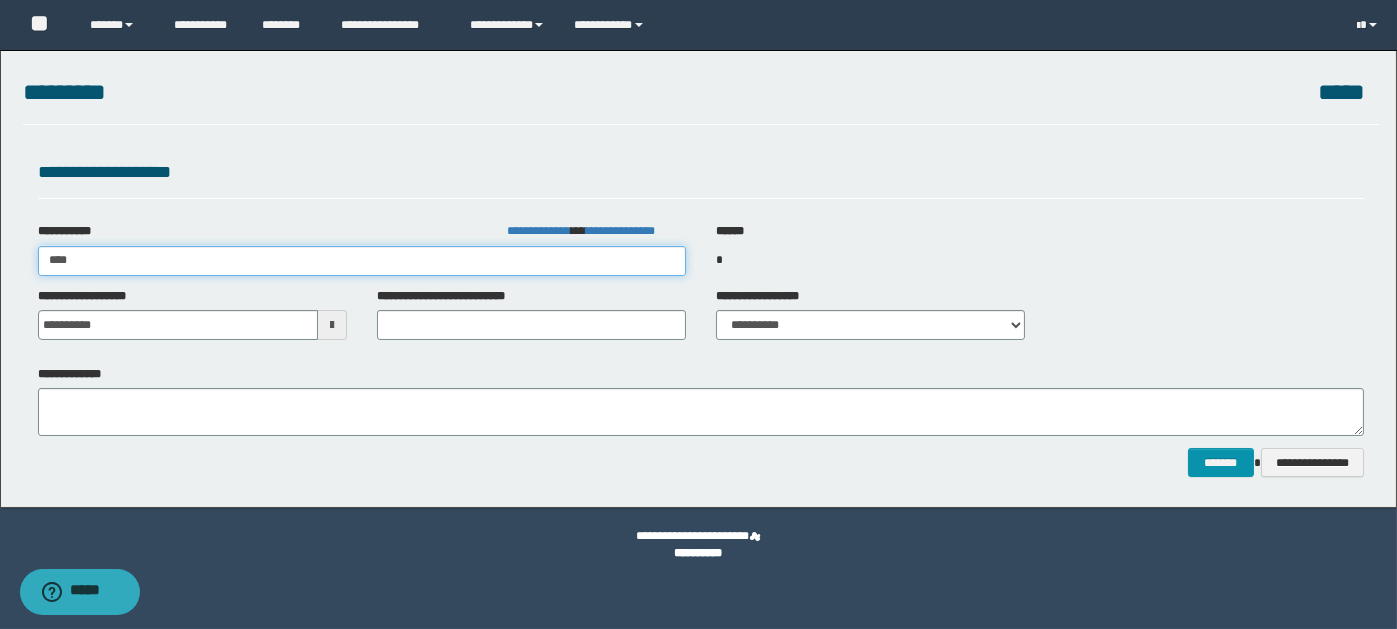 type on "*****" 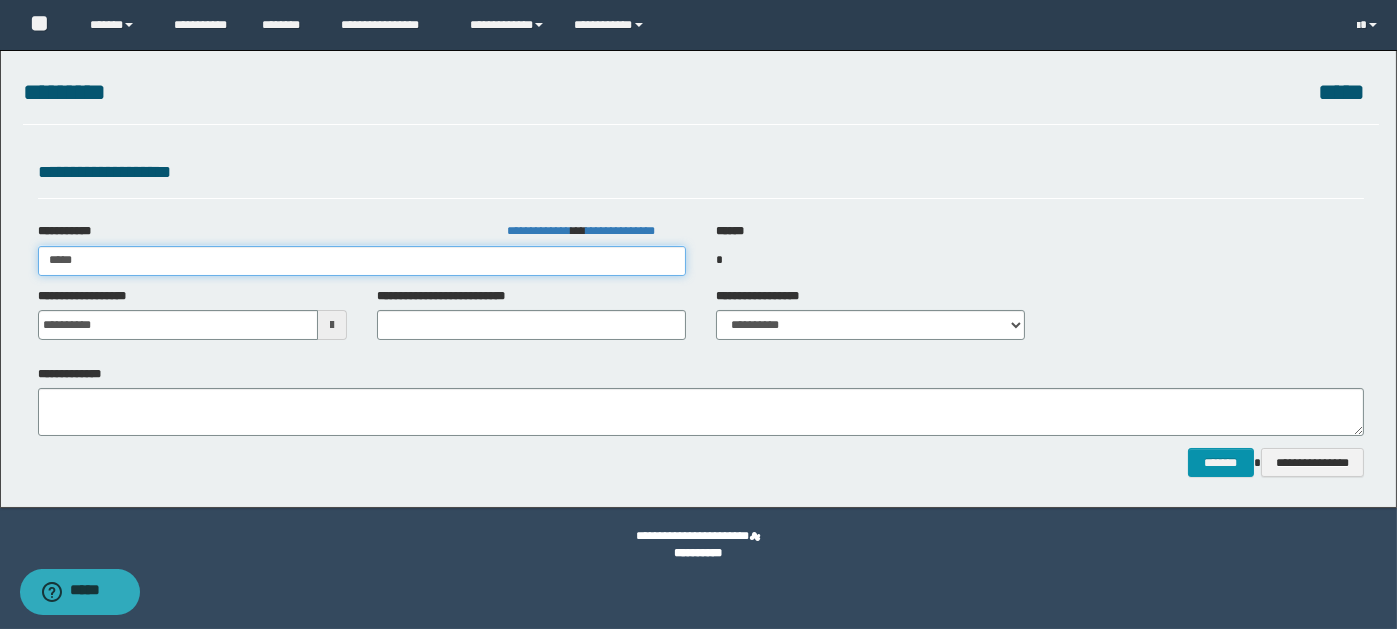 click on "*****" at bounding box center [362, 261] 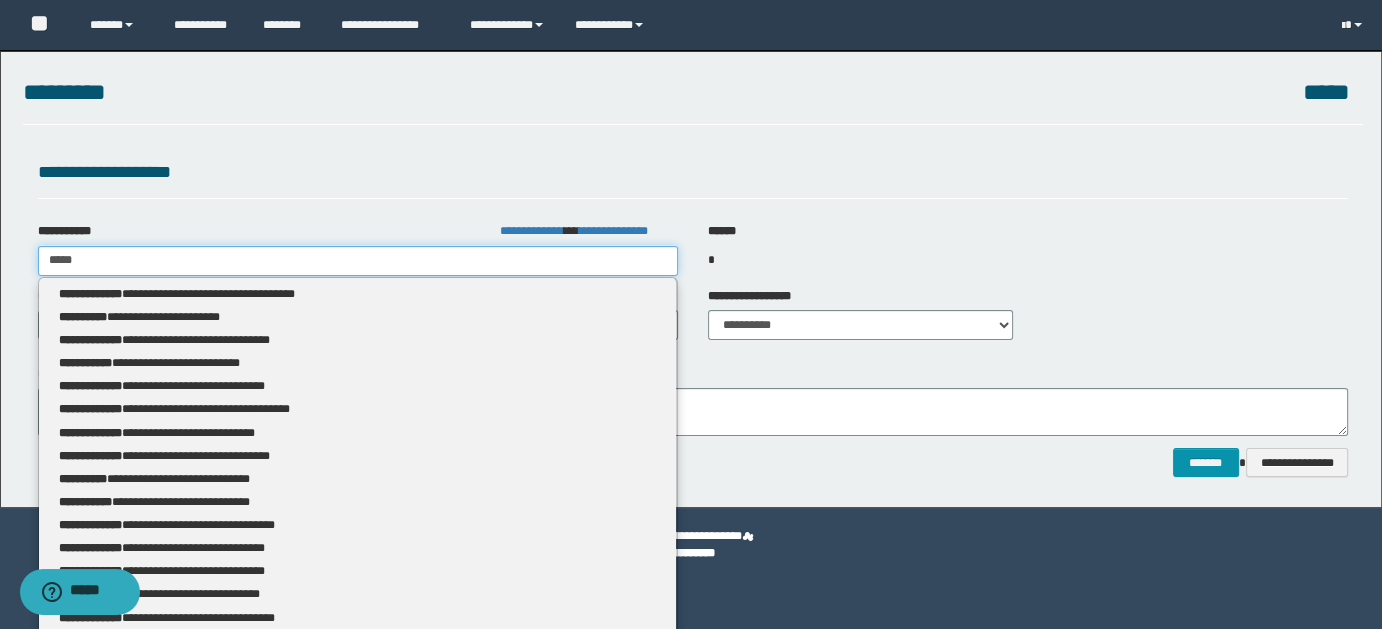 type 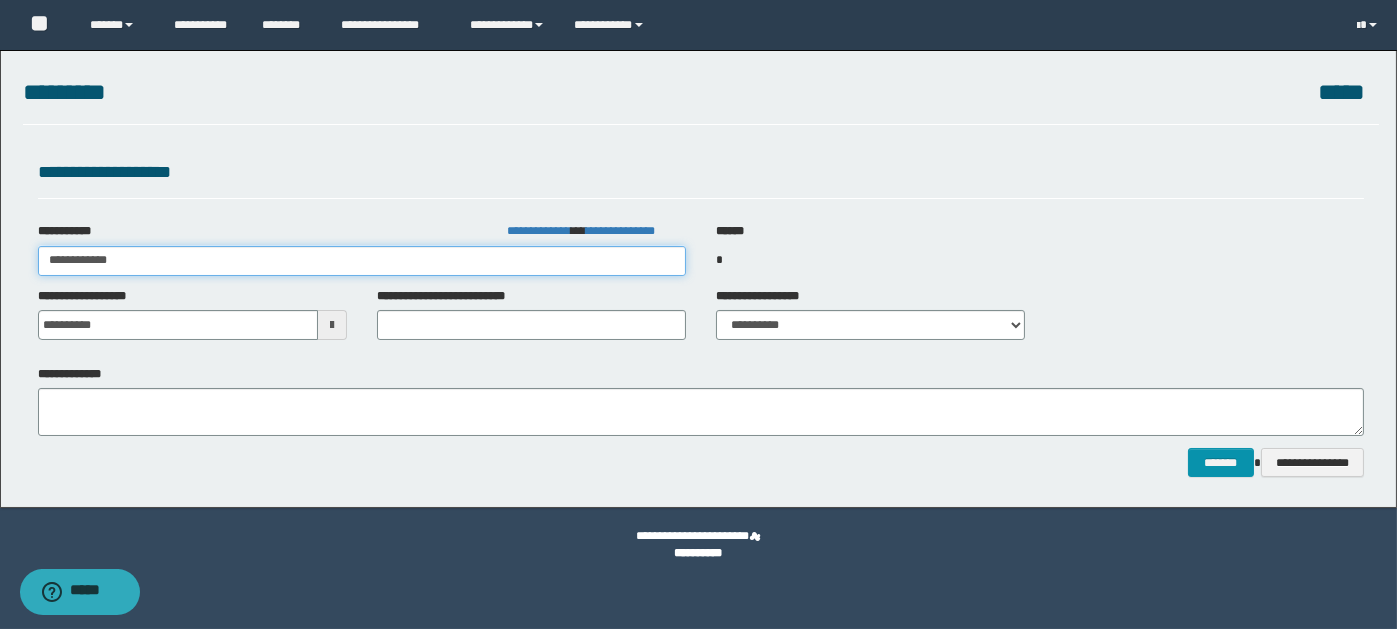type on "**********" 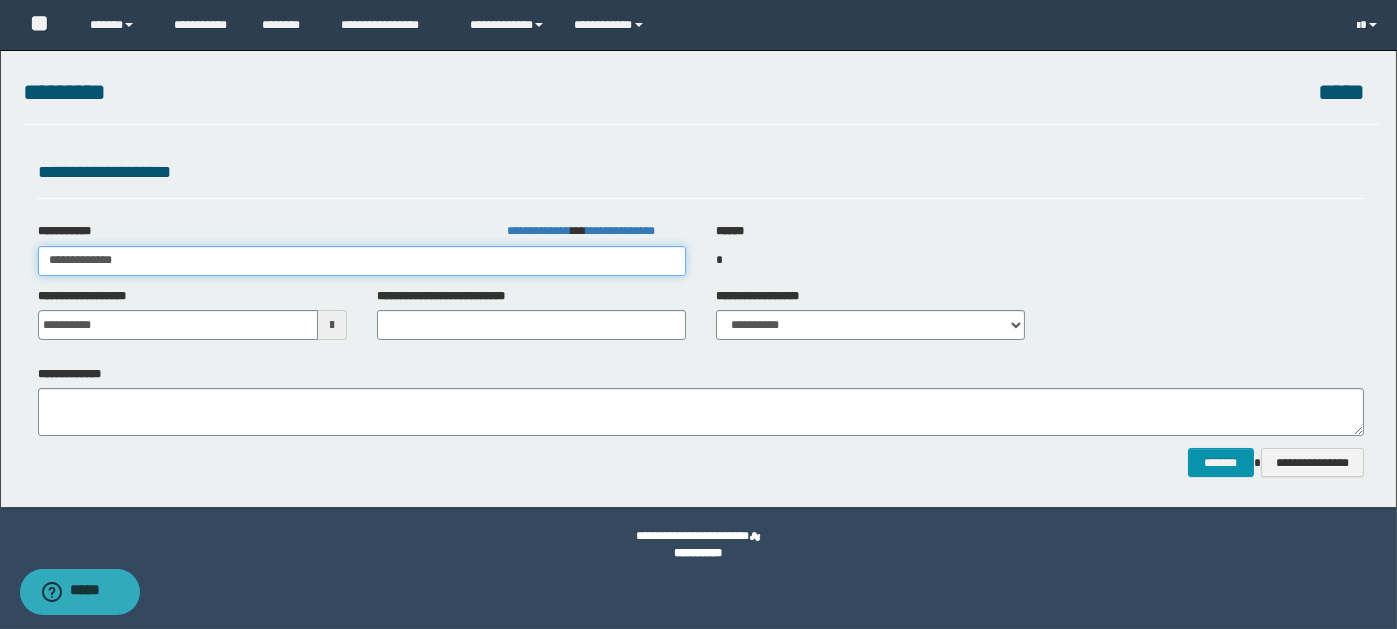type on "**********" 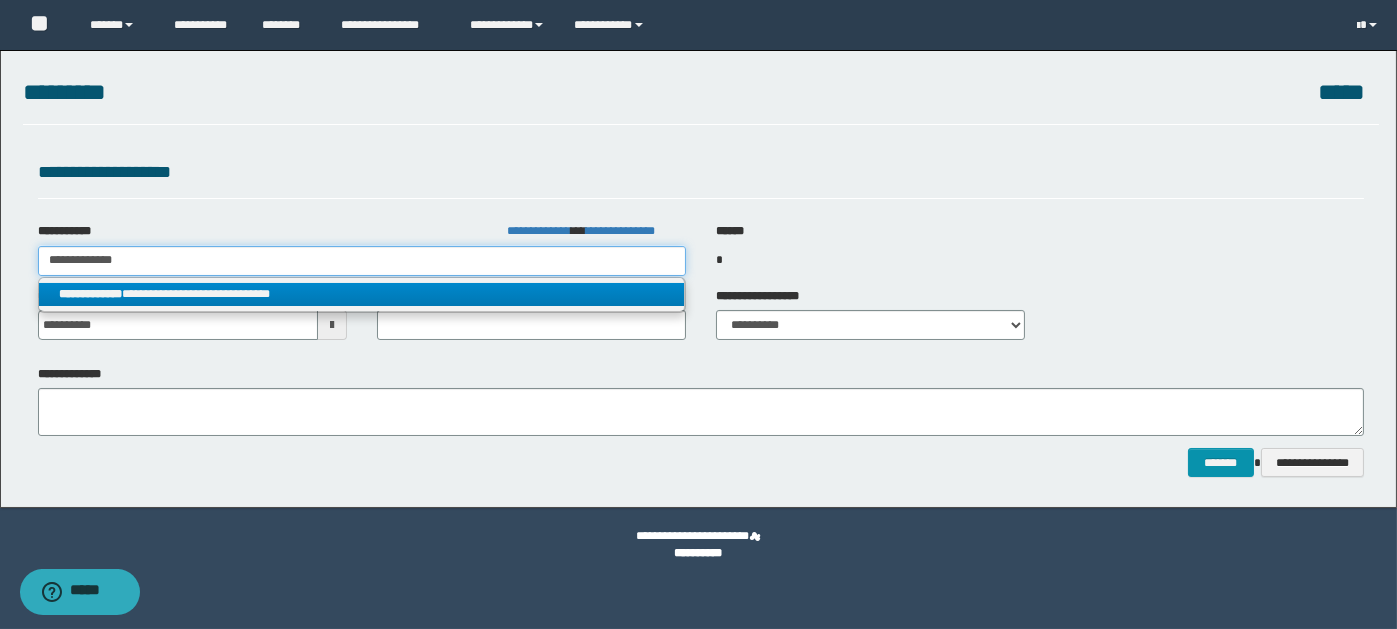 type on "**********" 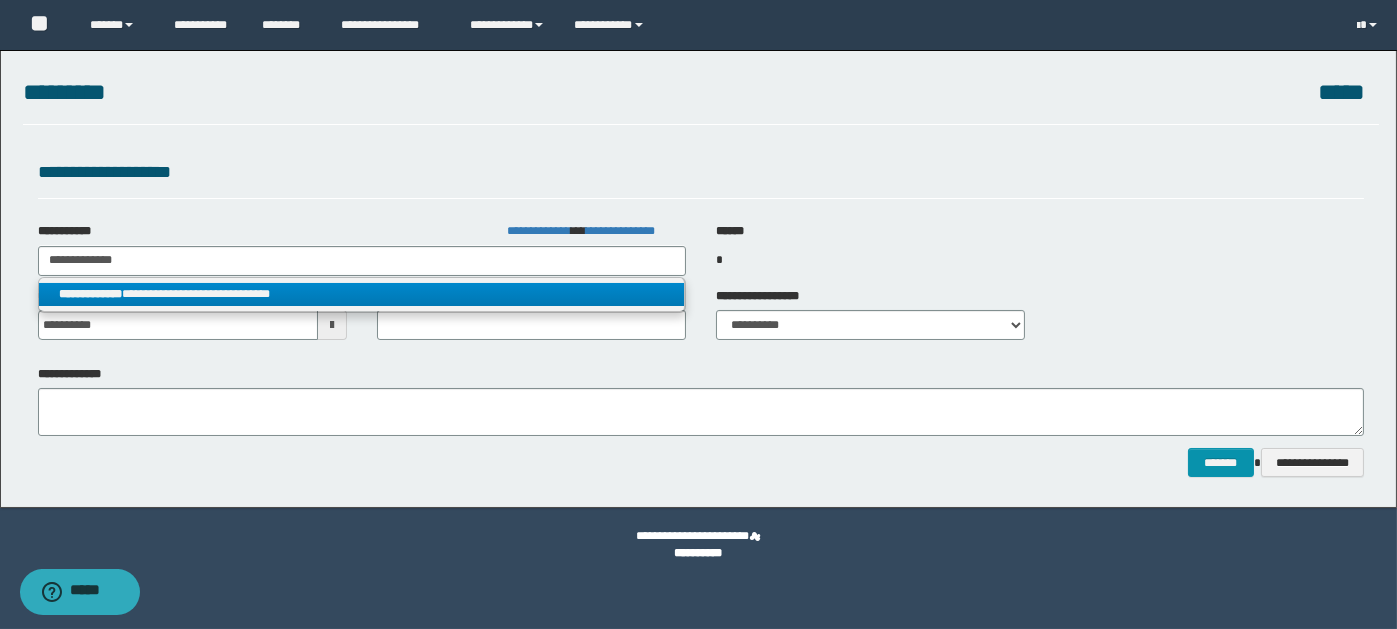 click on "**********" at bounding box center [362, 294] 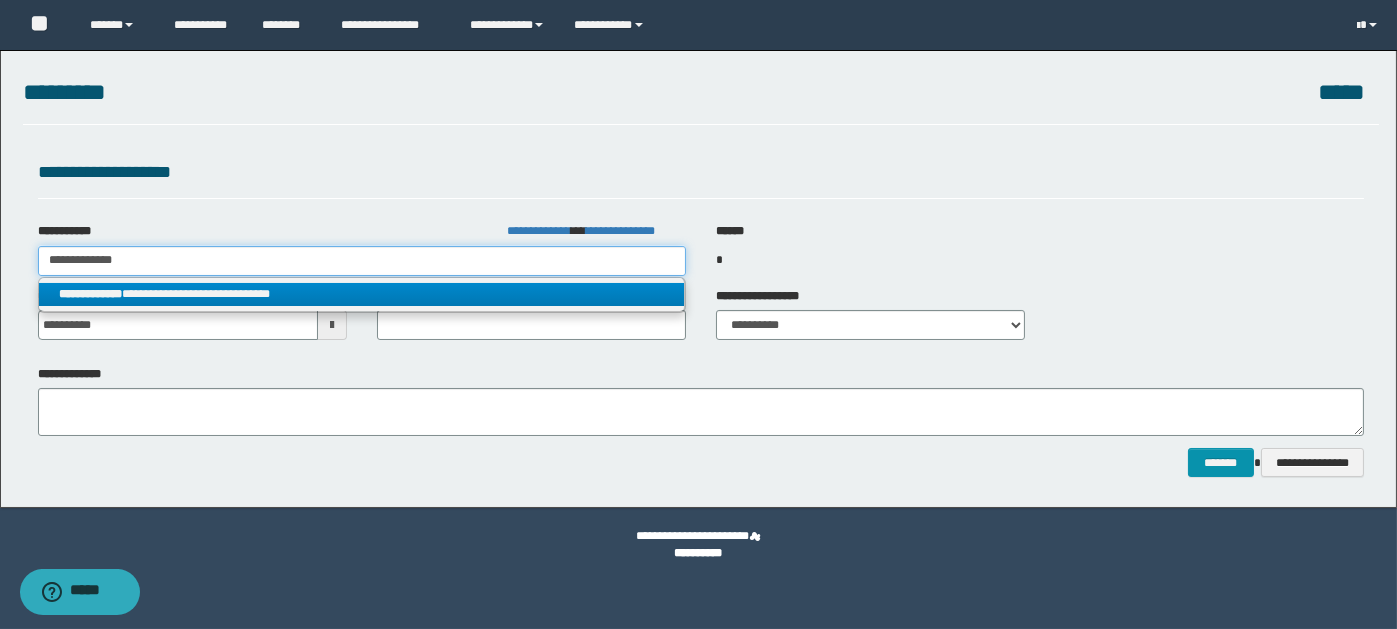 type 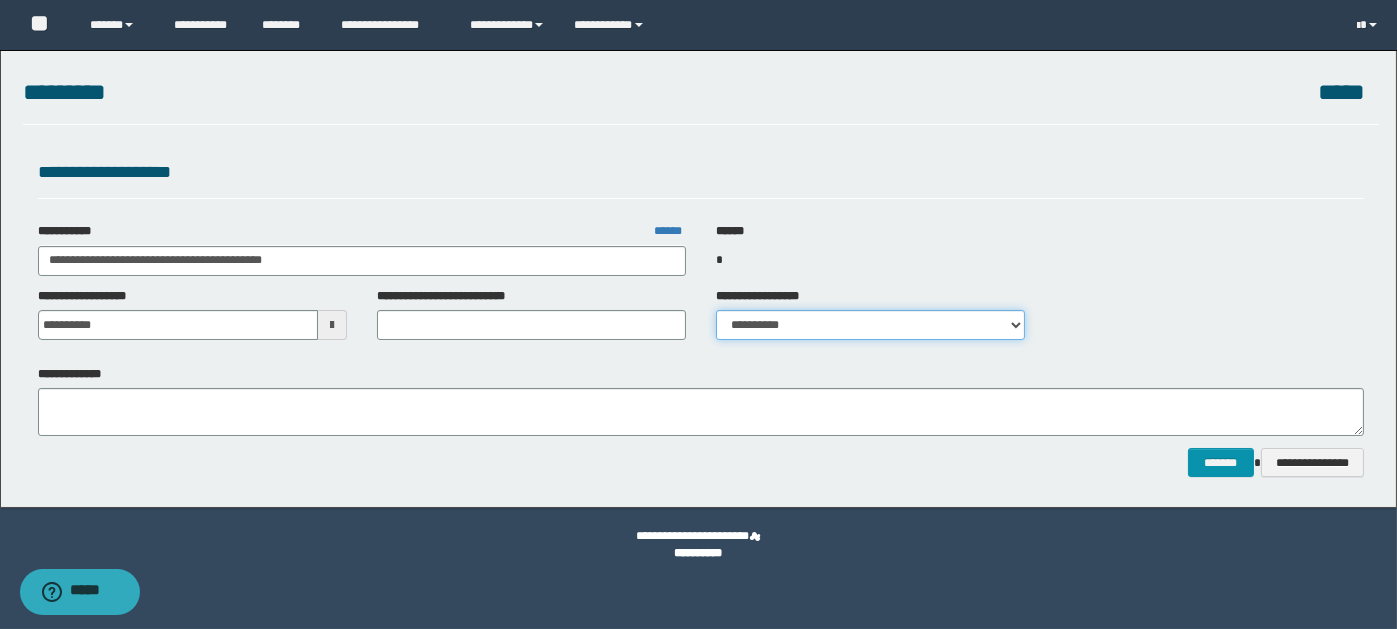 click on "**********" at bounding box center (870, 325) 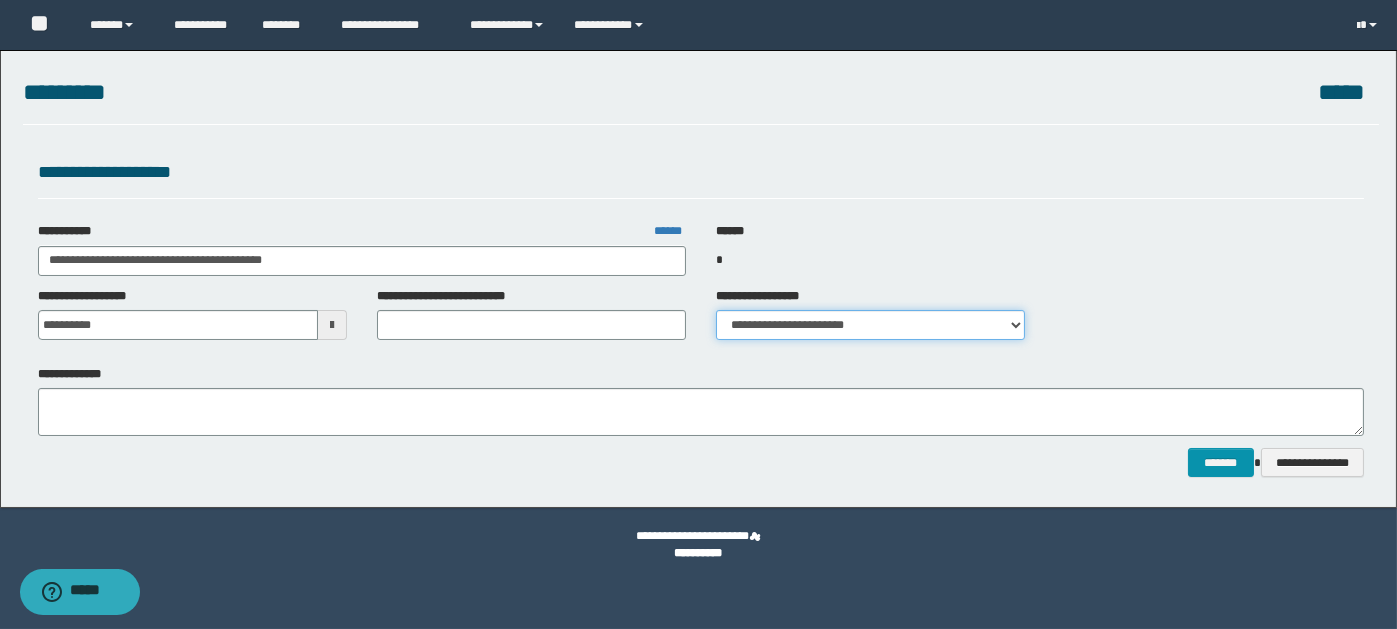 click on "**********" at bounding box center (870, 325) 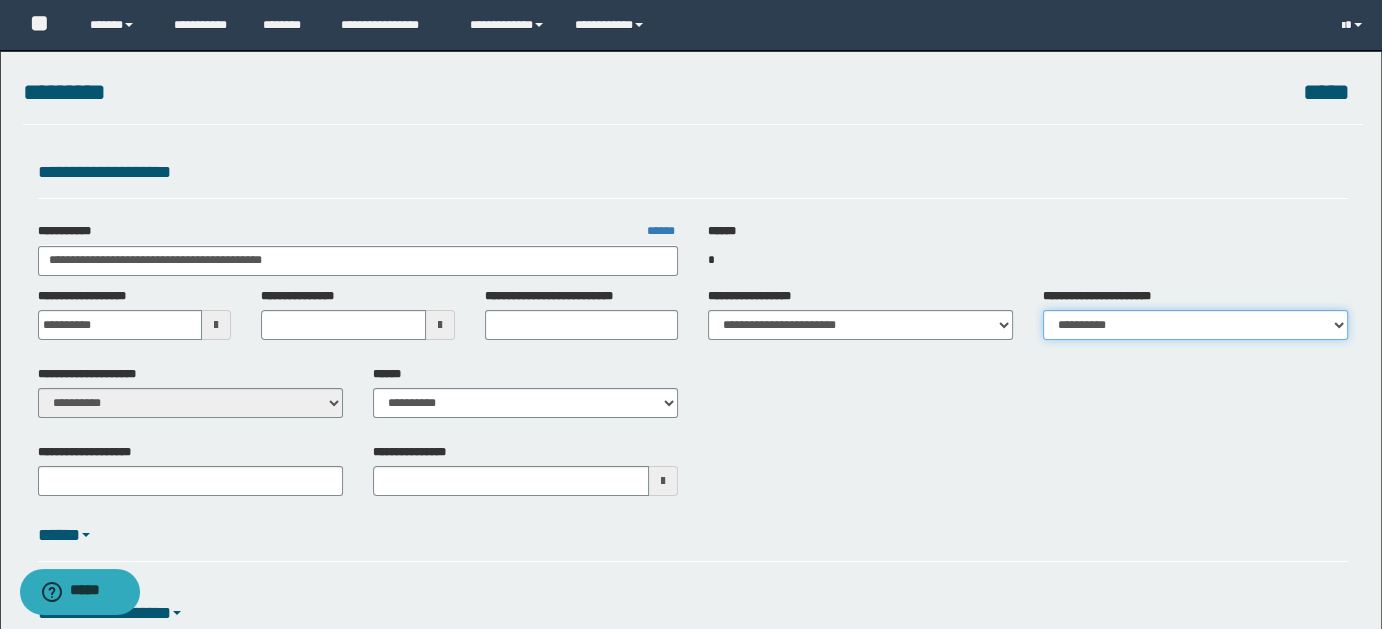 drag, startPoint x: 1338, startPoint y: 329, endPoint x: 1324, endPoint y: 333, distance: 14.56022 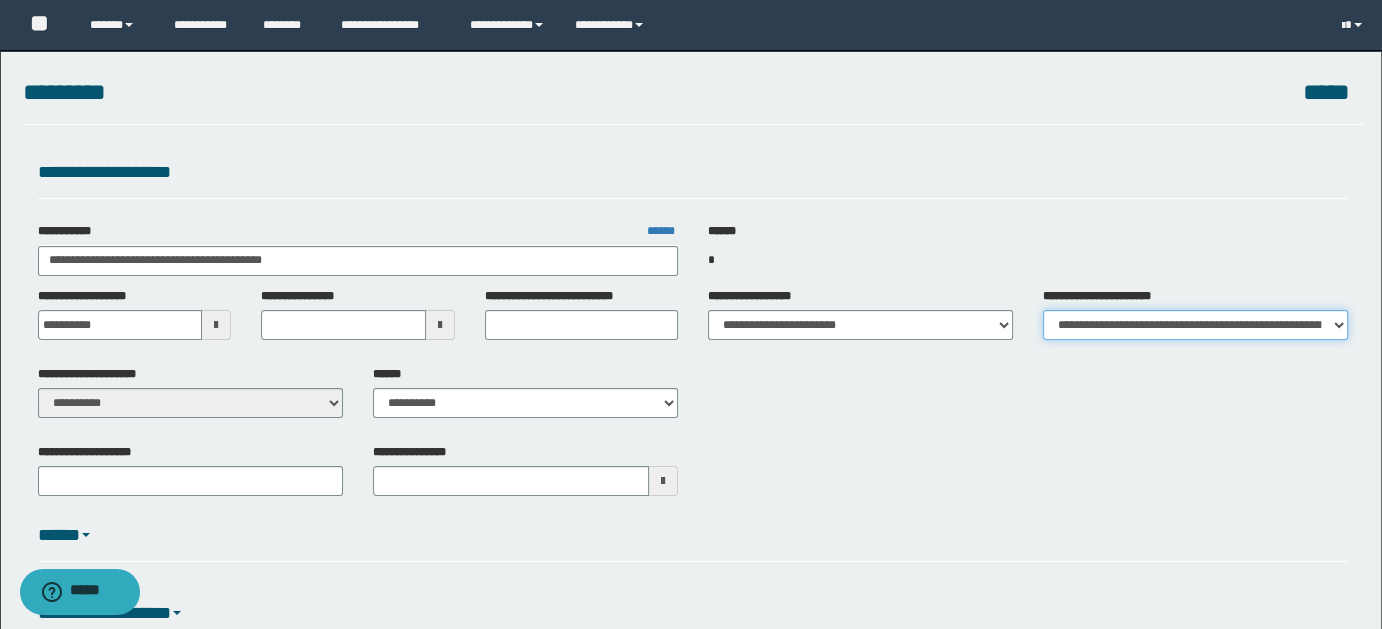 click on "**********" at bounding box center (1195, 325) 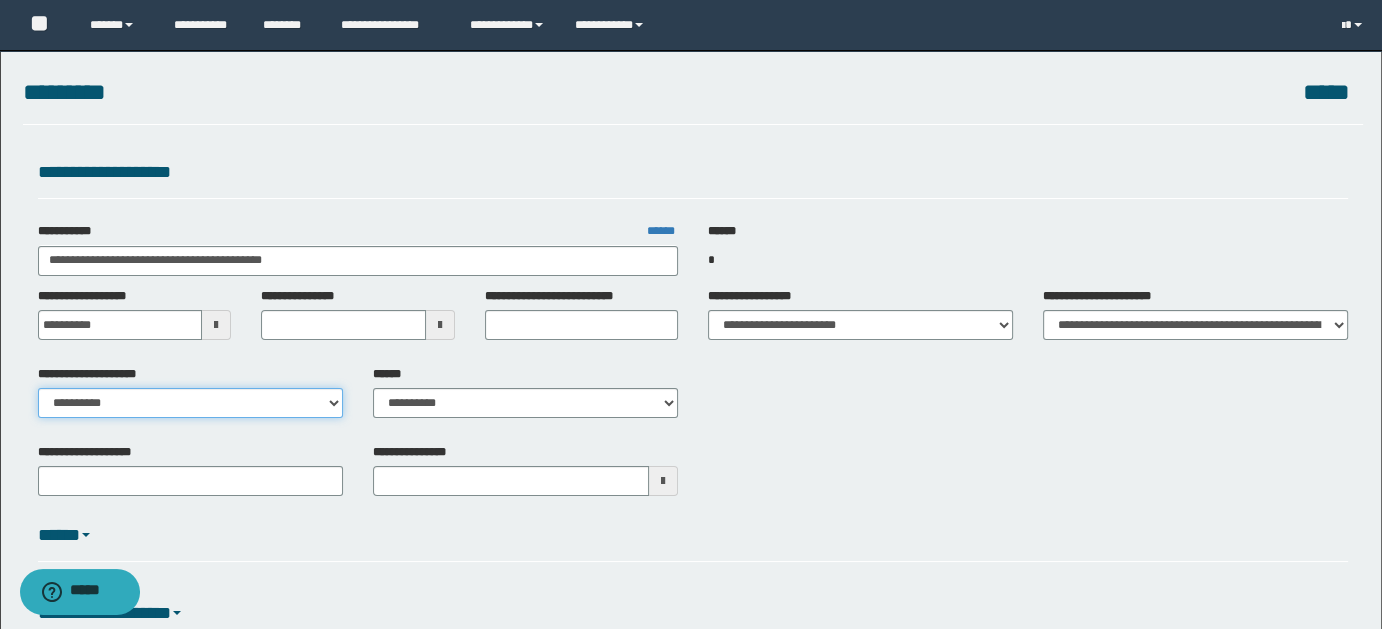 click on "**********" at bounding box center [190, 403] 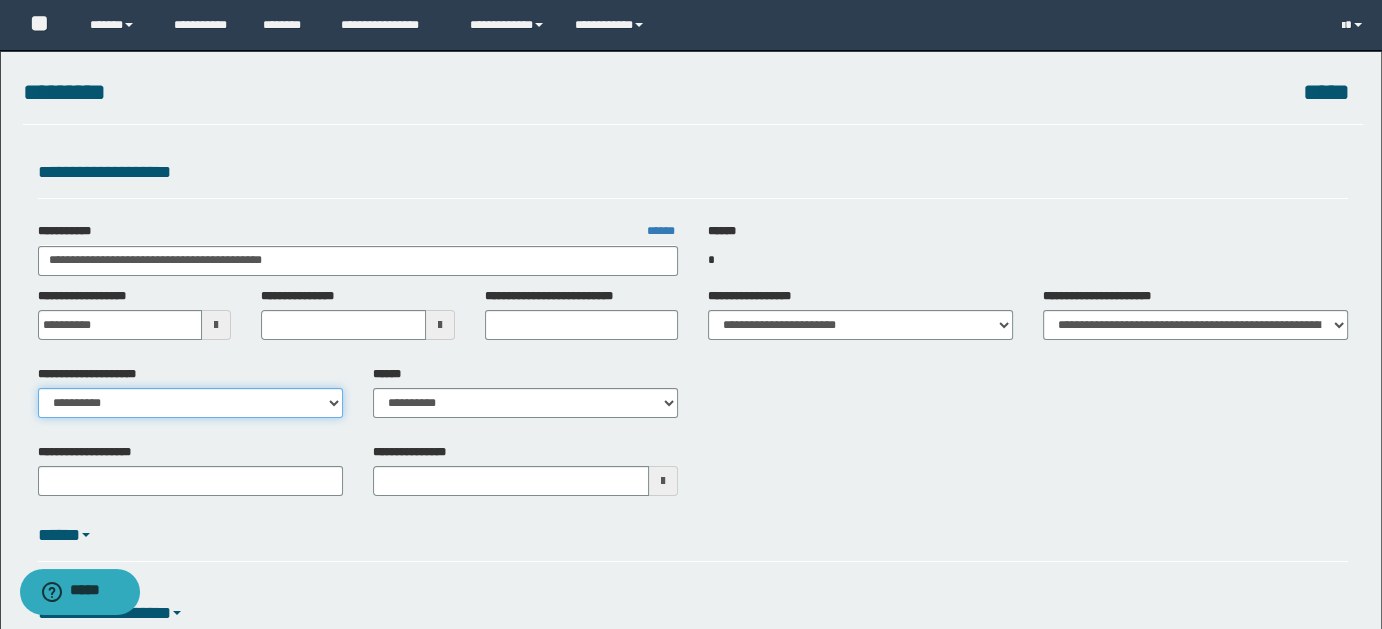 select on "**" 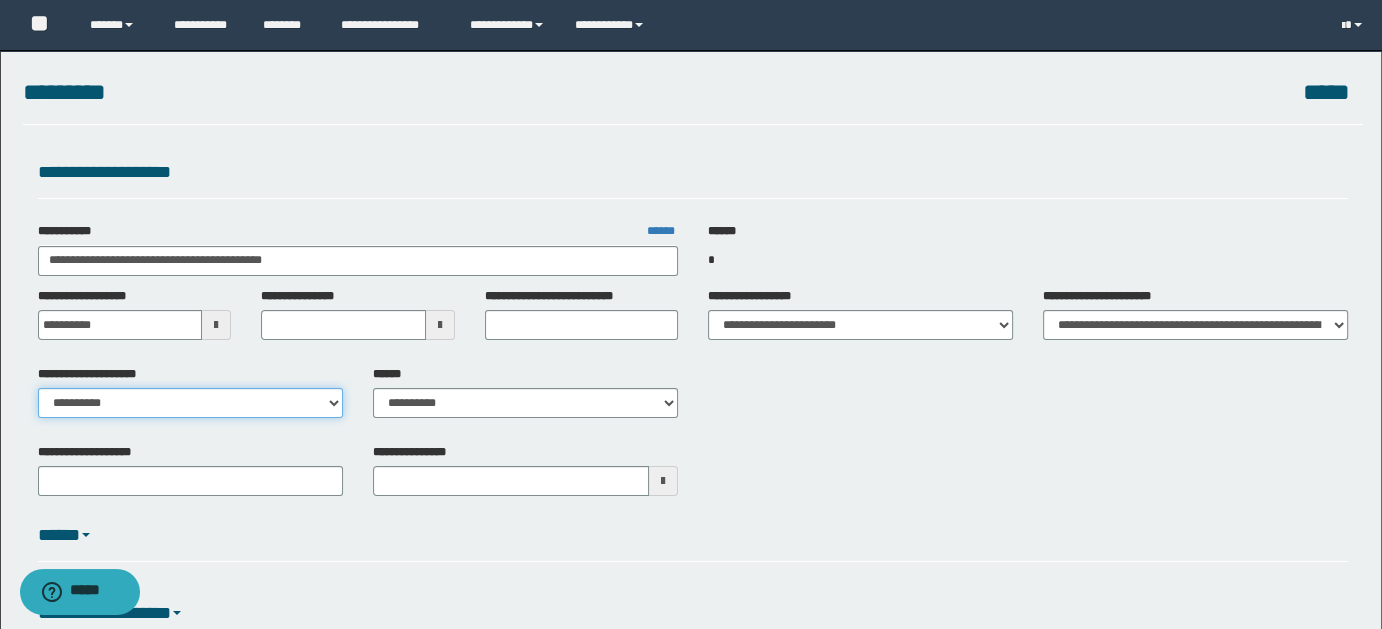 click on "**********" at bounding box center [190, 403] 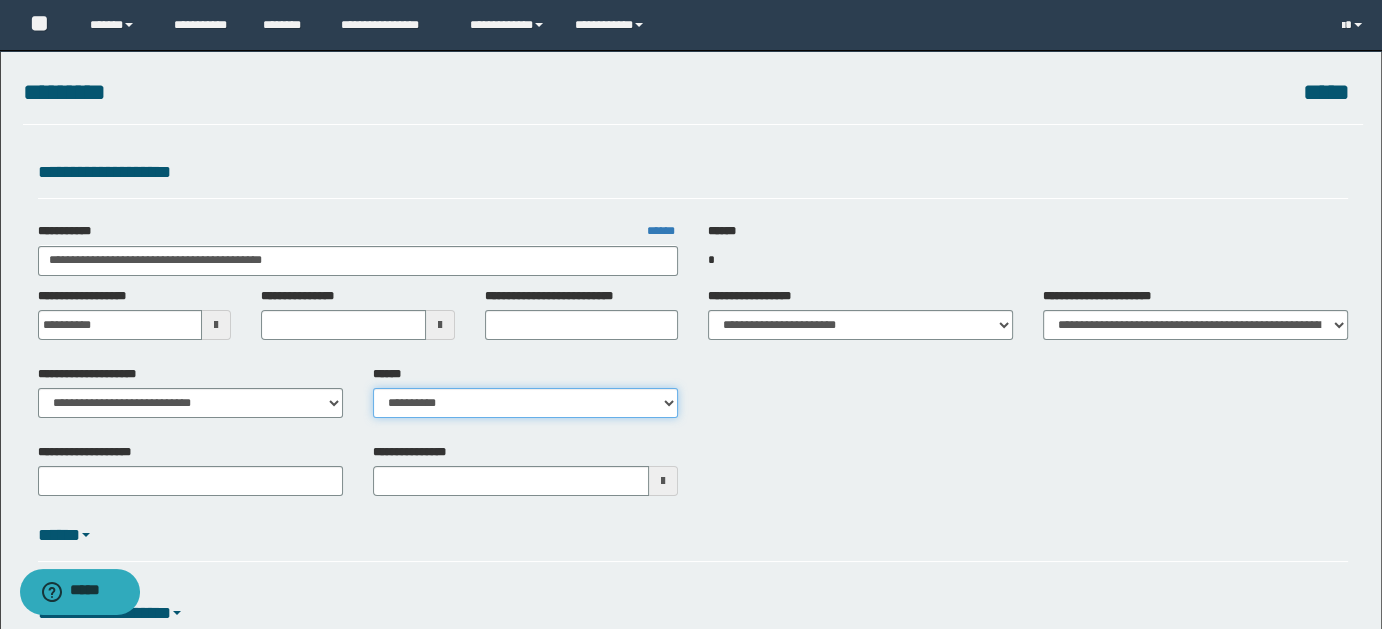 click on "**********" at bounding box center [525, 403] 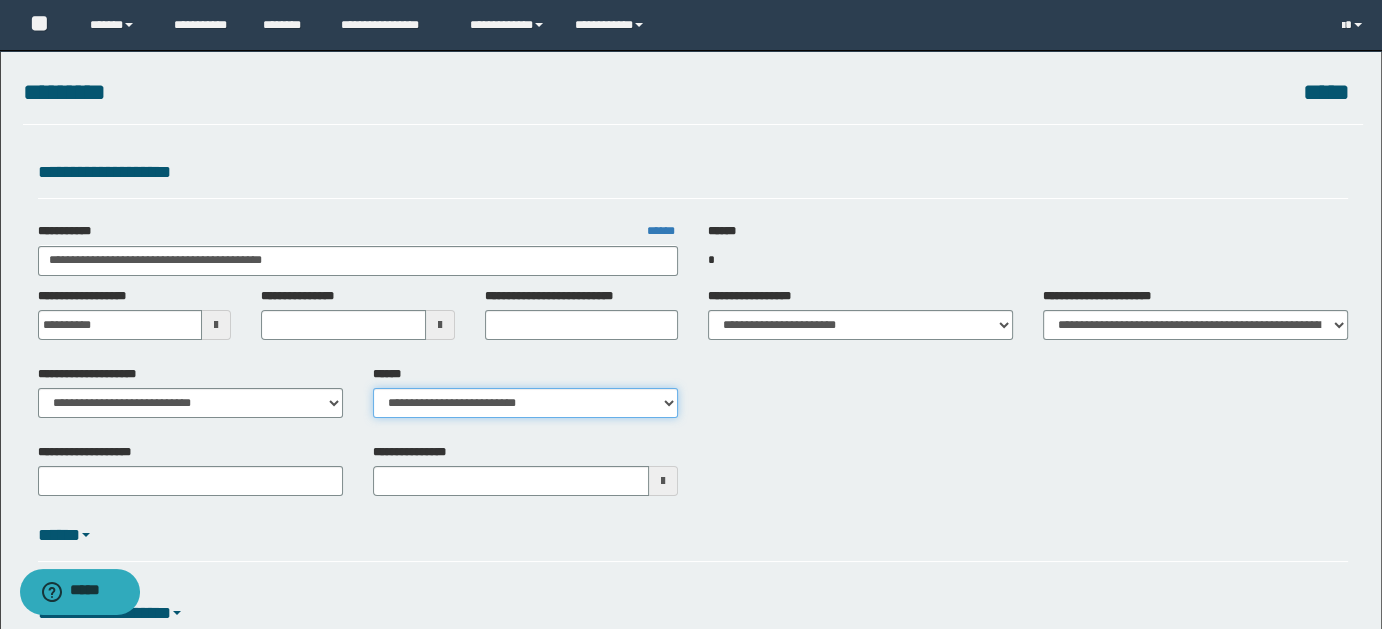 click on "**********" at bounding box center (525, 403) 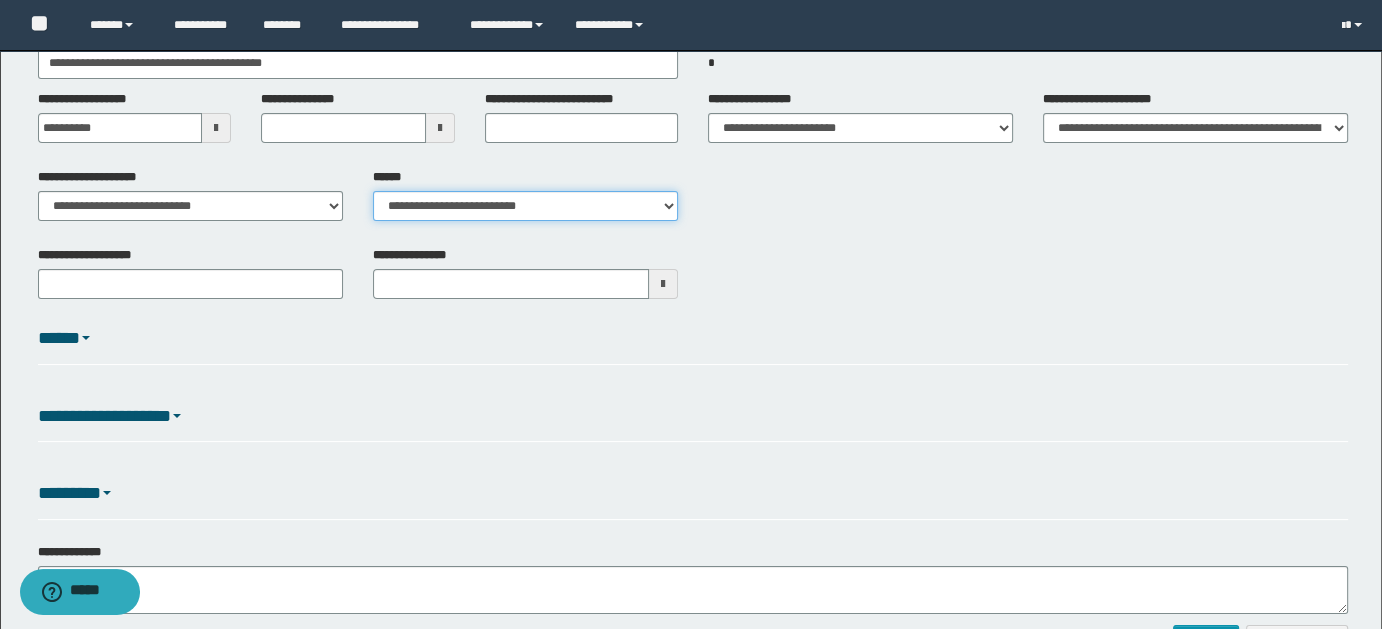 scroll, scrollTop: 327, scrollLeft: 0, axis: vertical 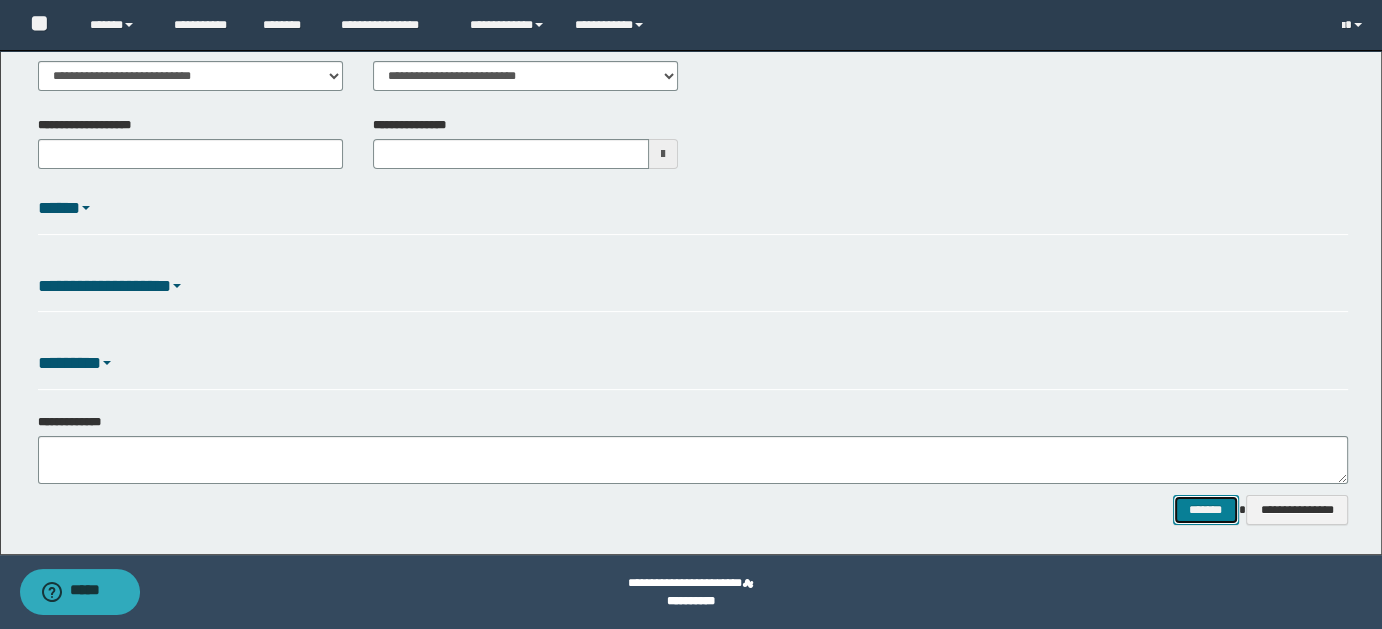 click on "*******" at bounding box center [1205, 509] 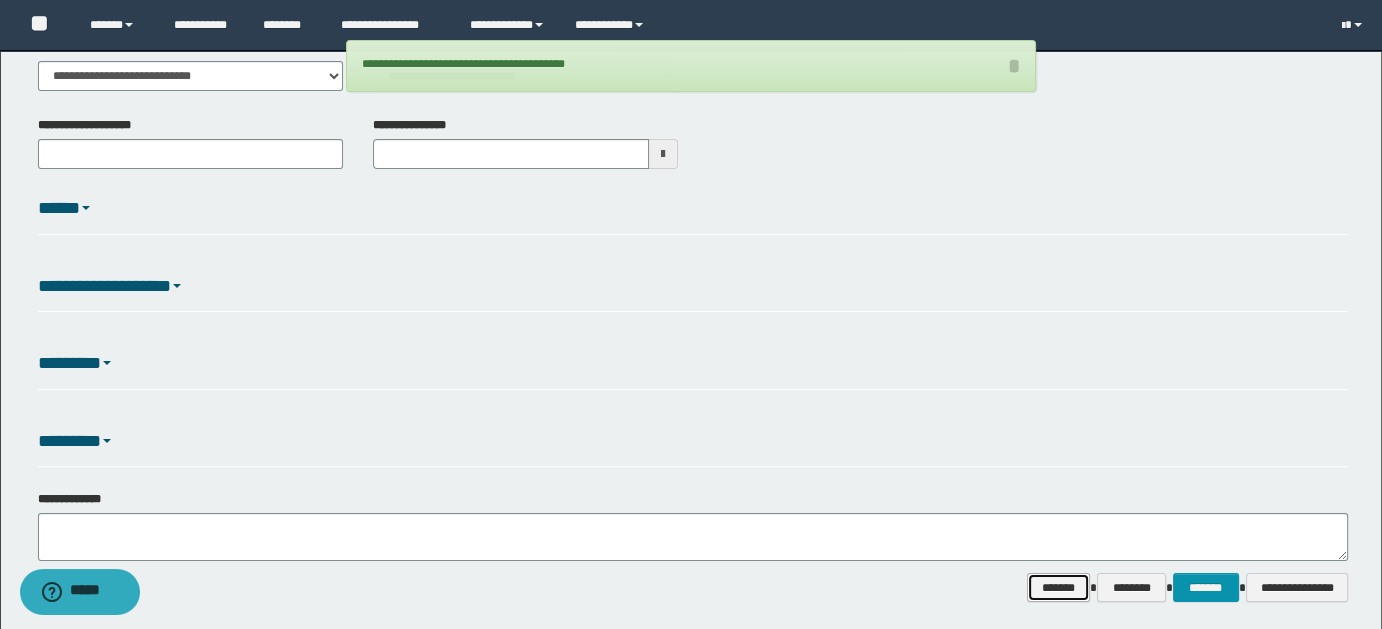 click on "*******" at bounding box center (1058, 587) 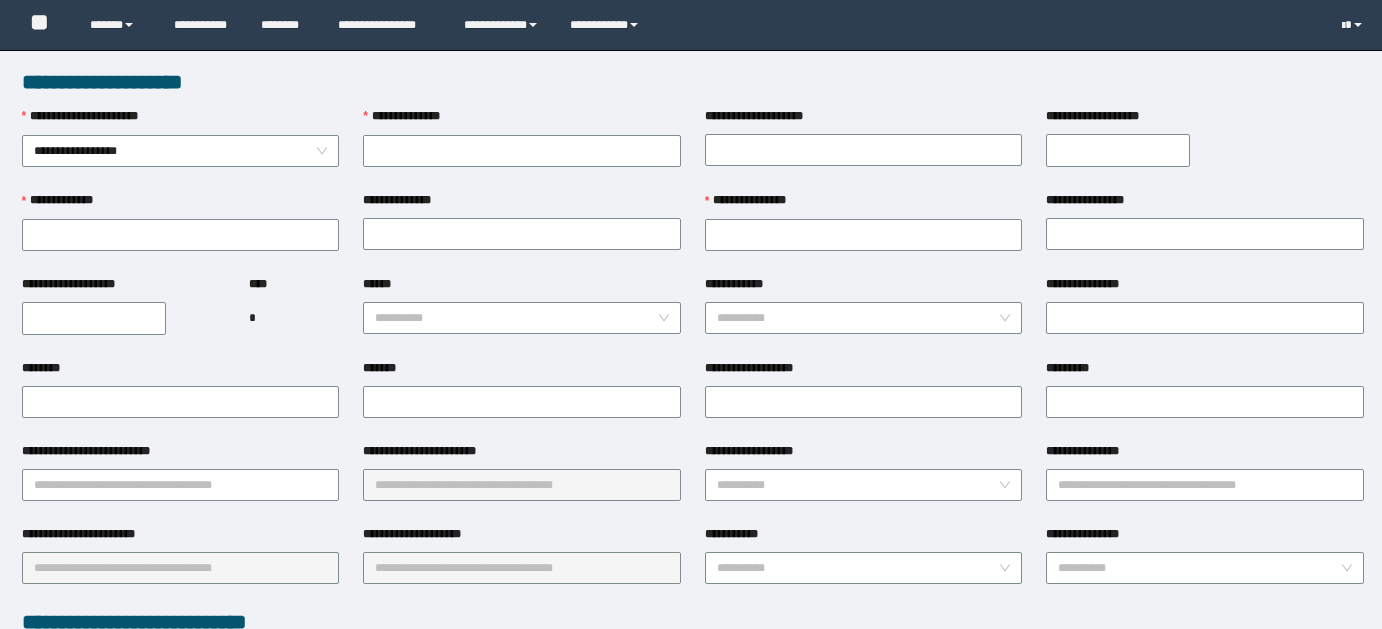 scroll, scrollTop: 0, scrollLeft: 0, axis: both 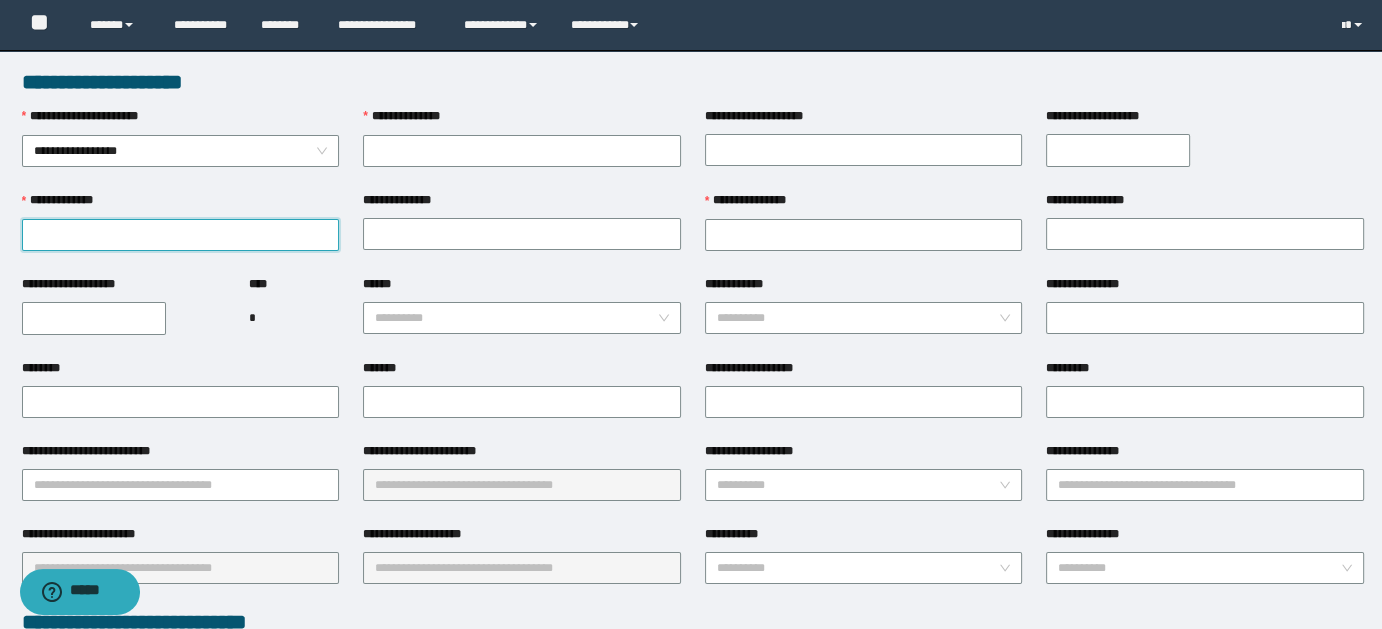 paste on "**********" 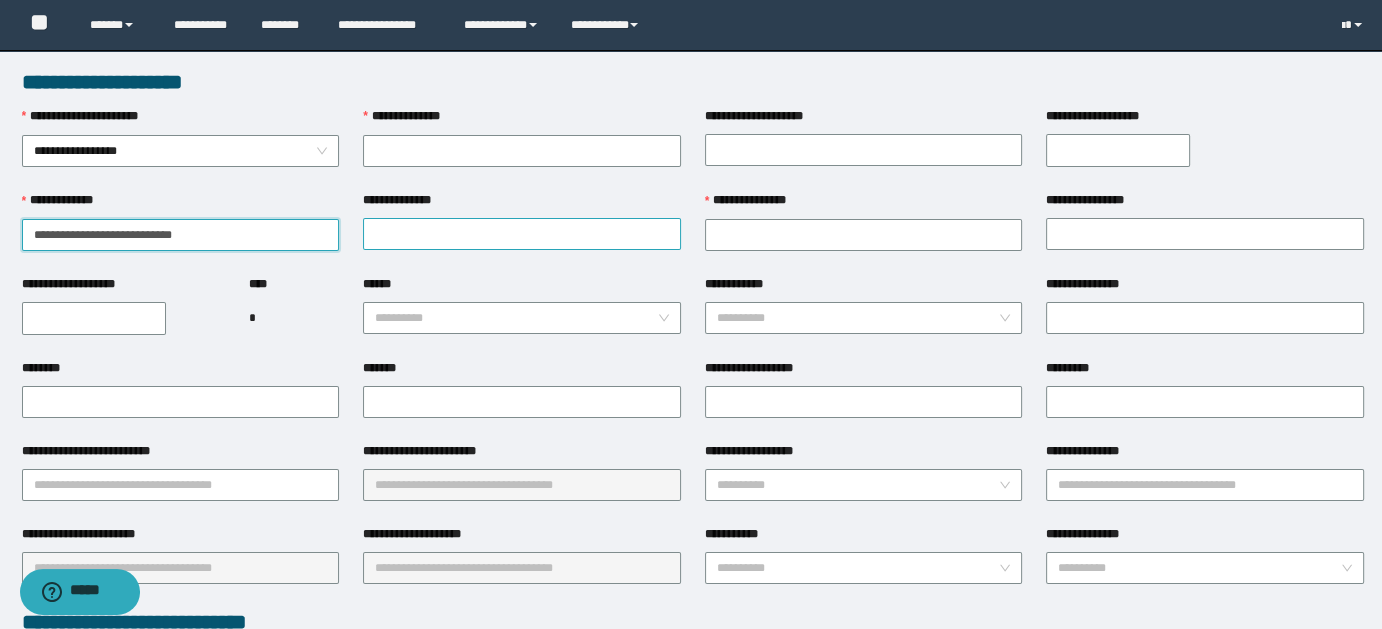 type on "**********" 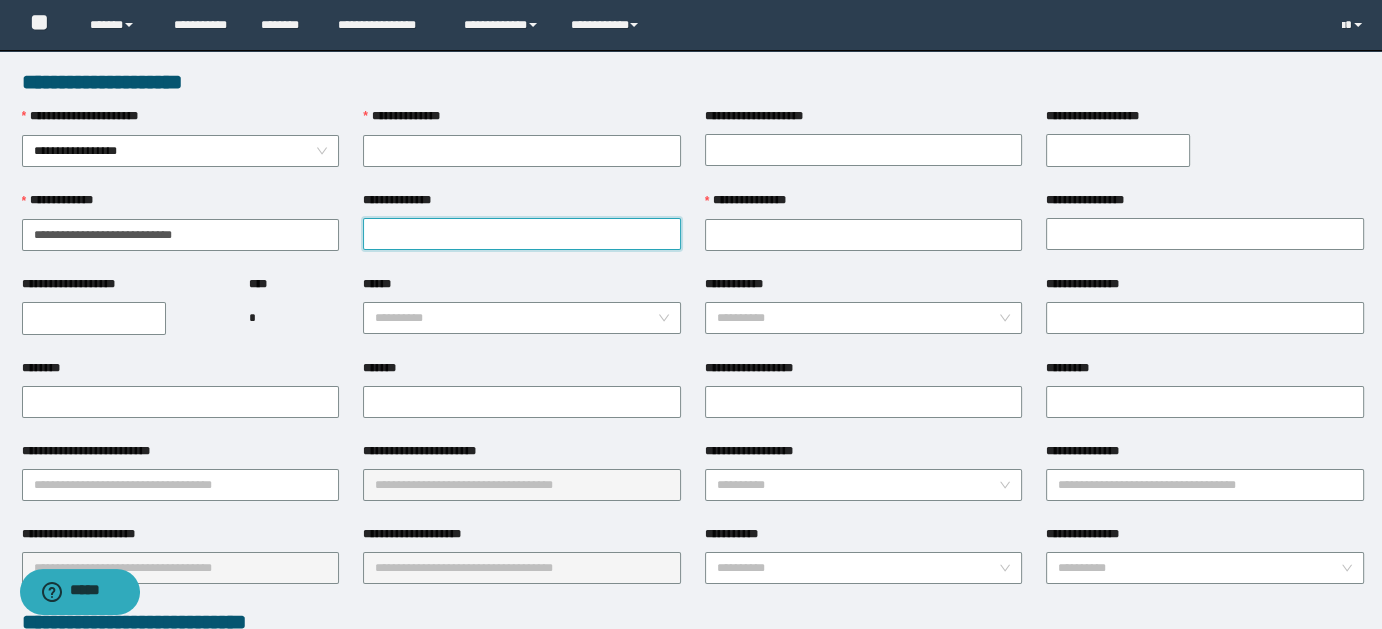 paste on "**********" 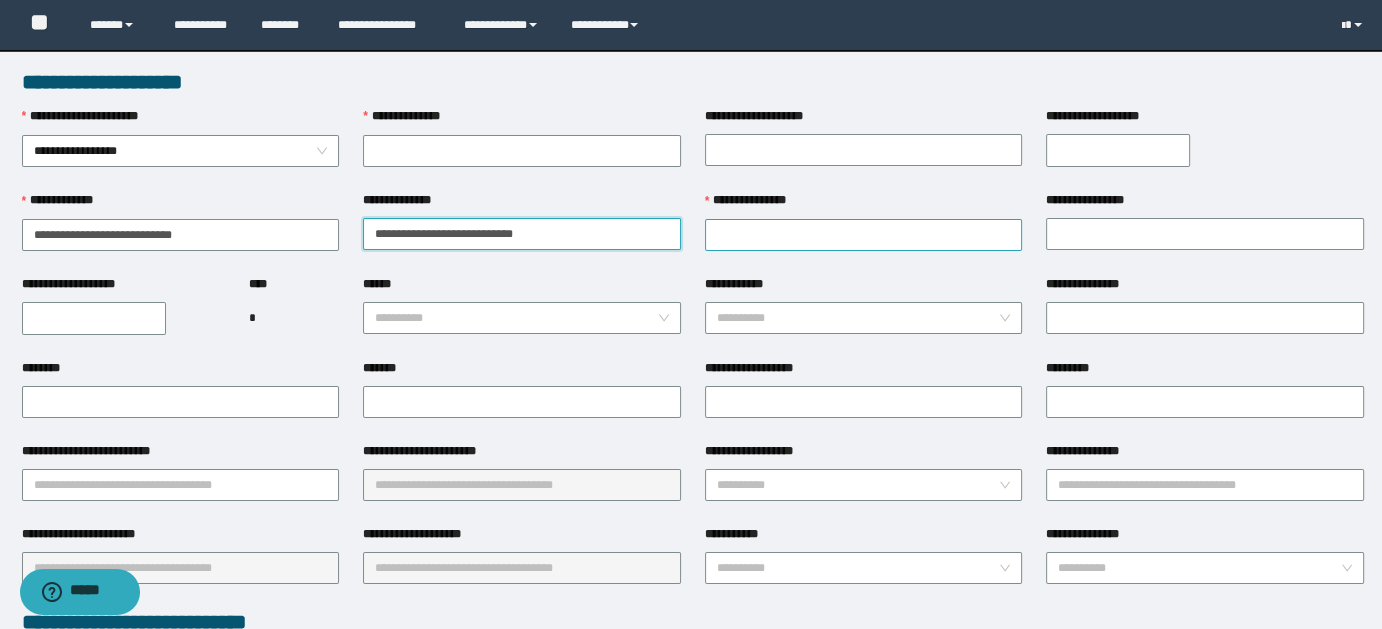 type on "**********" 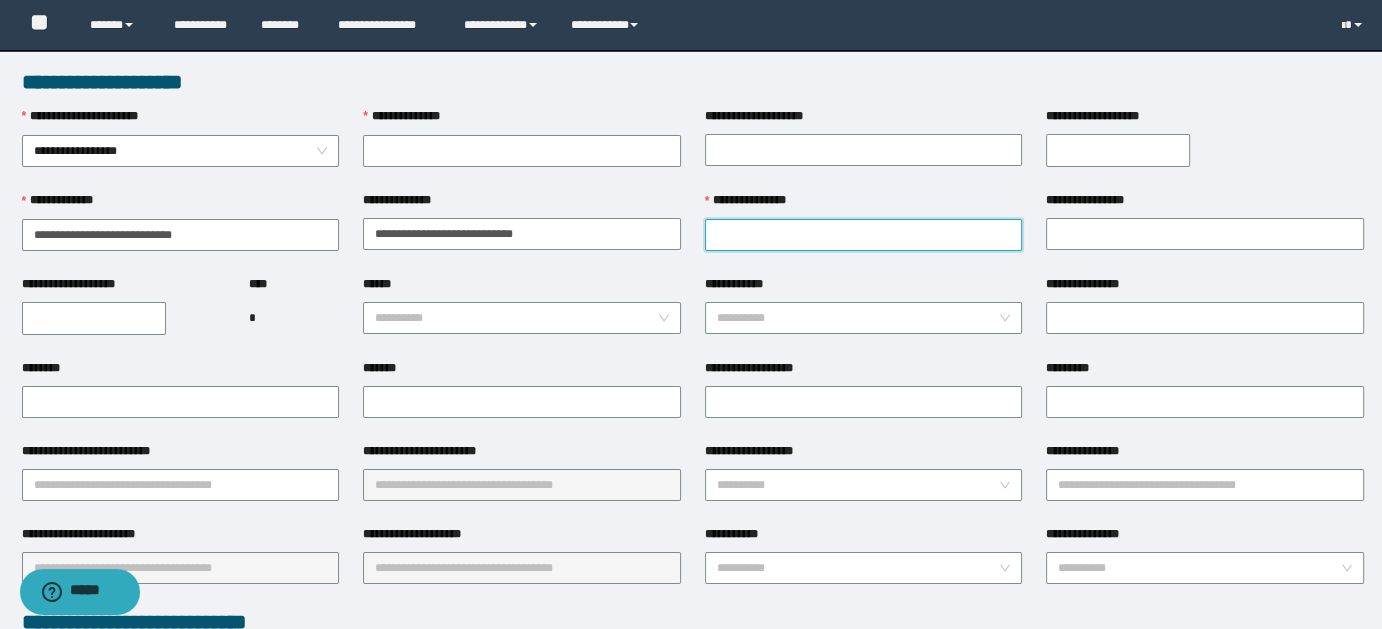 paste on "**********" 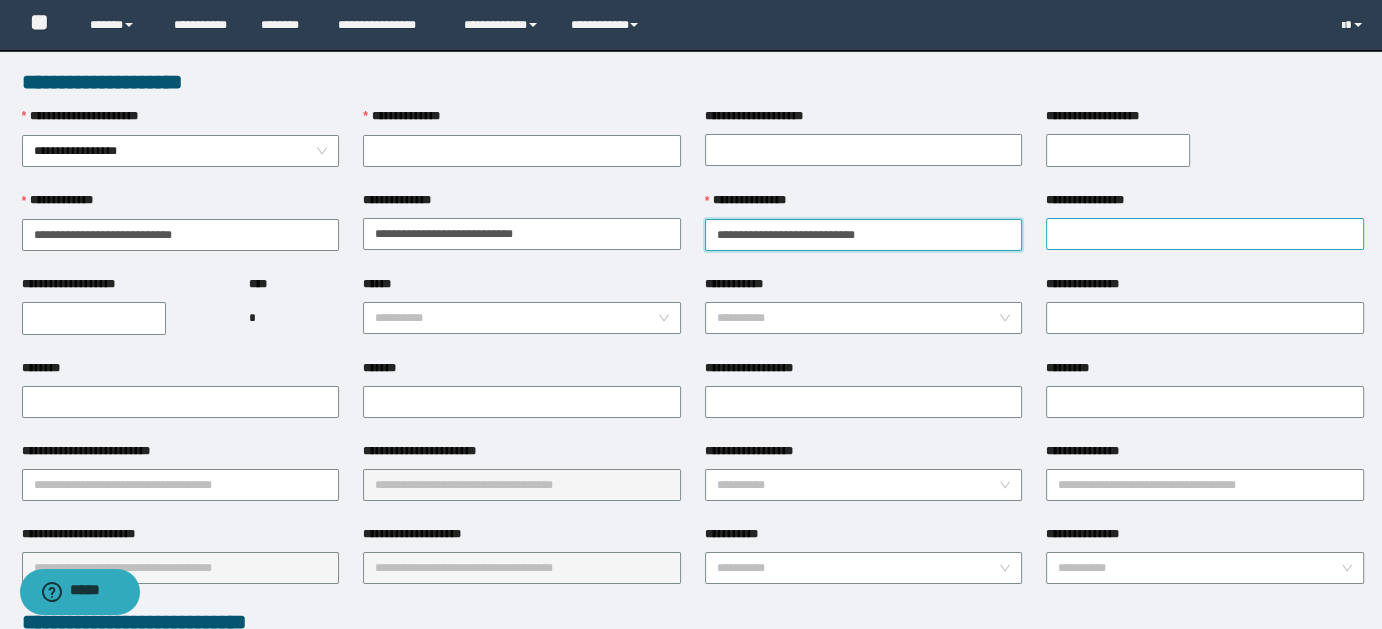 type on "**********" 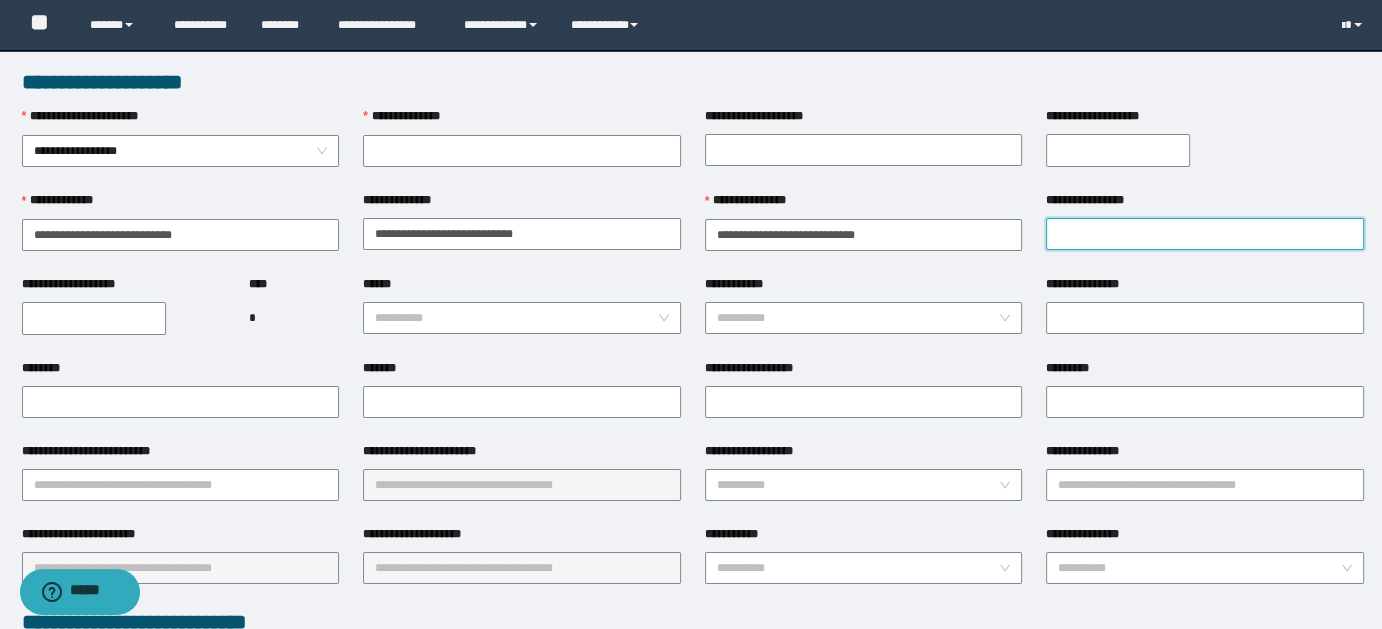 paste on "**********" 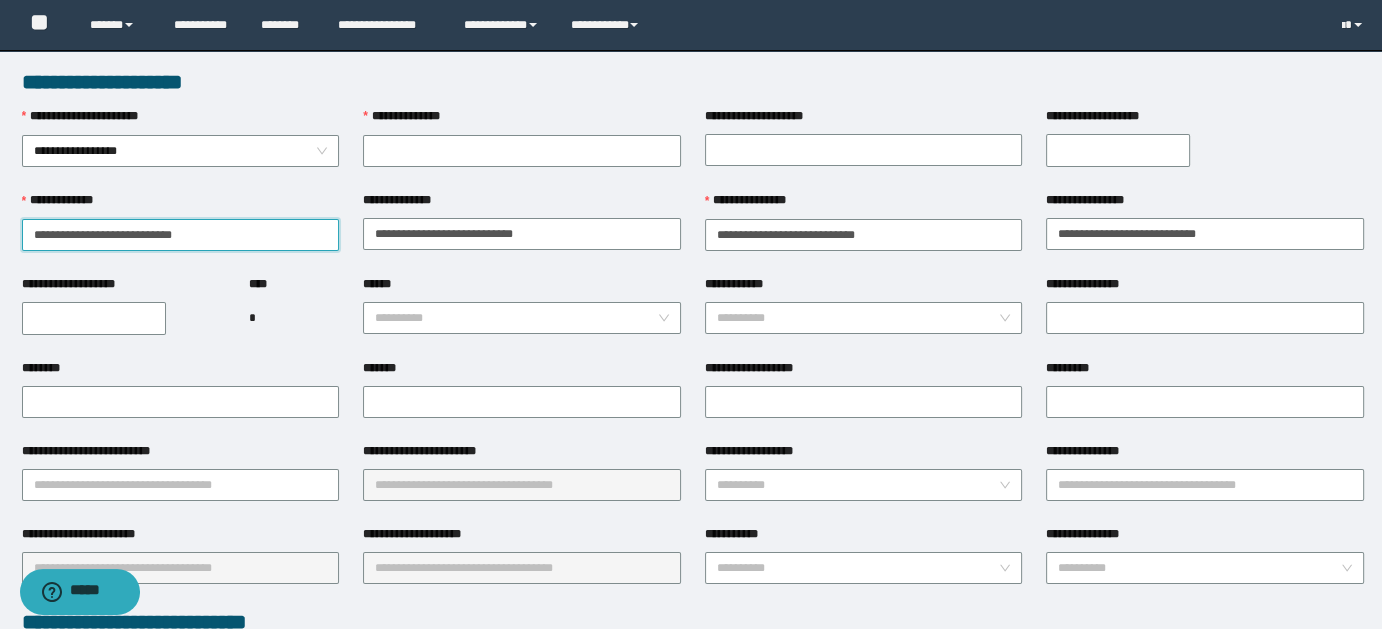 drag, startPoint x: 70, startPoint y: 232, endPoint x: 253, endPoint y: 256, distance: 184.56706 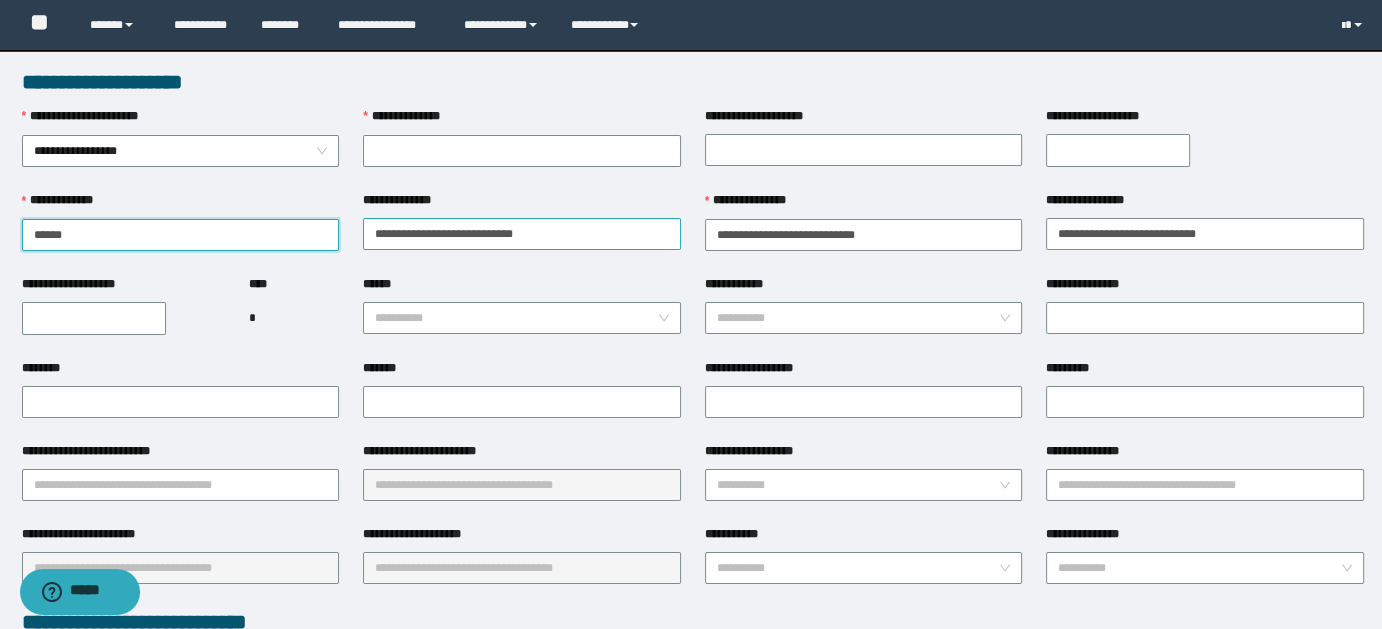 type on "*****" 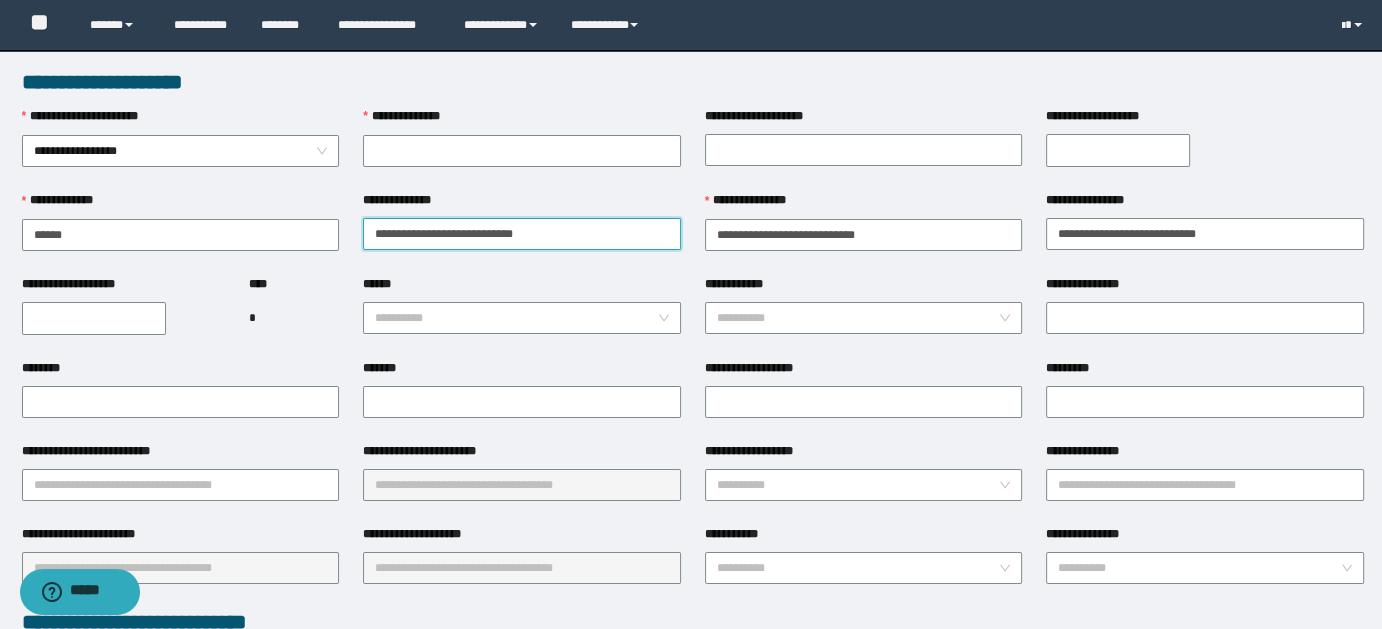 drag, startPoint x: 408, startPoint y: 232, endPoint x: 359, endPoint y: 237, distance: 49.25444 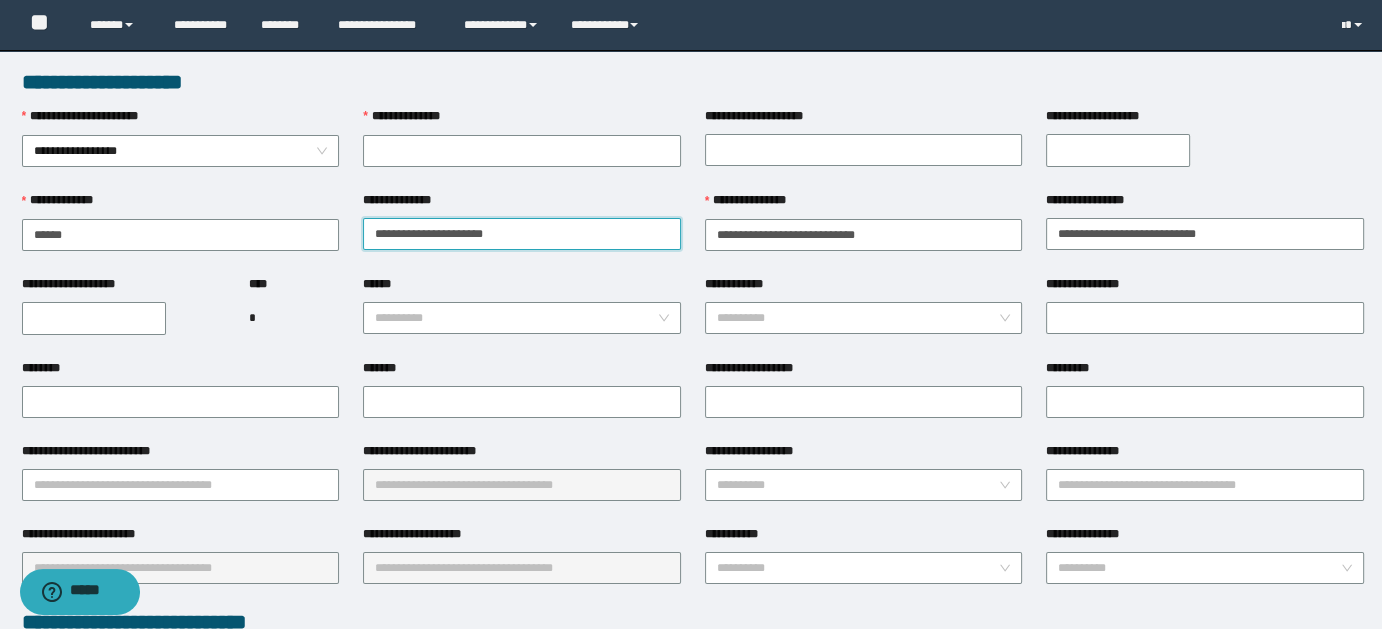 drag, startPoint x: 421, startPoint y: 228, endPoint x: 556, endPoint y: 231, distance: 135.03333 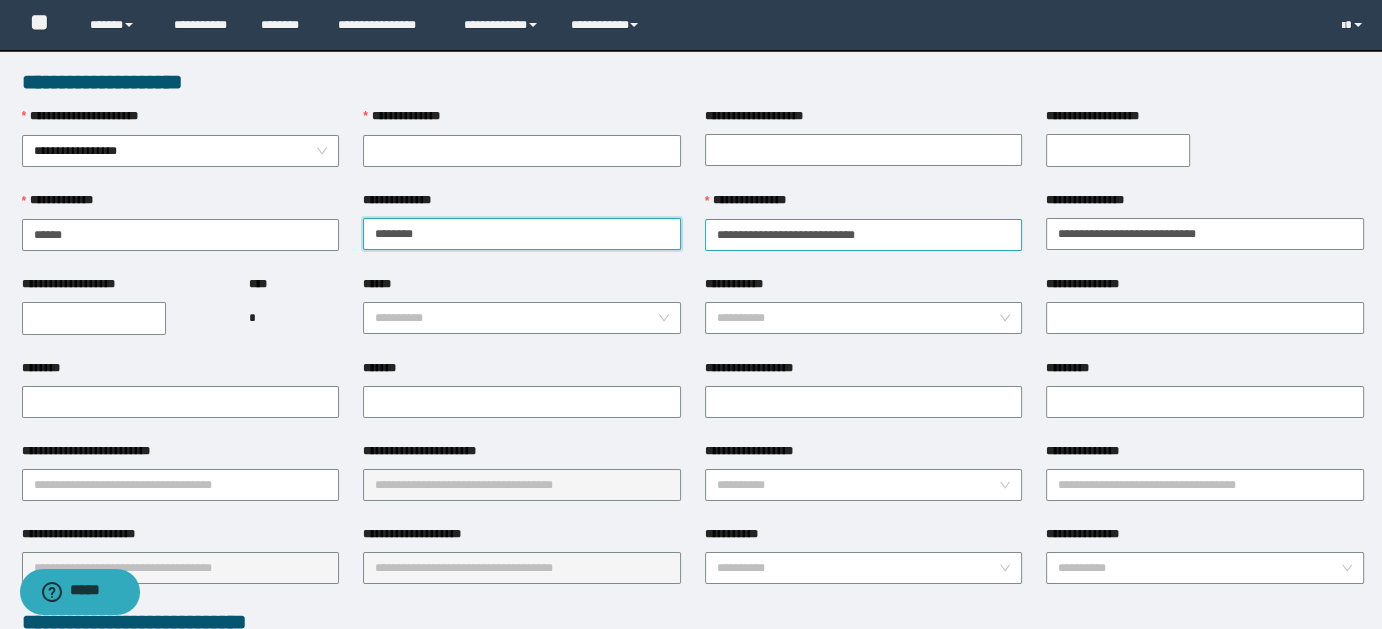 type on "*******" 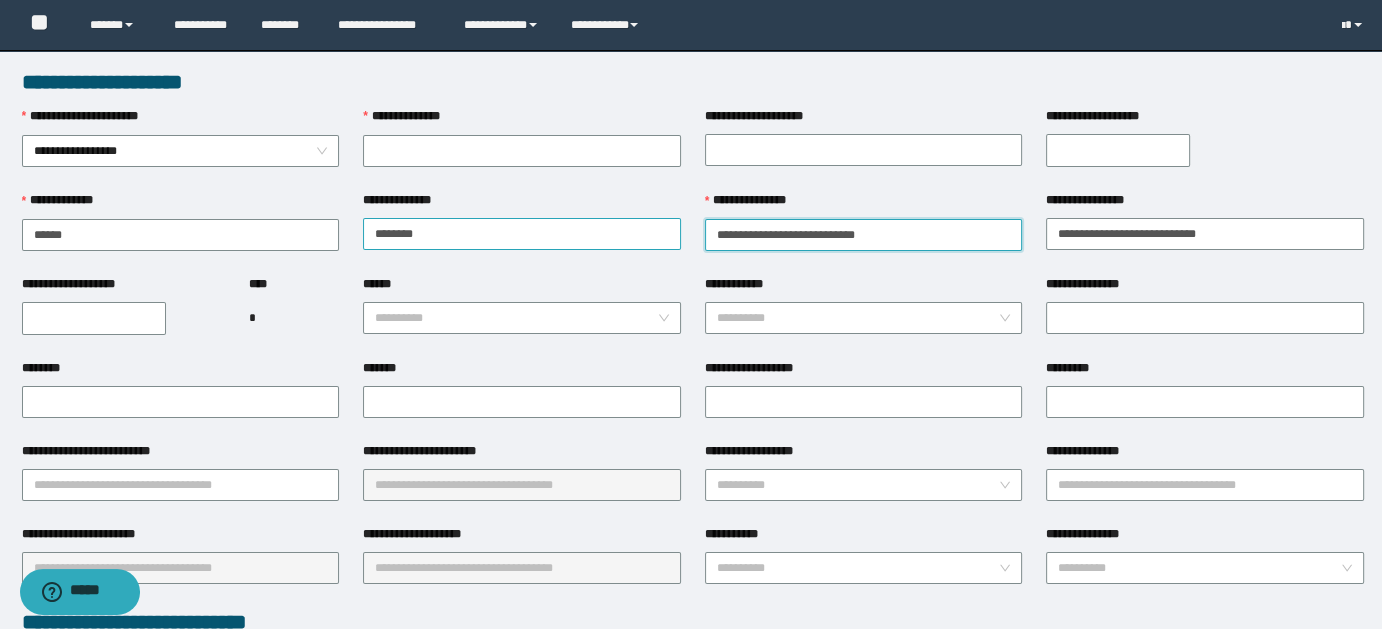drag, startPoint x: 797, startPoint y: 239, endPoint x: 669, endPoint y: 238, distance: 128.0039 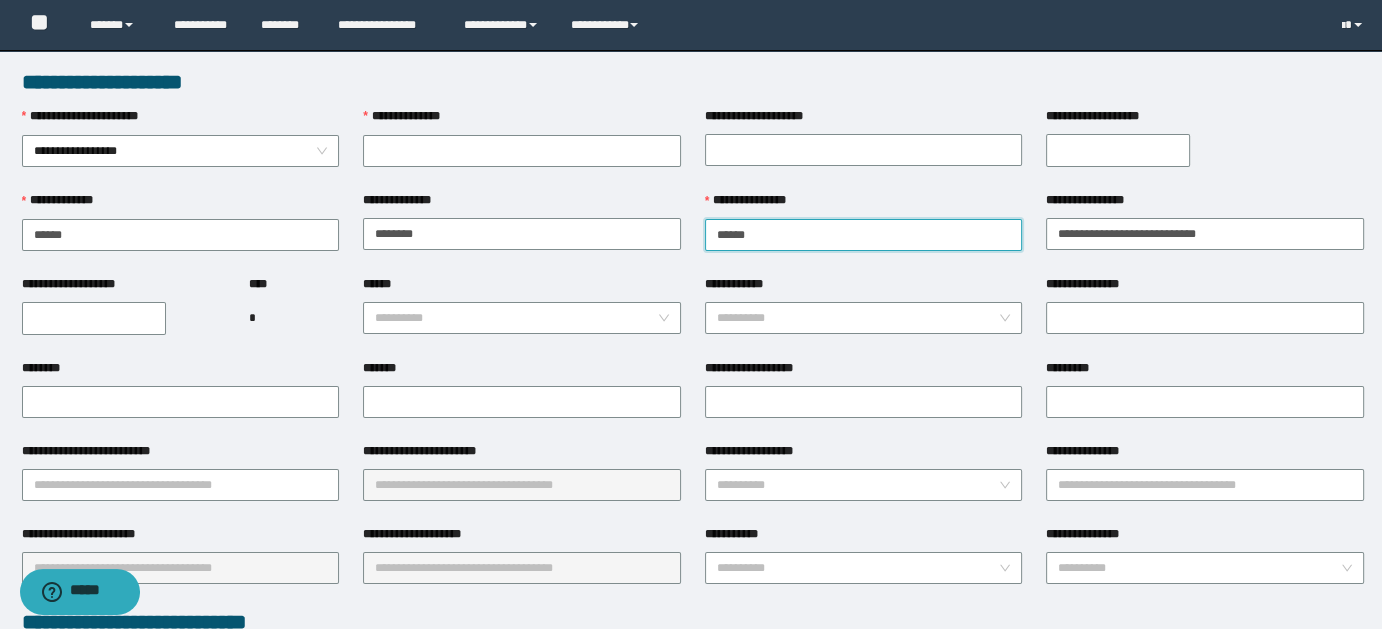 drag, startPoint x: 751, startPoint y: 230, endPoint x: 873, endPoint y: 228, distance: 122.016396 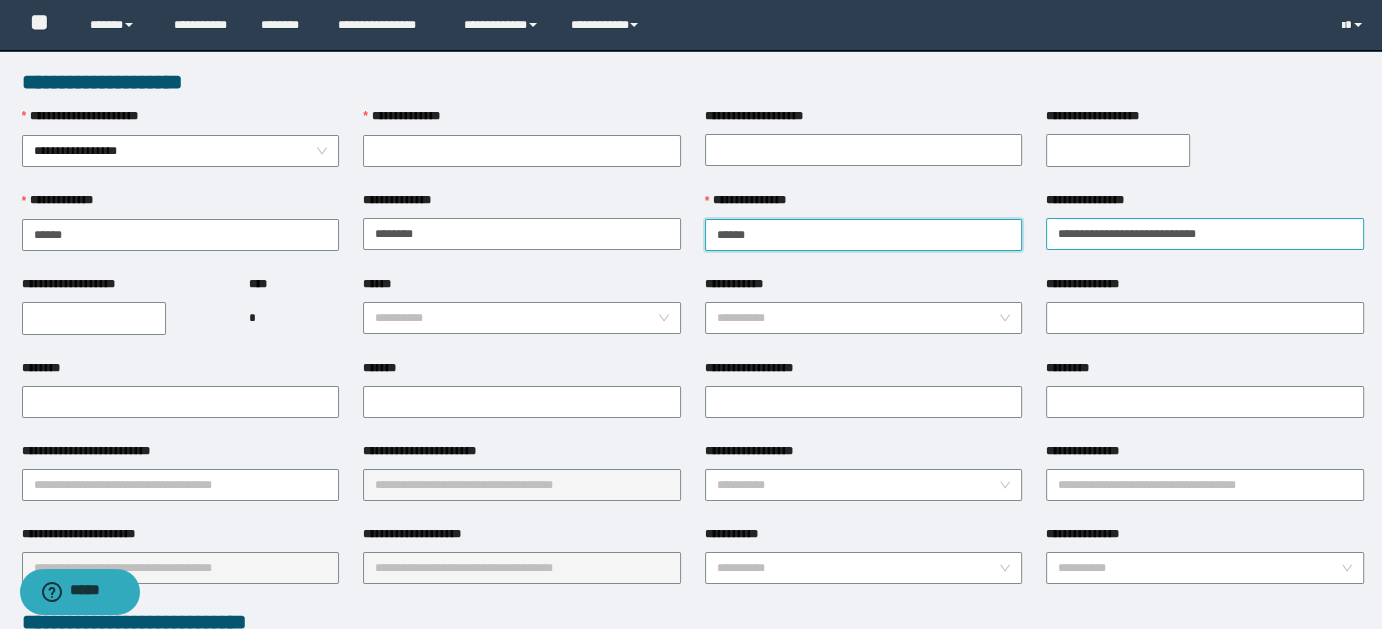 type on "*****" 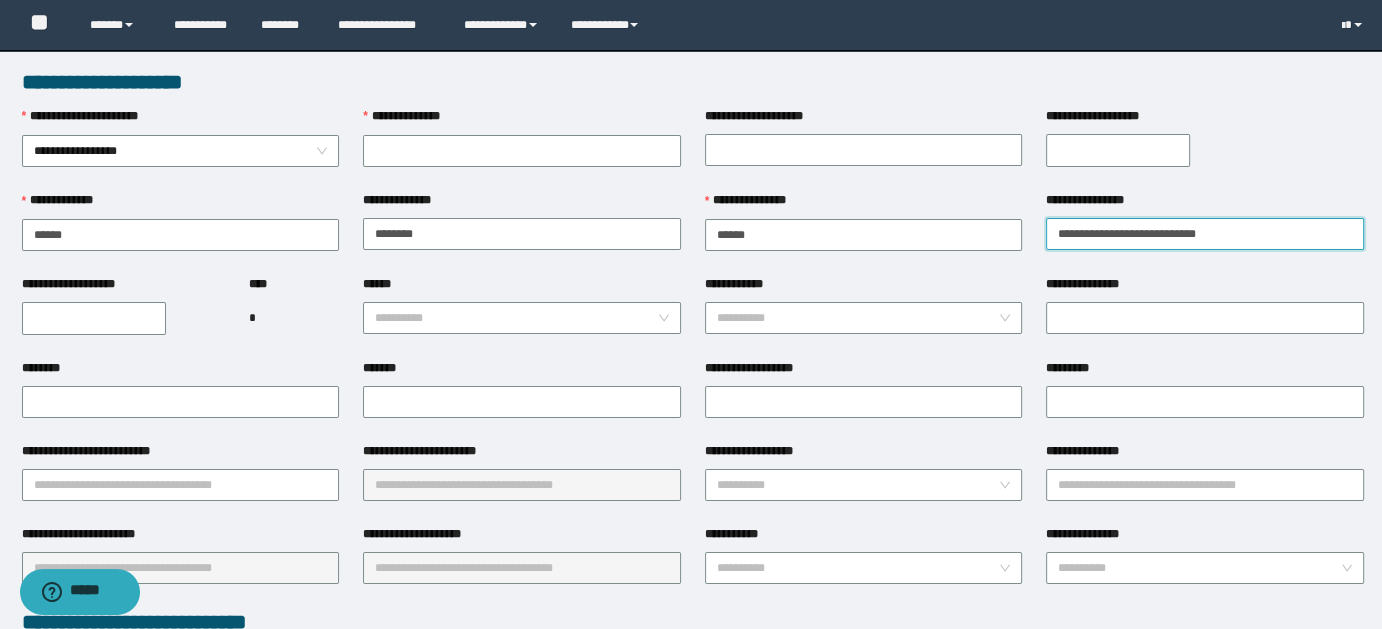 click on "**********" at bounding box center (1205, 234) 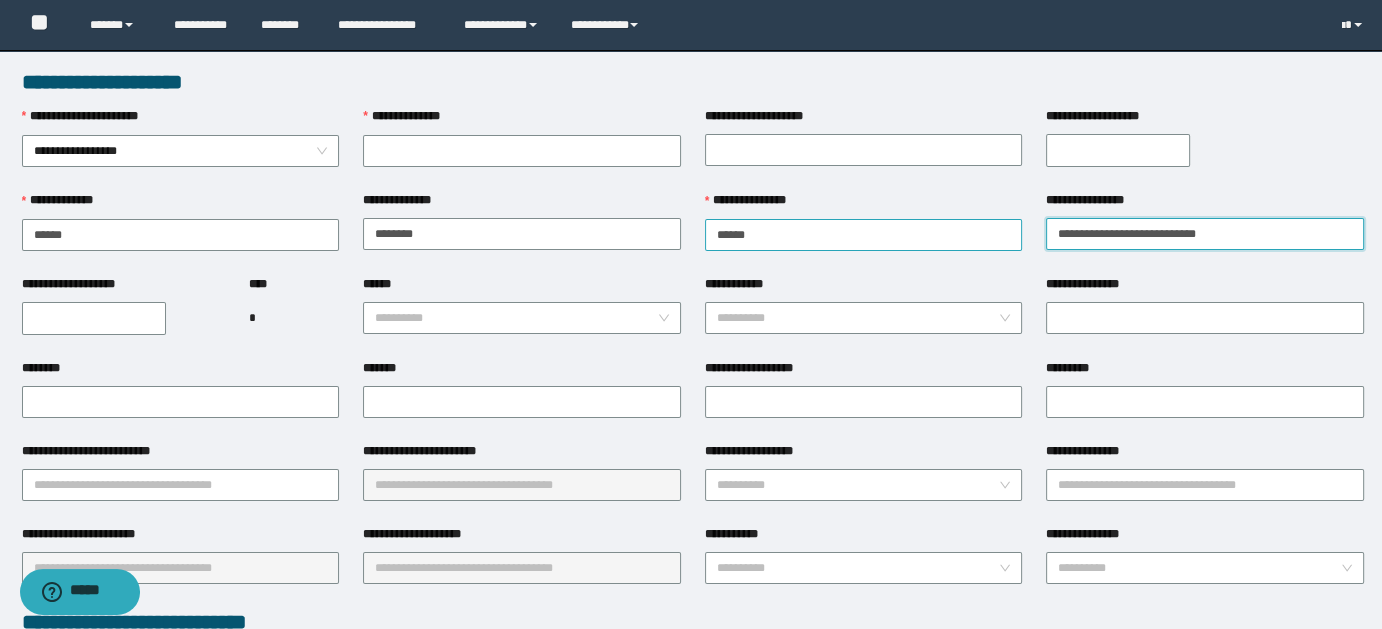 drag, startPoint x: 1170, startPoint y: 231, endPoint x: 1016, endPoint y: 233, distance: 154.01299 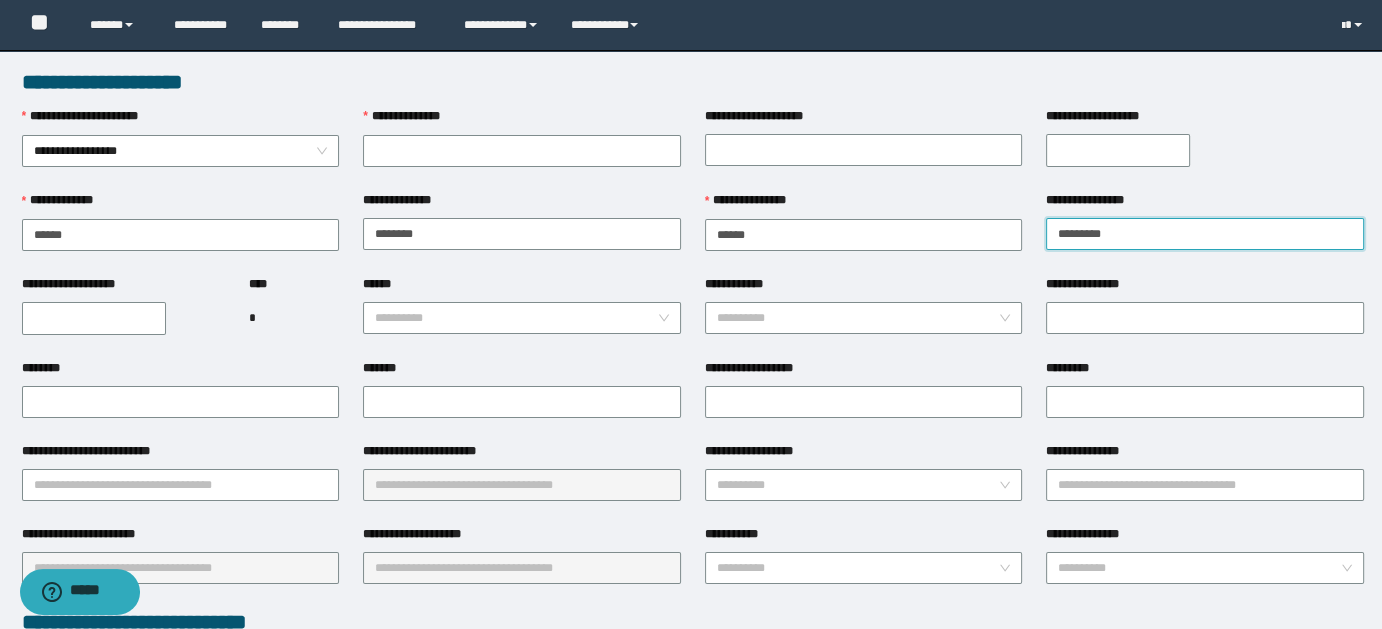 type on "*******" 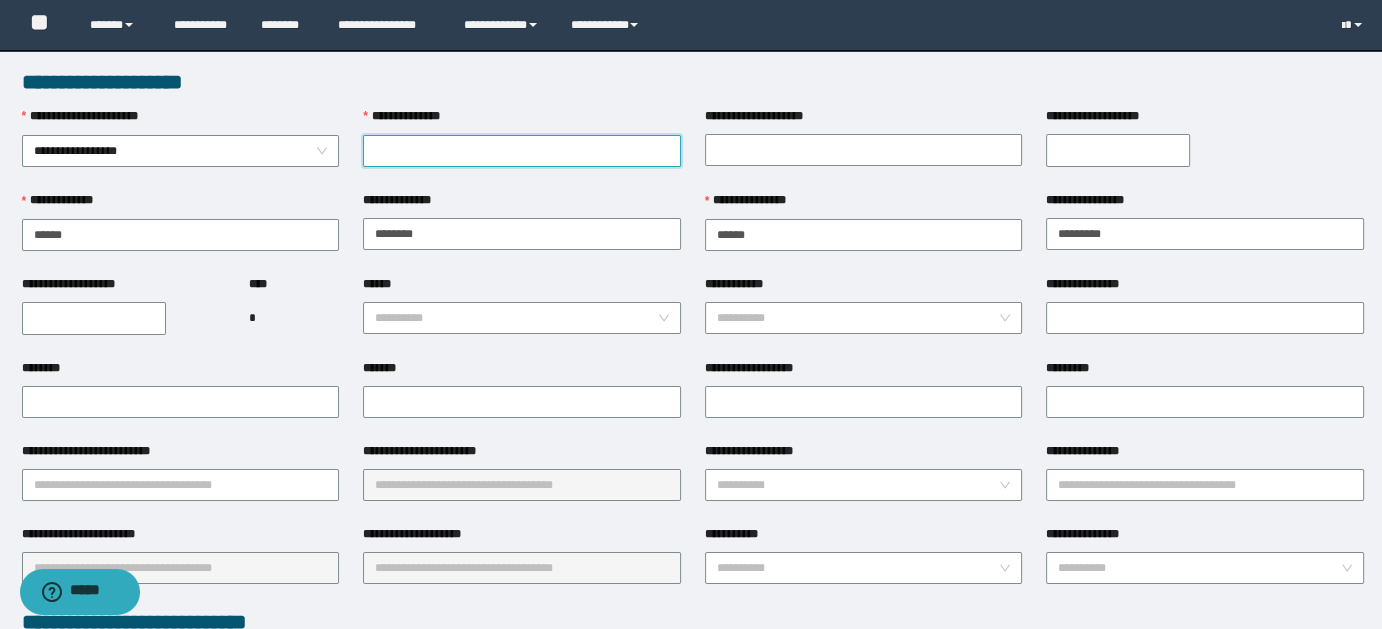 paste on "**********" 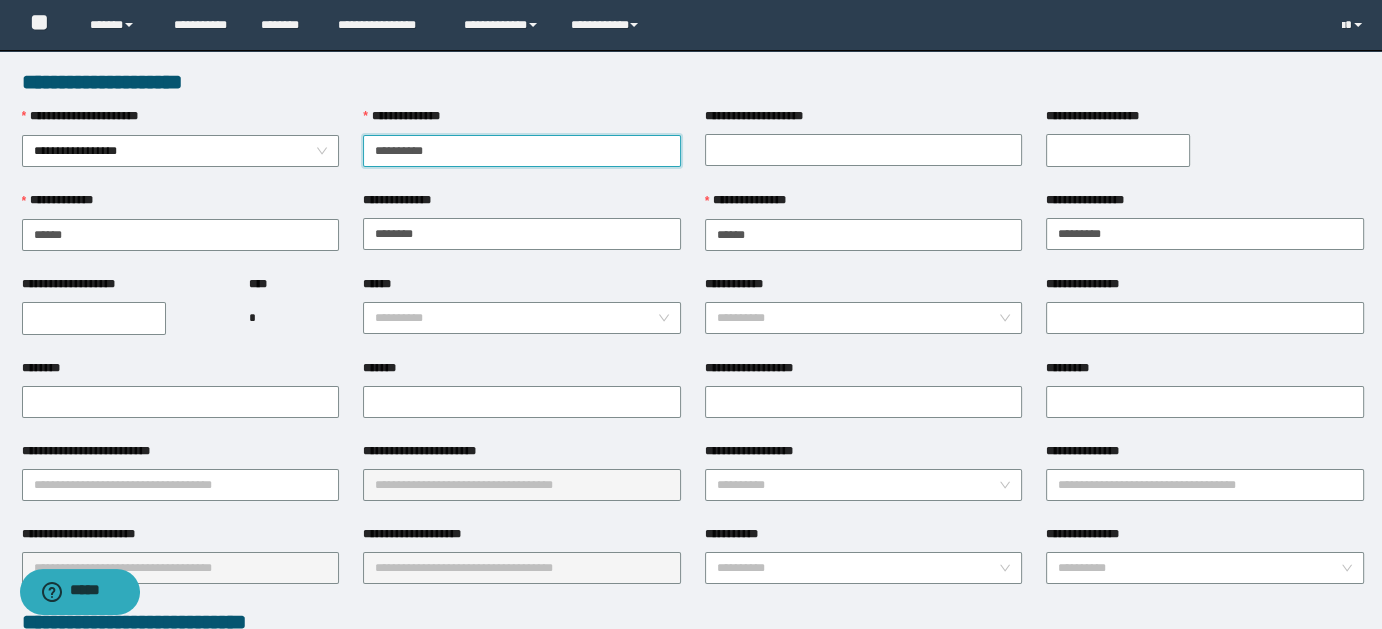 type on "**********" 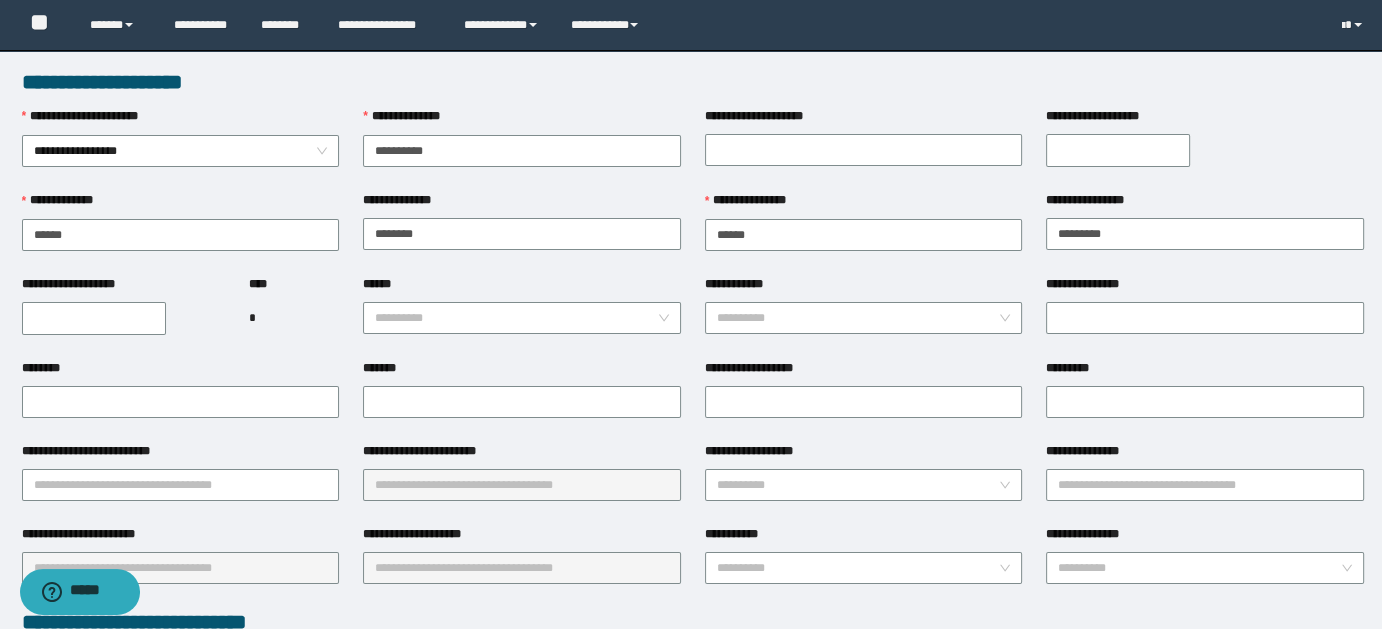 click on "**********" at bounding box center [94, 318] 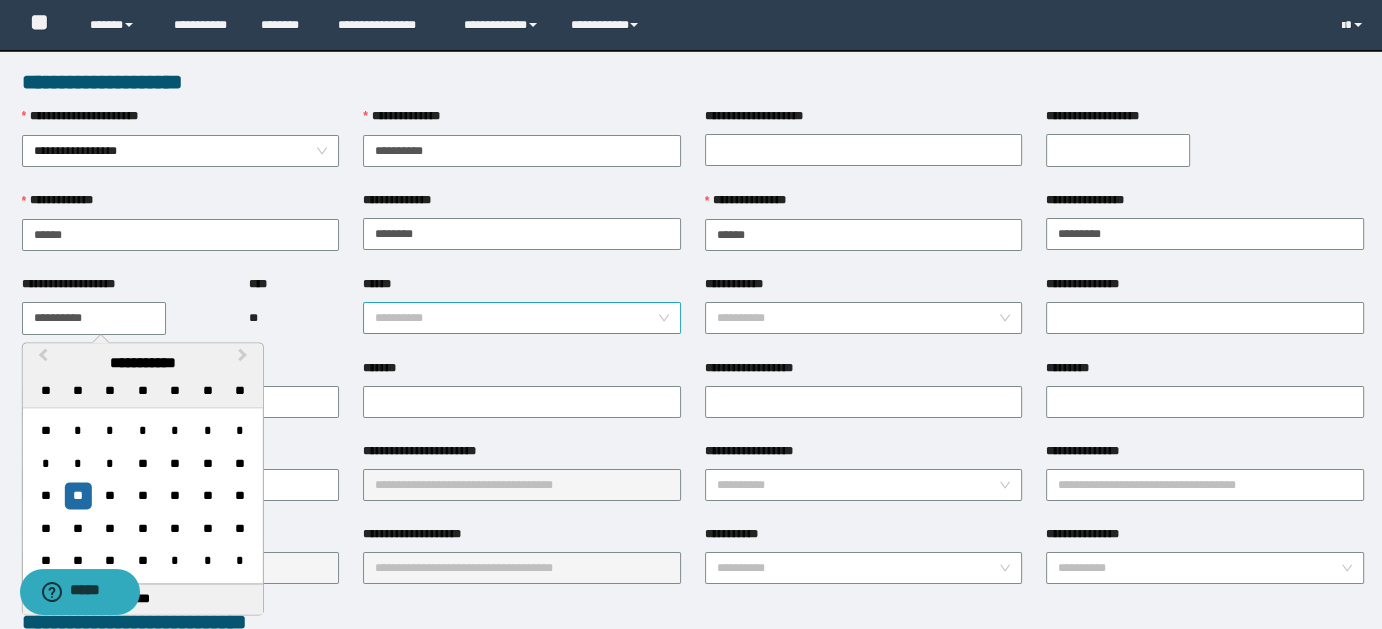 type on "**********" 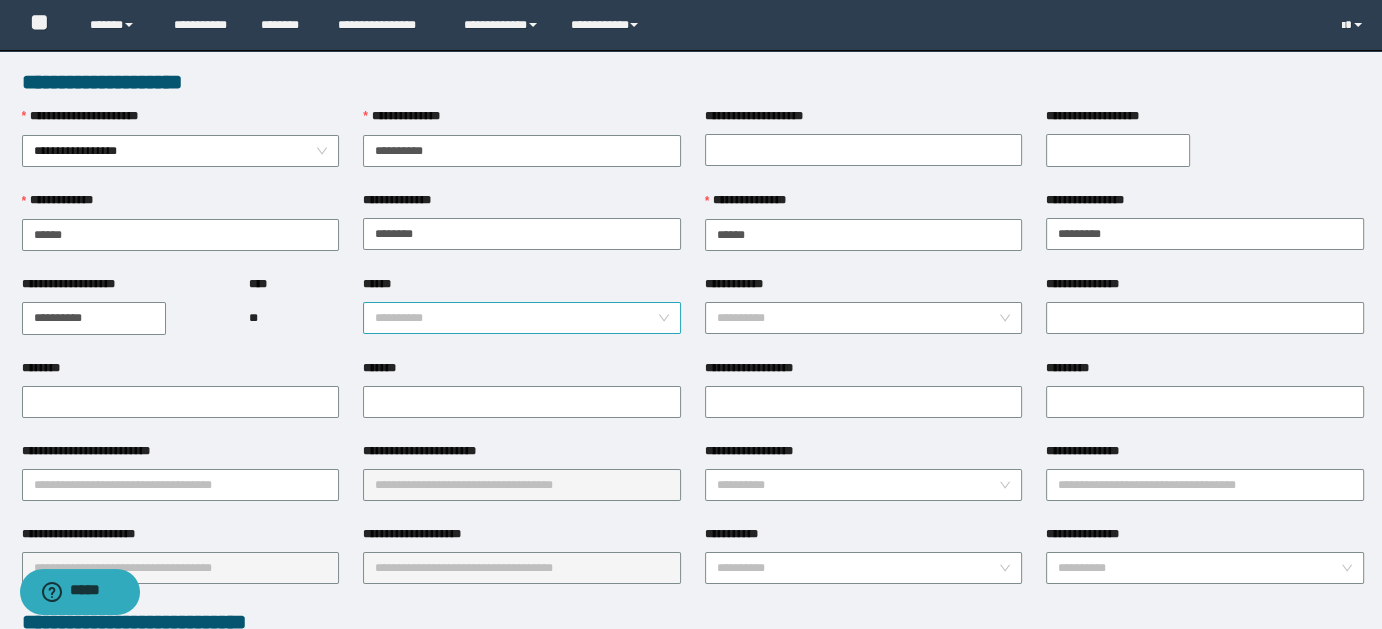 click on "**********" at bounding box center [522, 318] 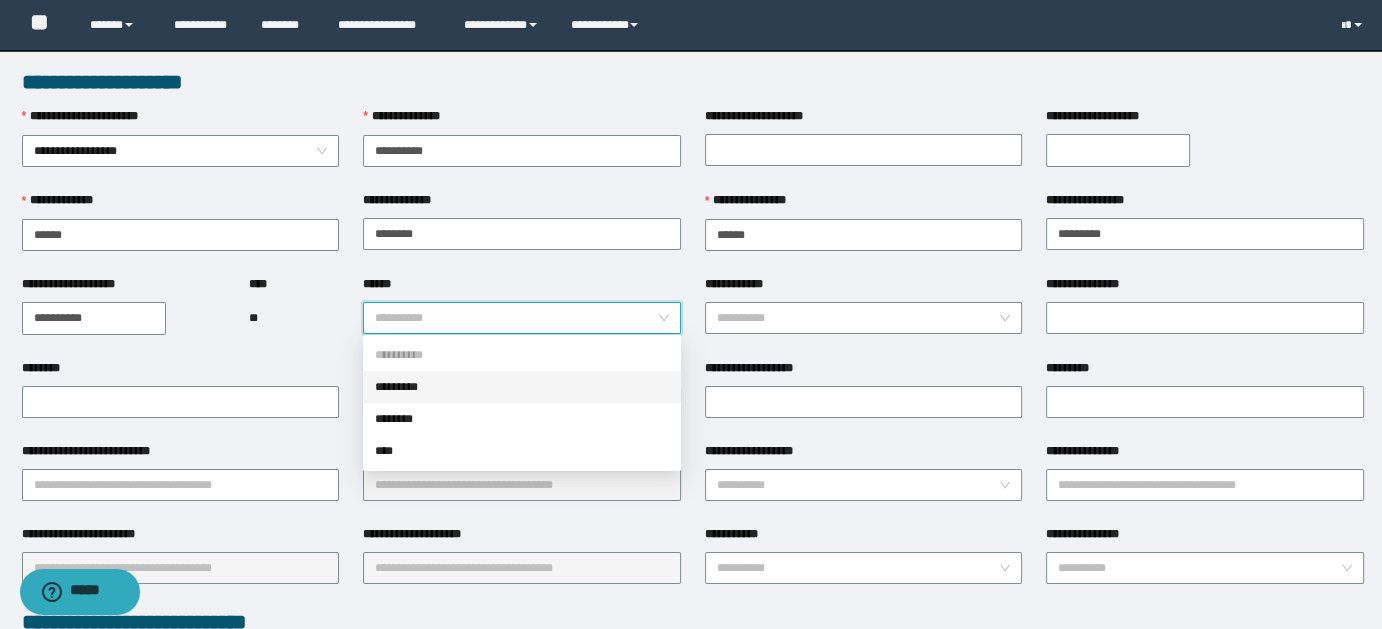 click on "*********" at bounding box center (522, 387) 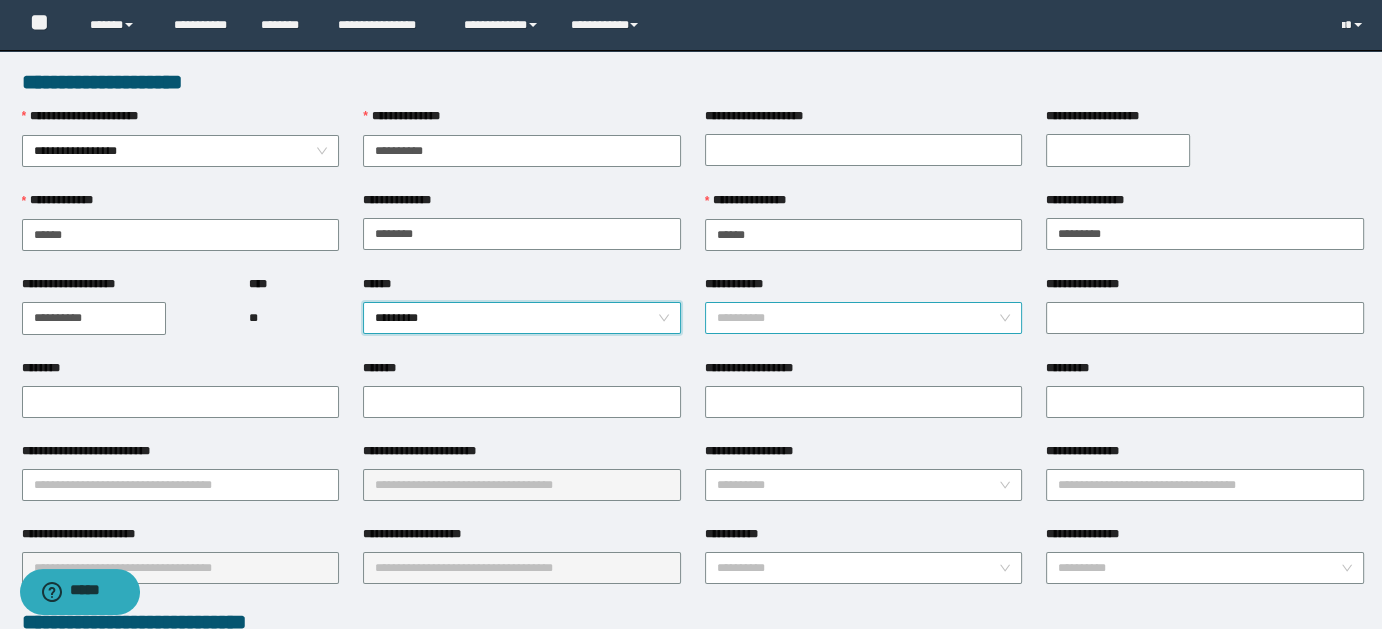 click on "**********" at bounding box center (858, 318) 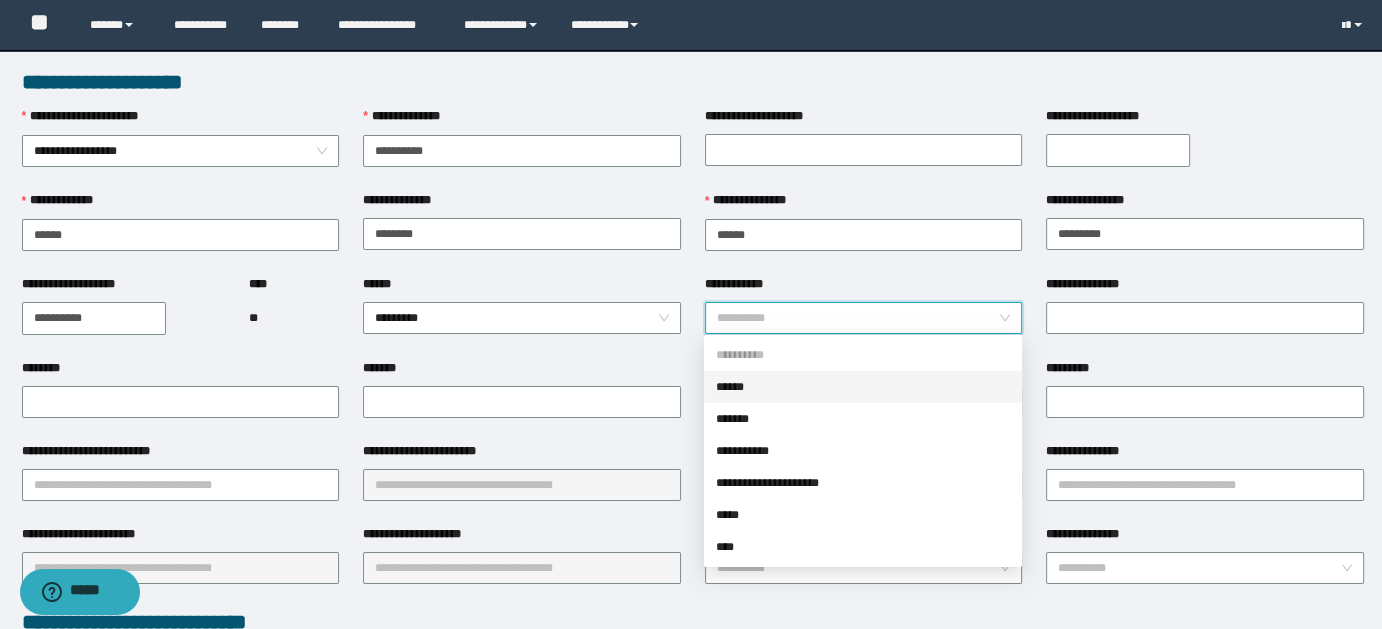 click on "******" at bounding box center [863, 387] 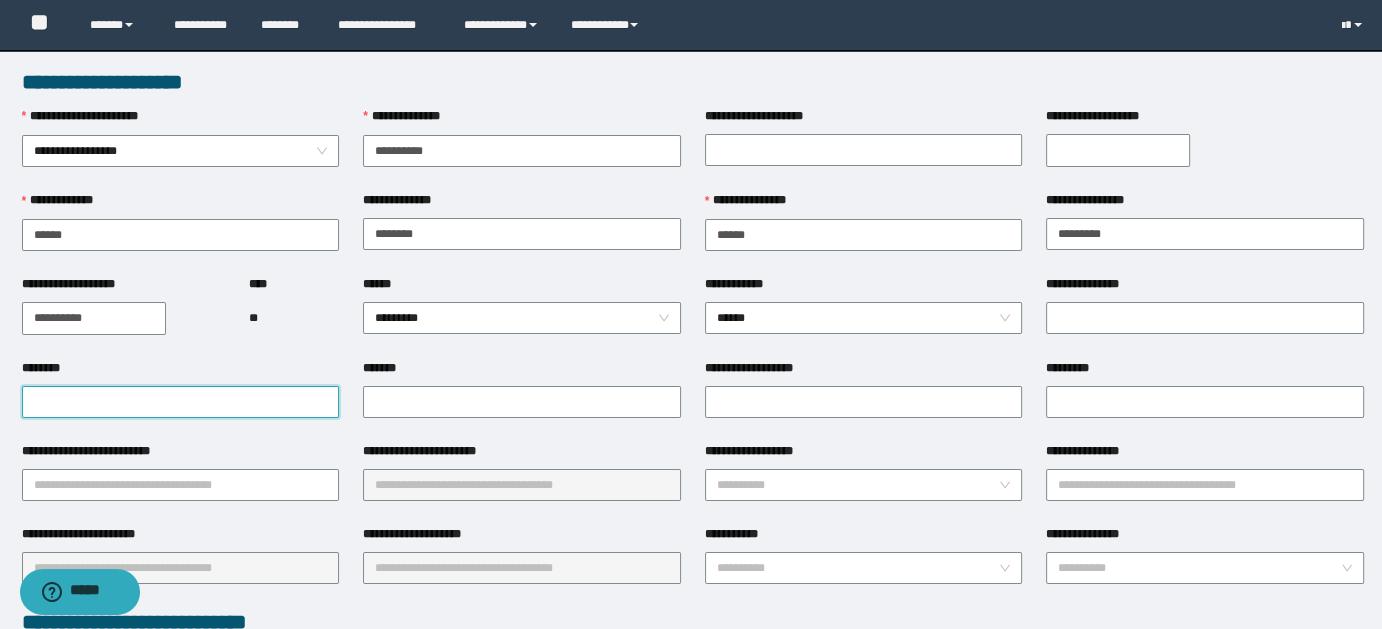 paste on "**********" 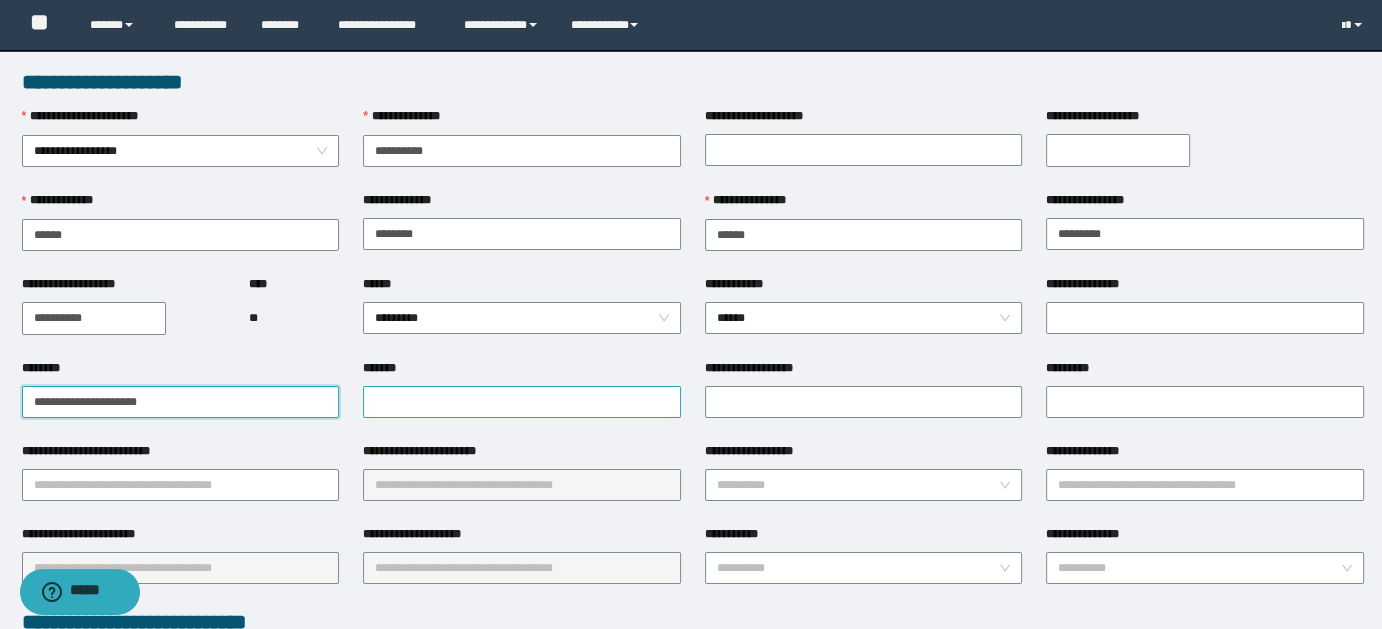 type on "**********" 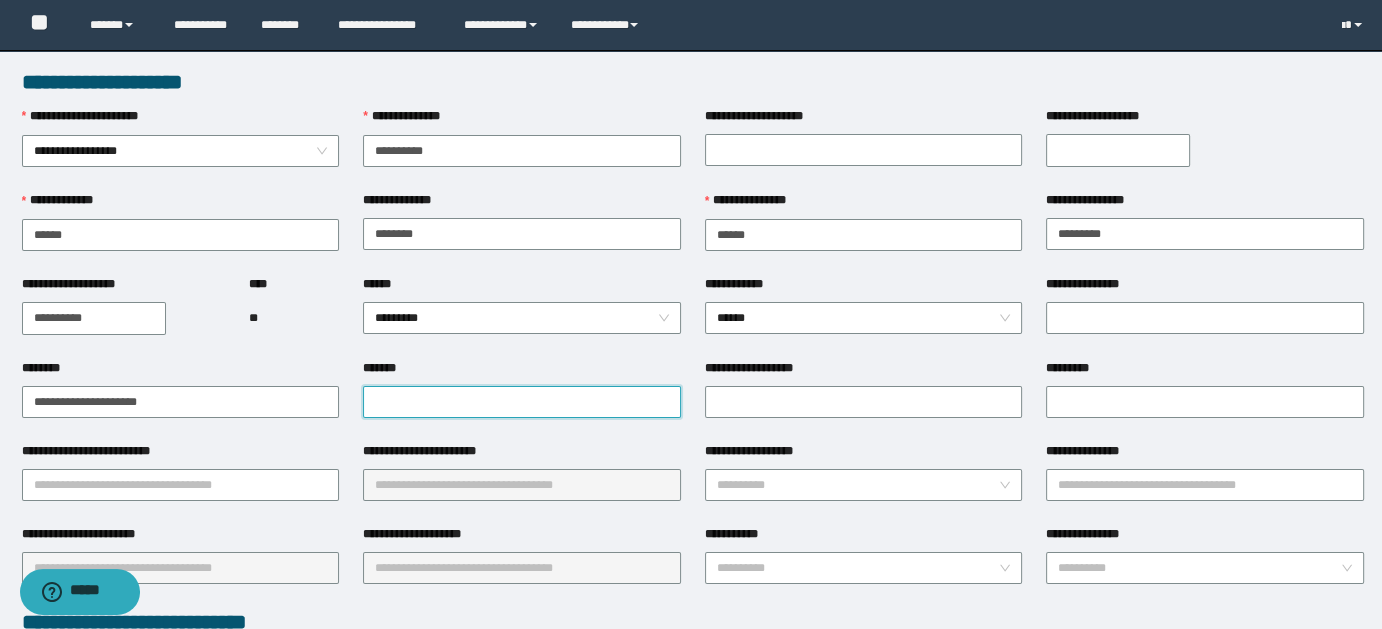 paste on "**********" 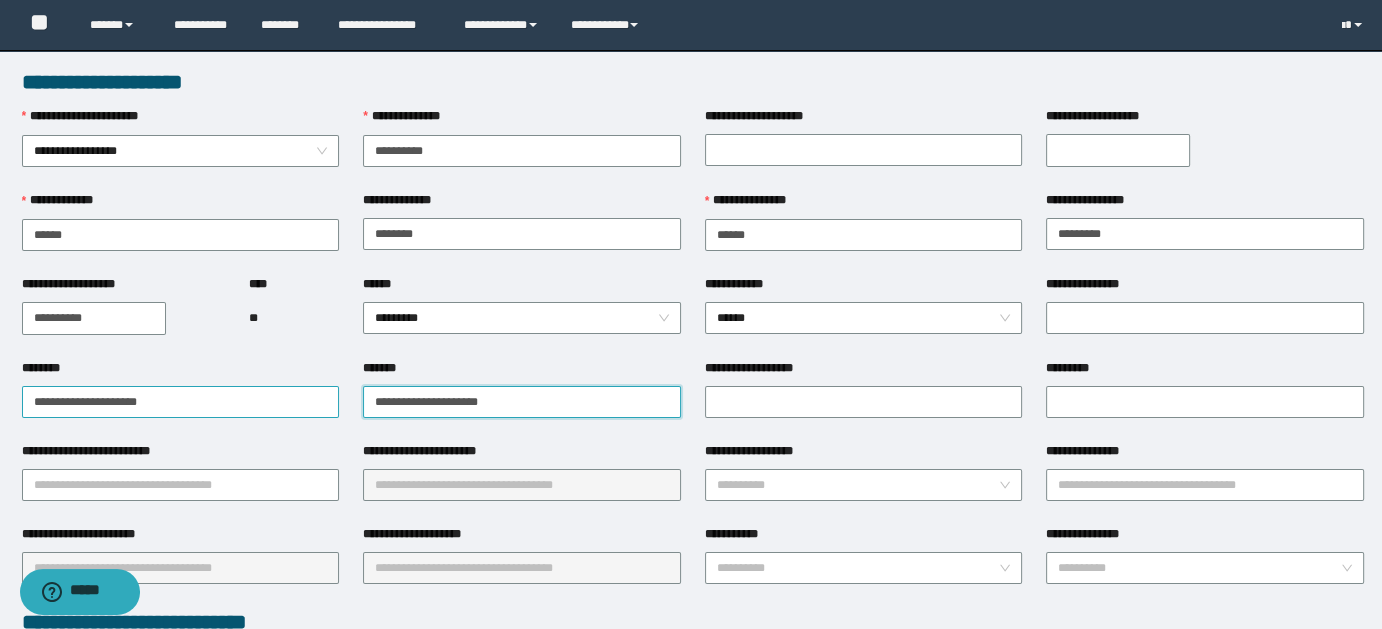 type on "**********" 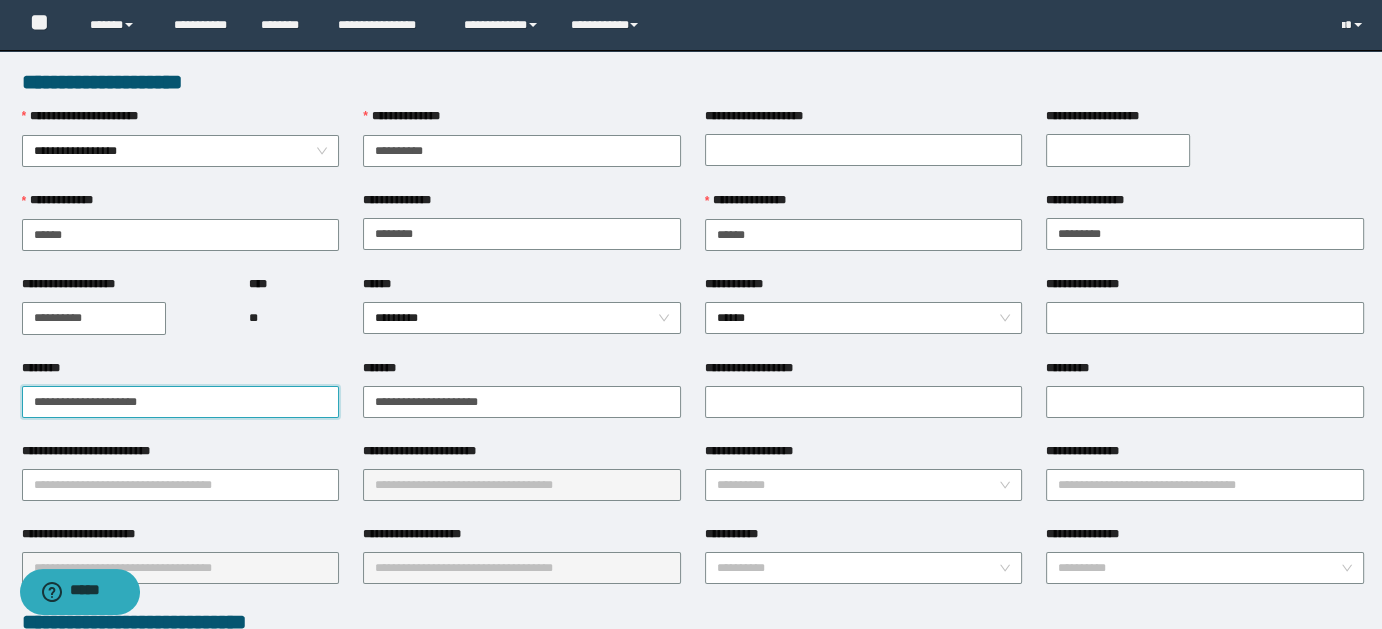drag, startPoint x: 109, startPoint y: 403, endPoint x: 210, endPoint y: 404, distance: 101.00495 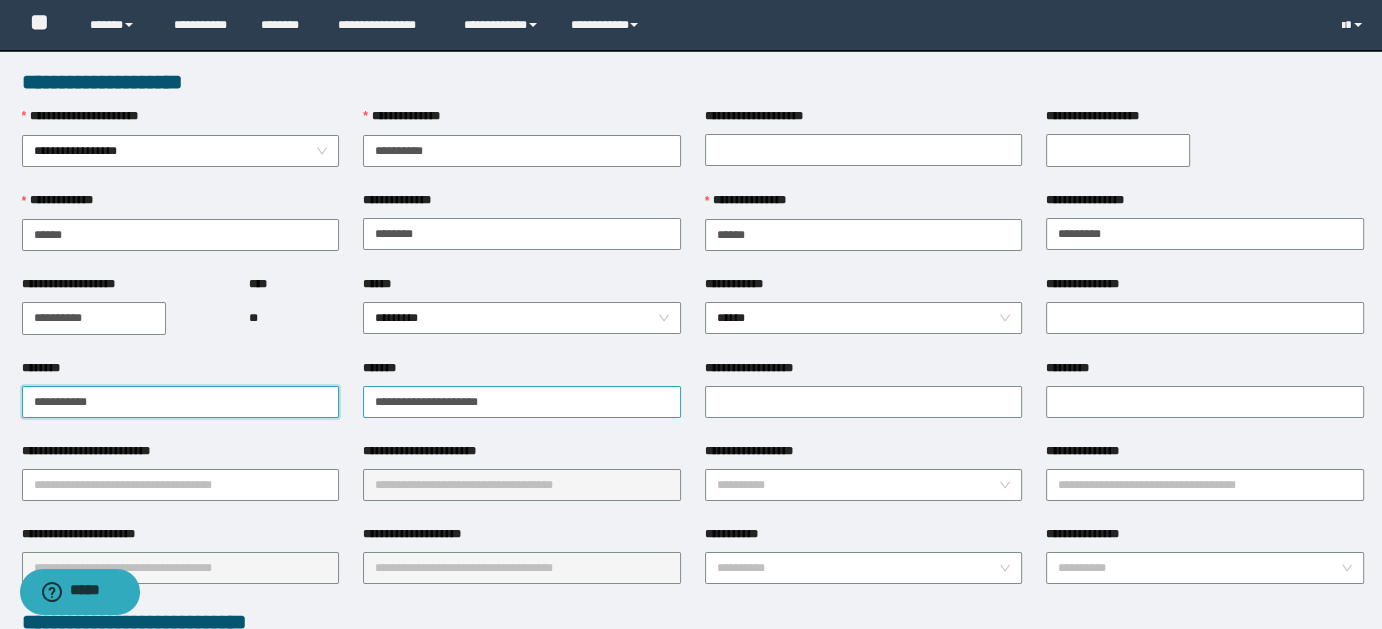 type on "**********" 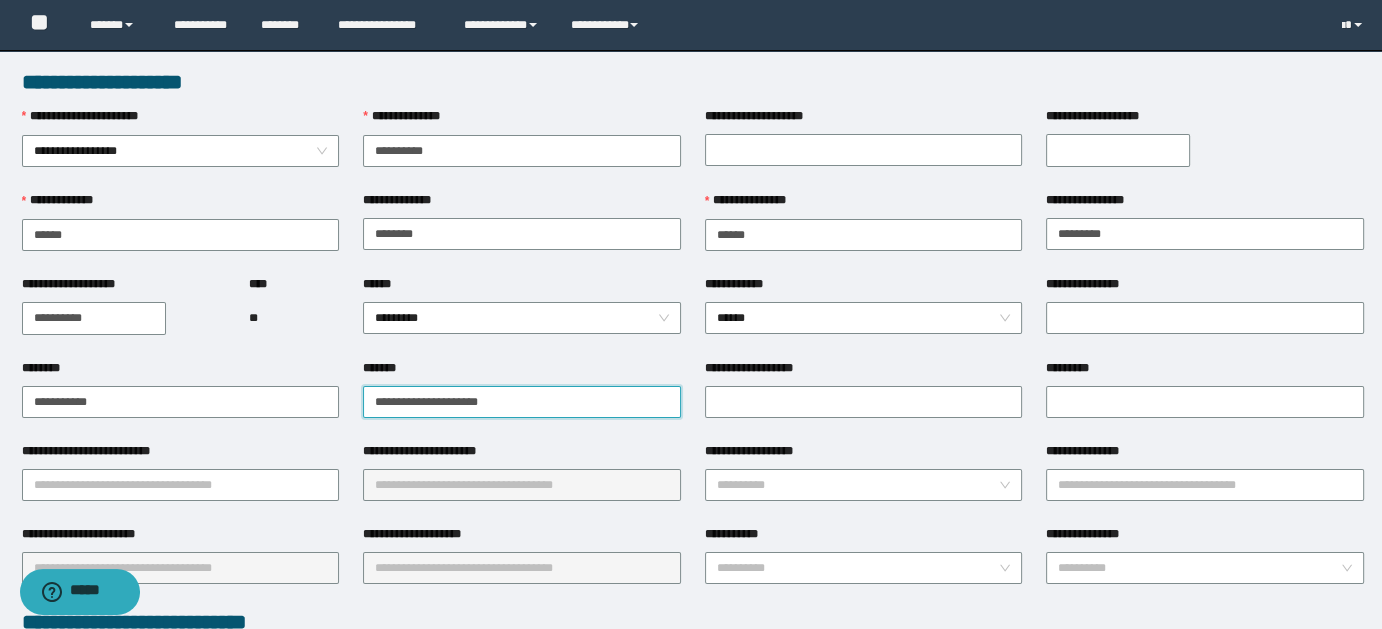 drag, startPoint x: 441, startPoint y: 394, endPoint x: 355, endPoint y: 394, distance: 86 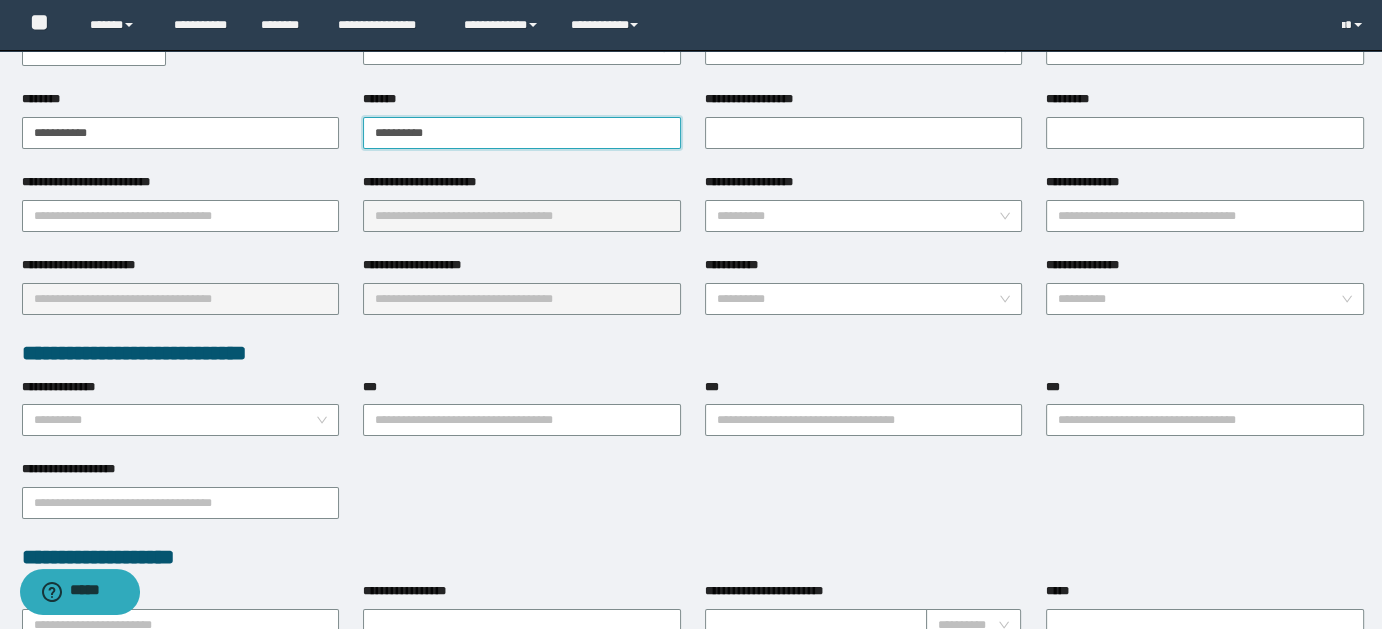scroll, scrollTop: 276, scrollLeft: 0, axis: vertical 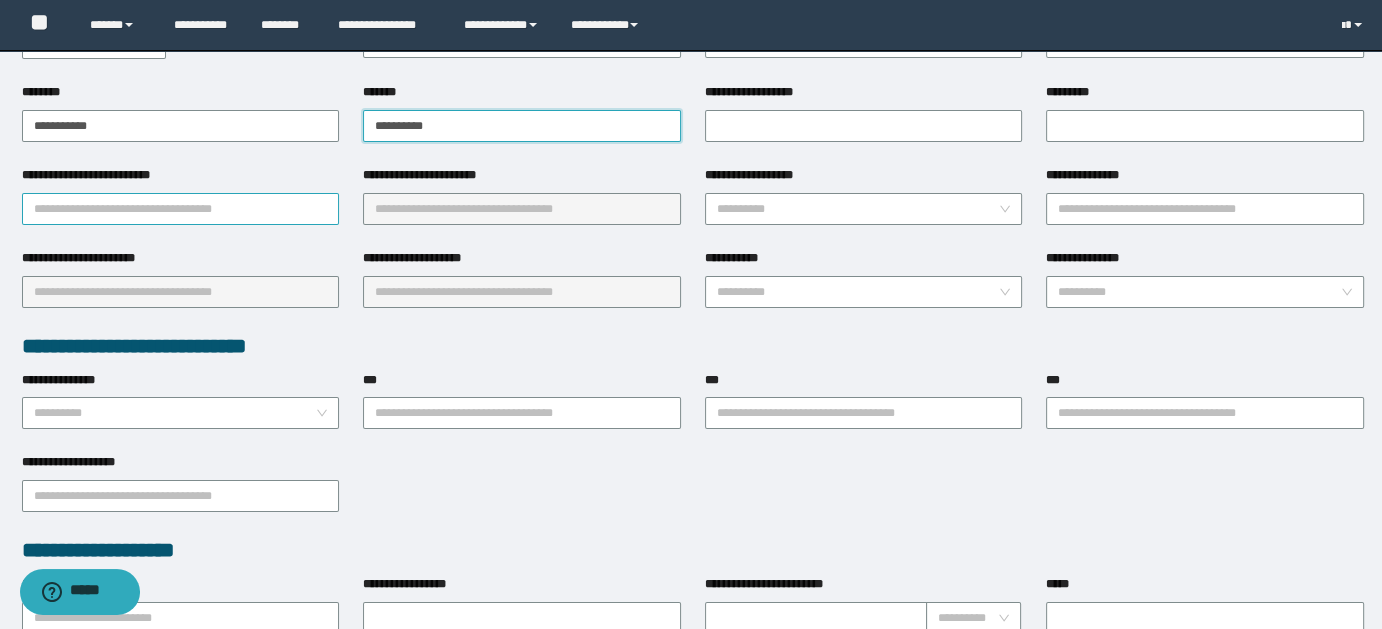 type on "**********" 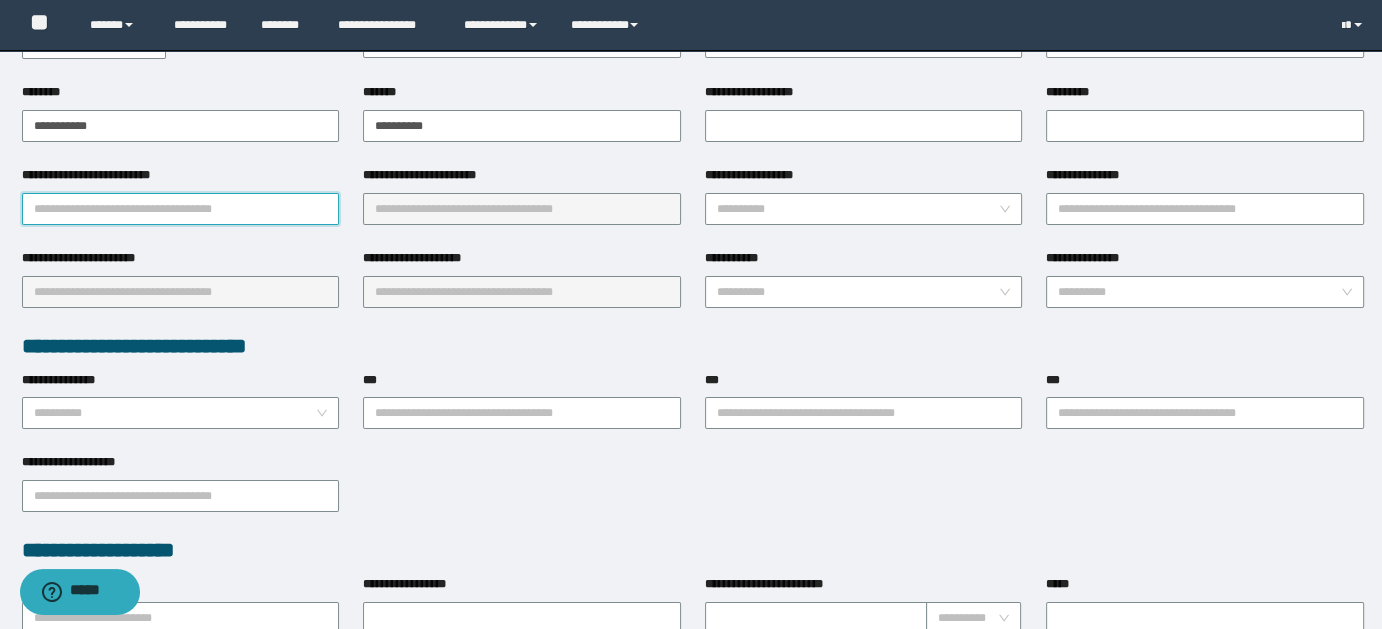 click on "**********" at bounding box center (181, 209) 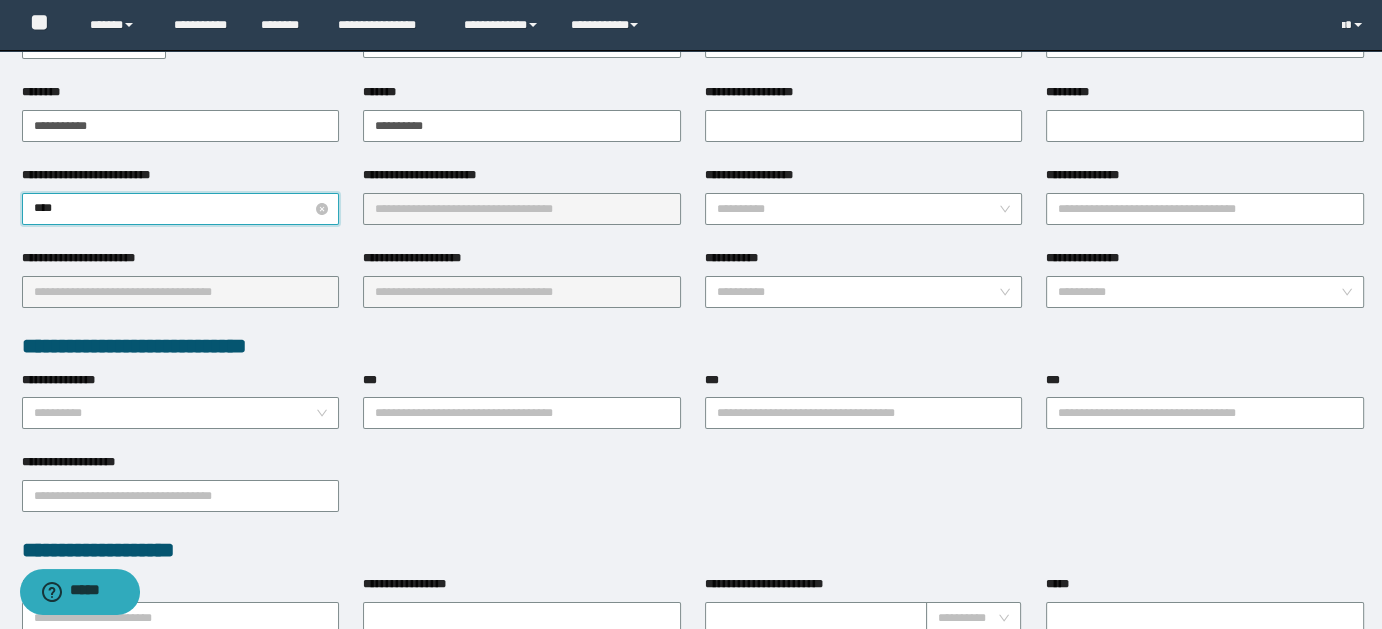 type on "*****" 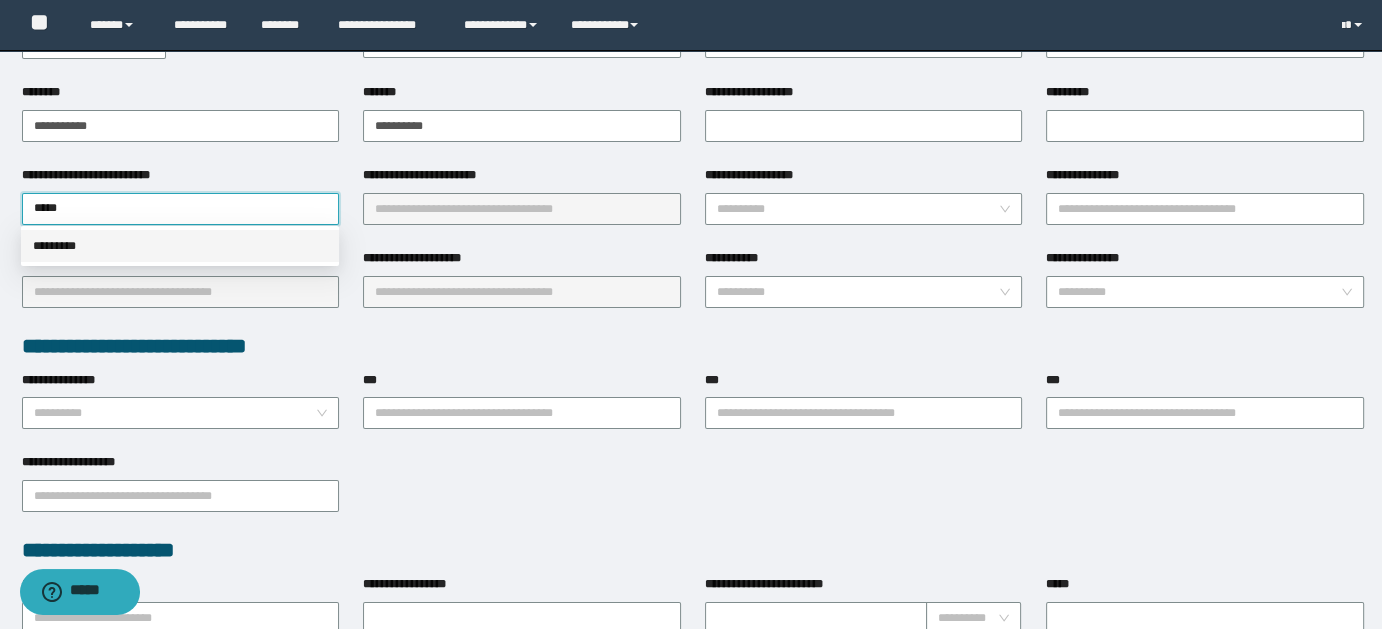 click on "*********" at bounding box center [180, 246] 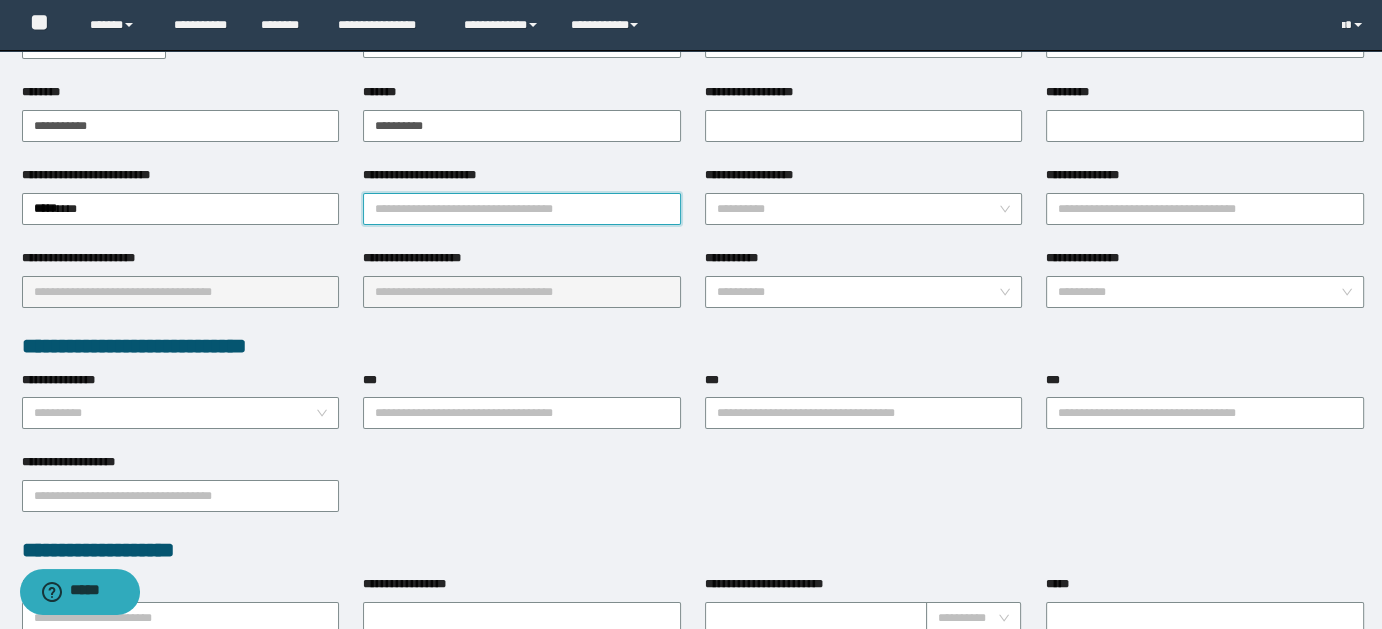 click on "**********" at bounding box center [522, 209] 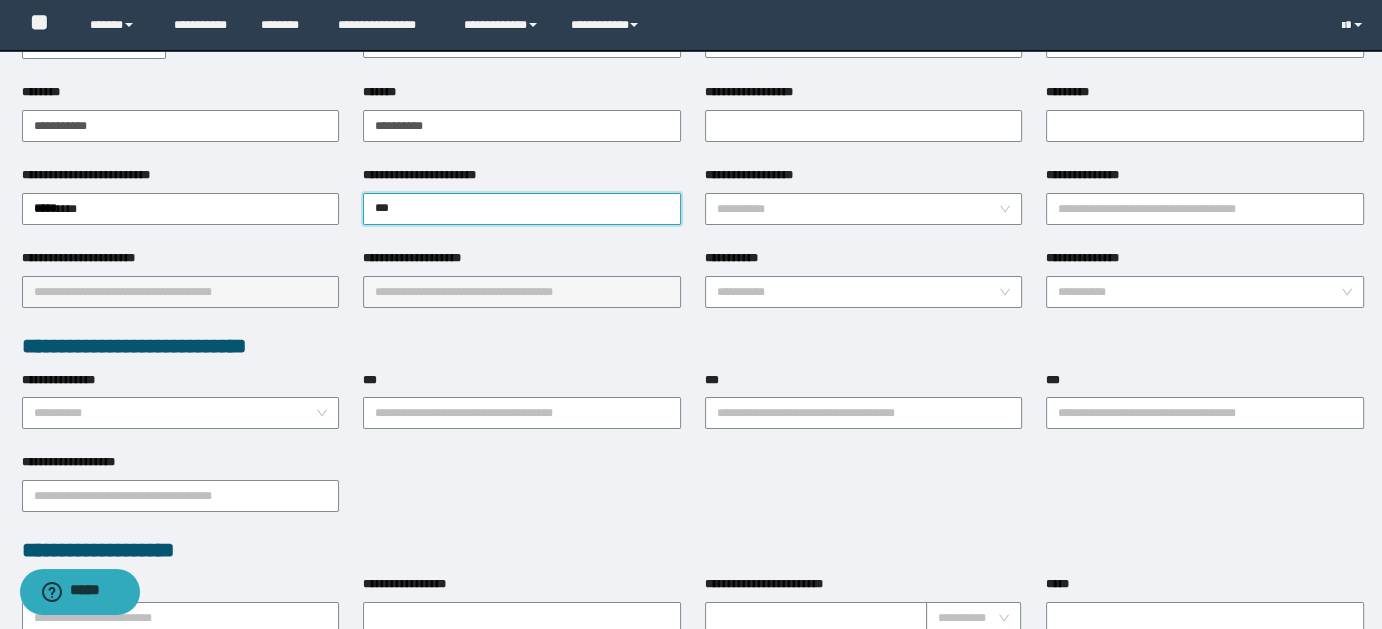 type on "****" 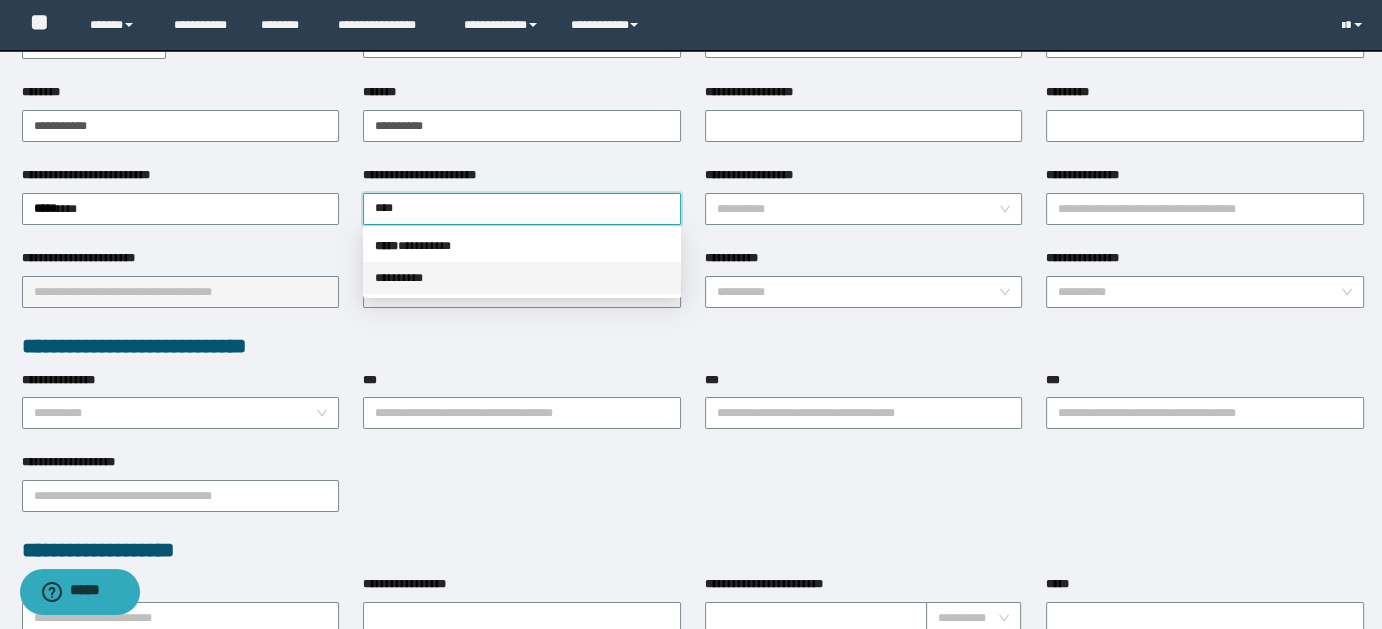 click on "* ********" at bounding box center [522, 278] 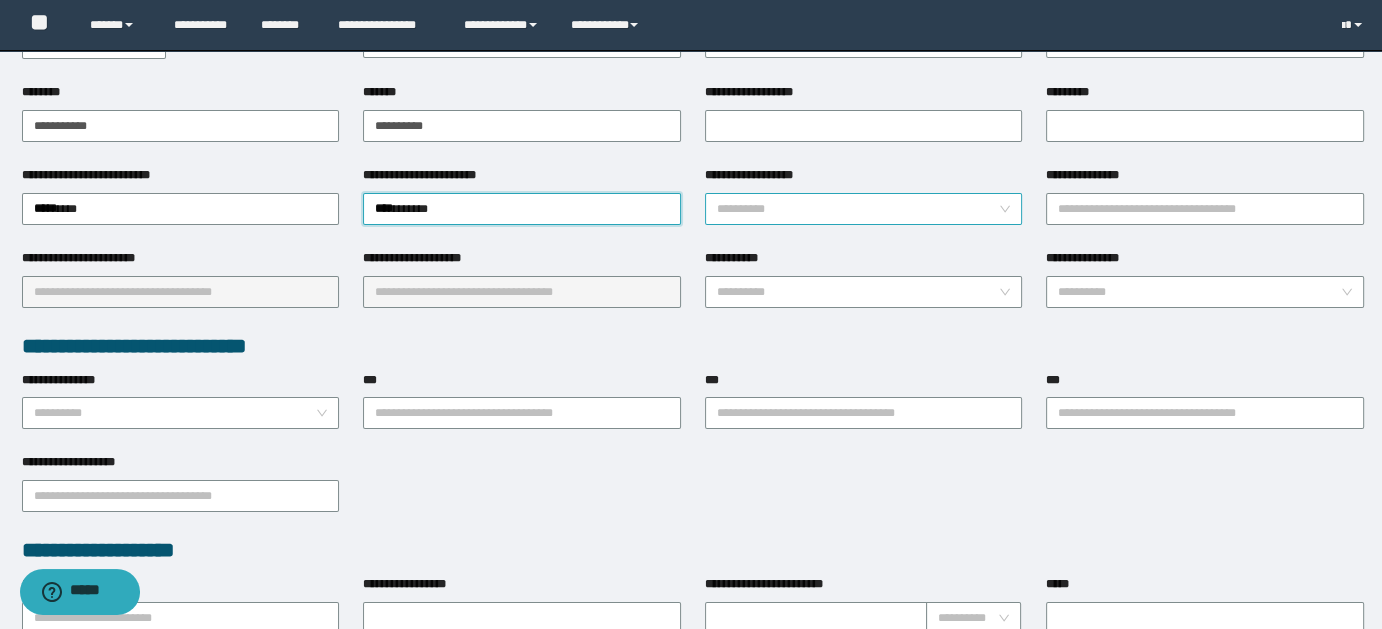 click on "**********" at bounding box center (858, 209) 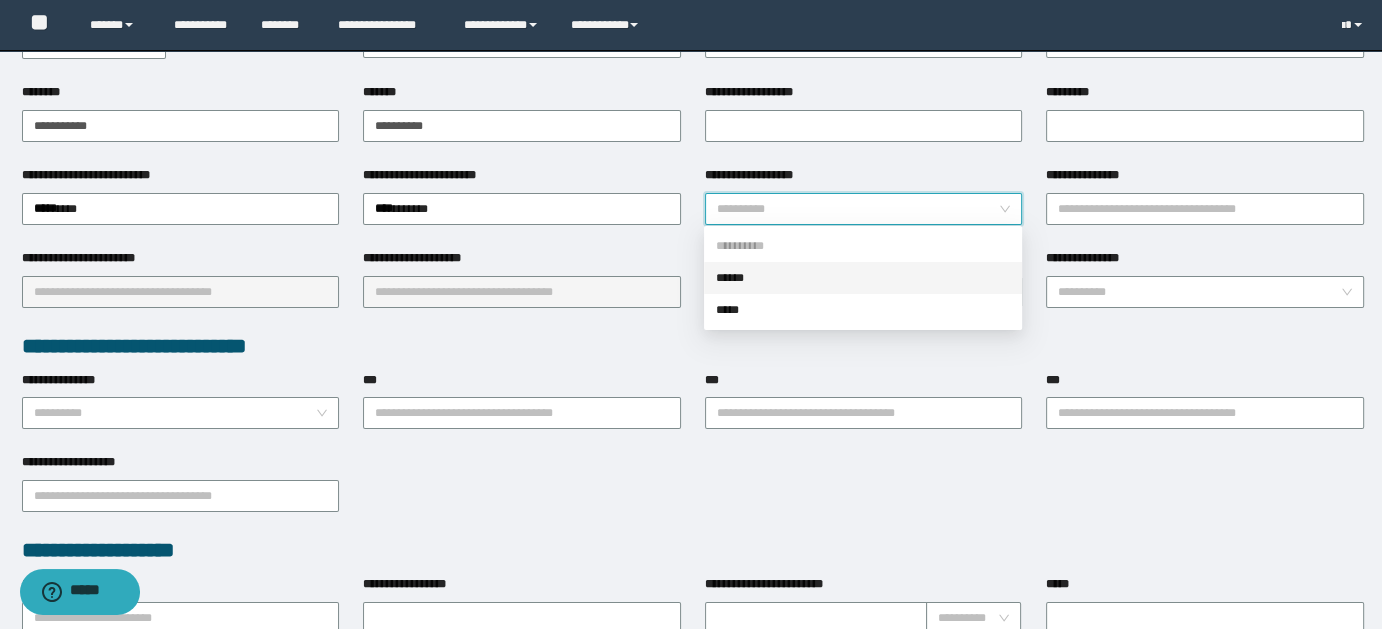 click on "******" at bounding box center (863, 278) 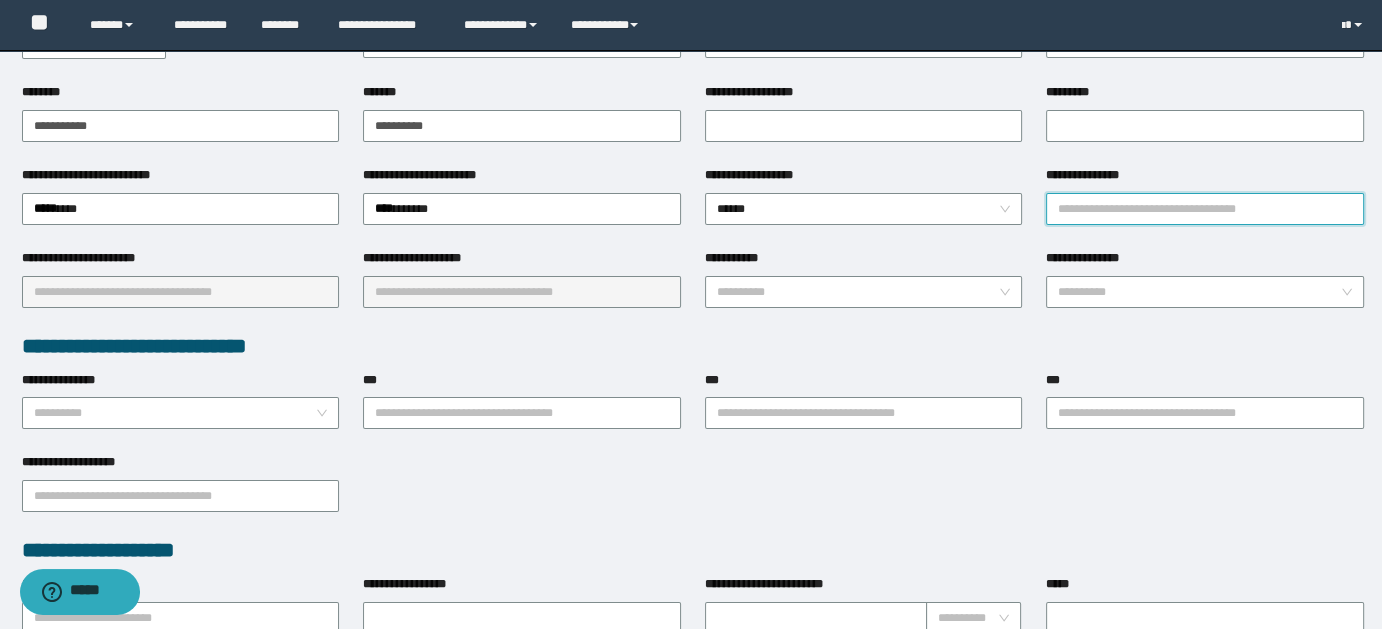 click on "**********" at bounding box center [1205, 209] 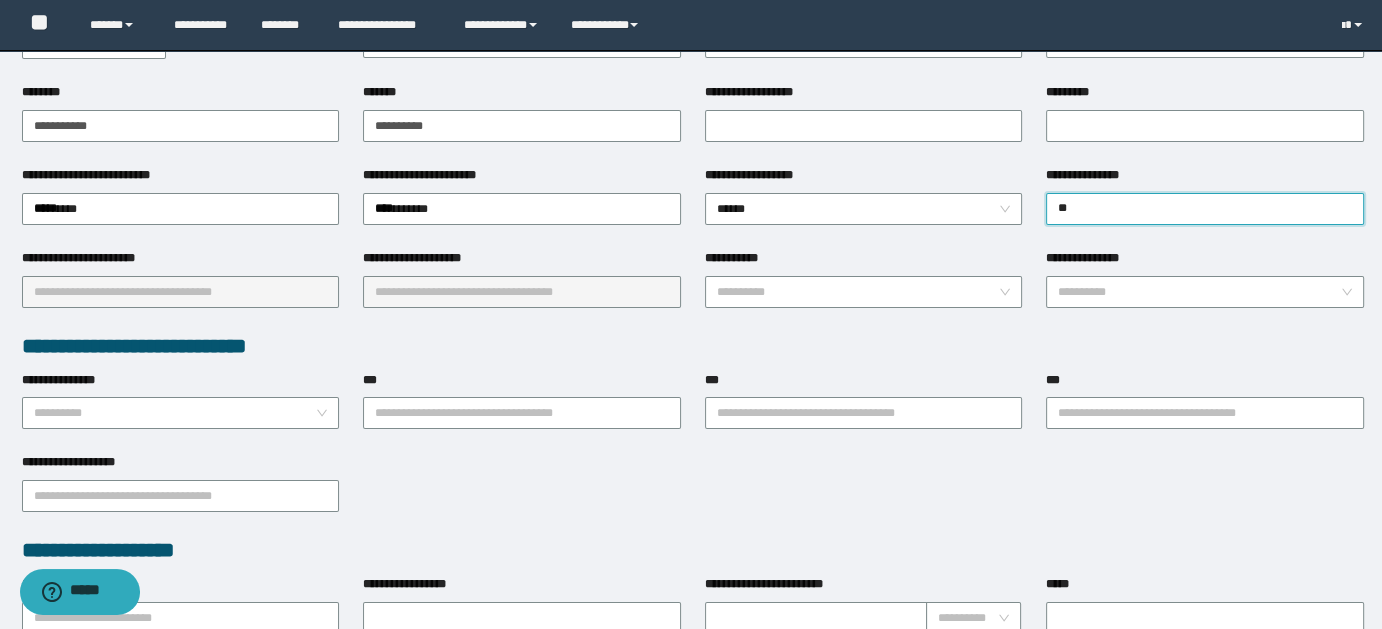 type on "***" 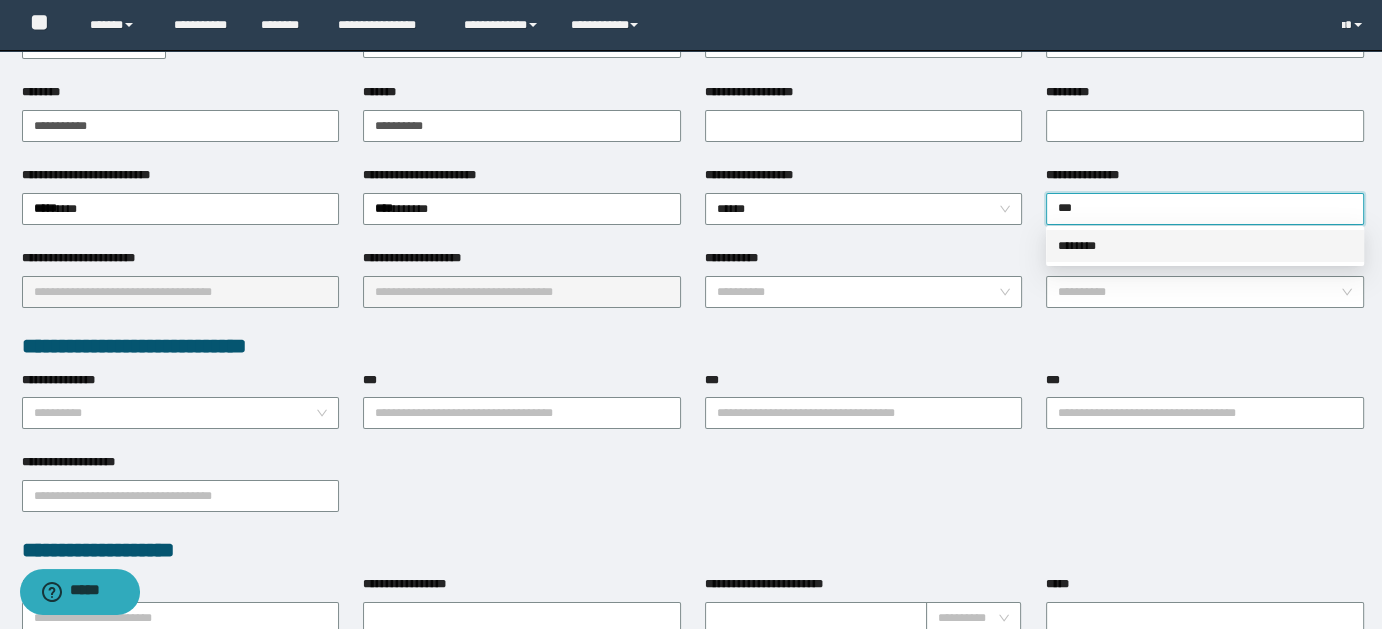 click on "********" at bounding box center (1205, 246) 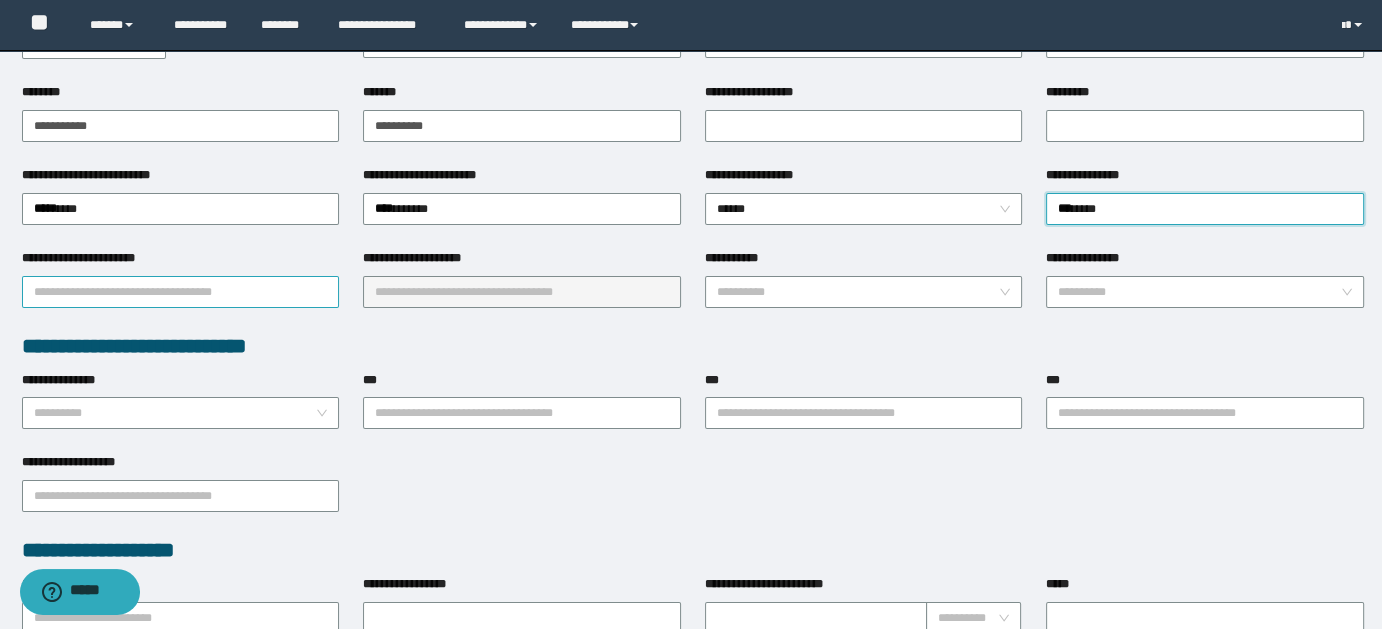 click on "**********" at bounding box center (181, 292) 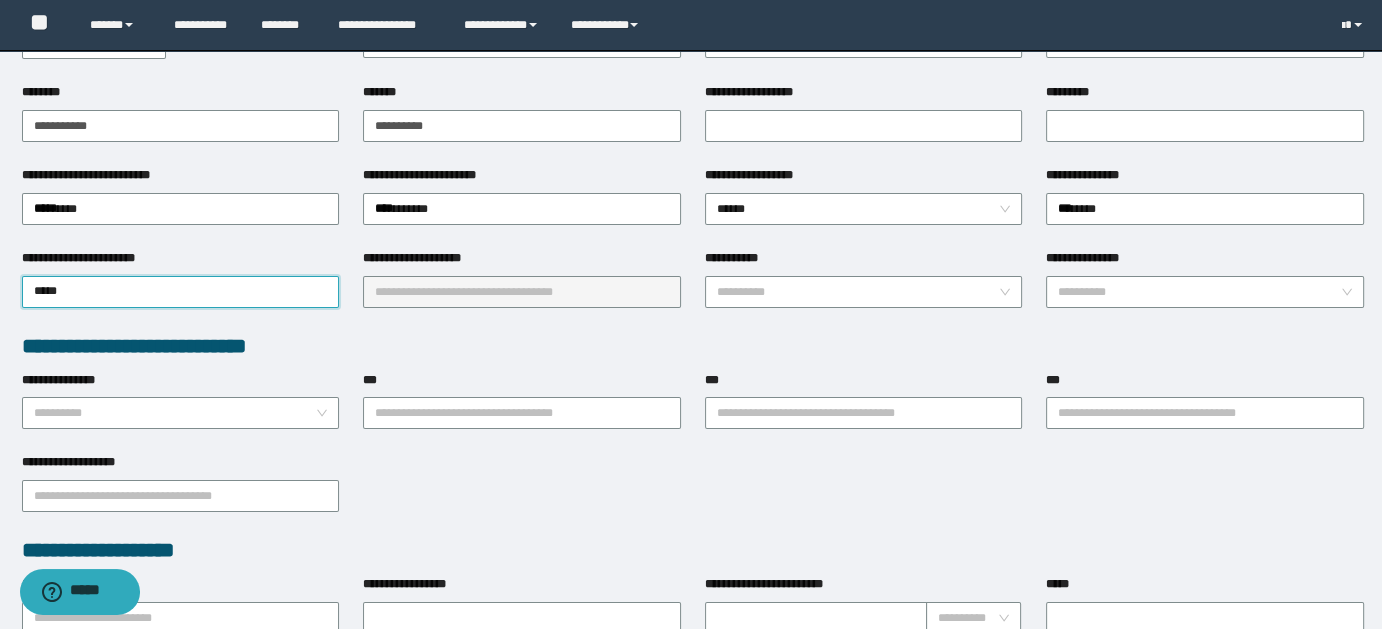 type on "******" 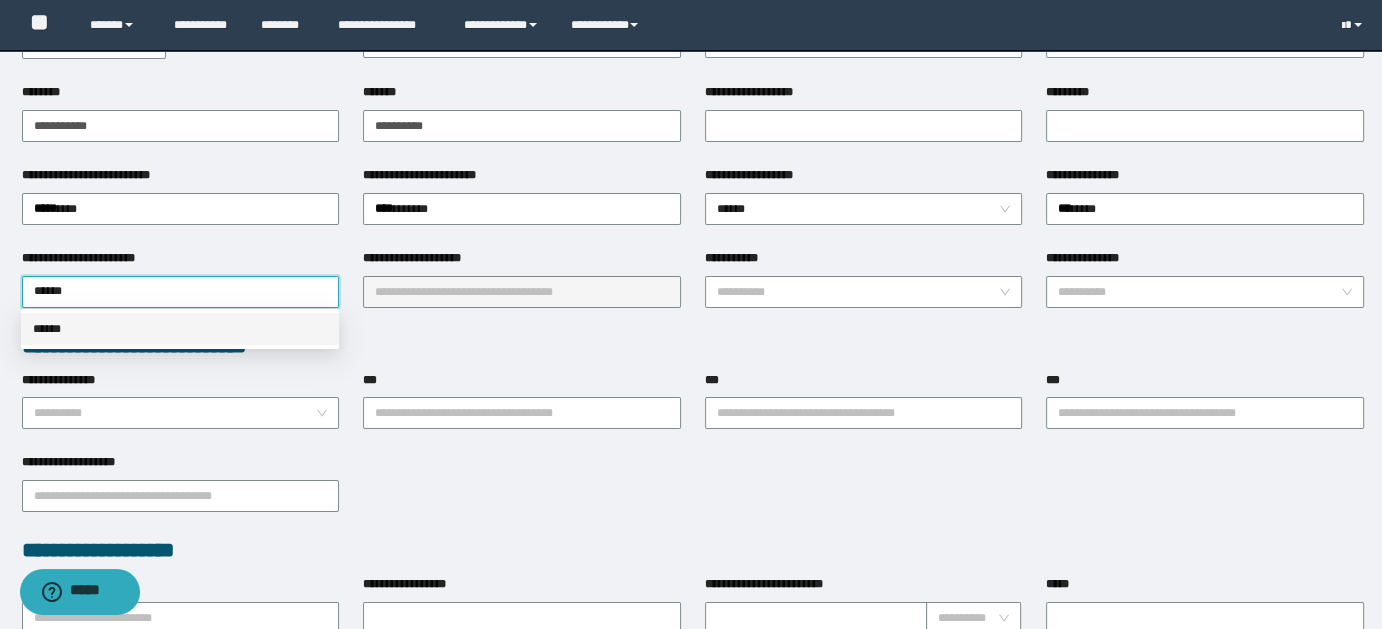 click on "******" at bounding box center [180, 329] 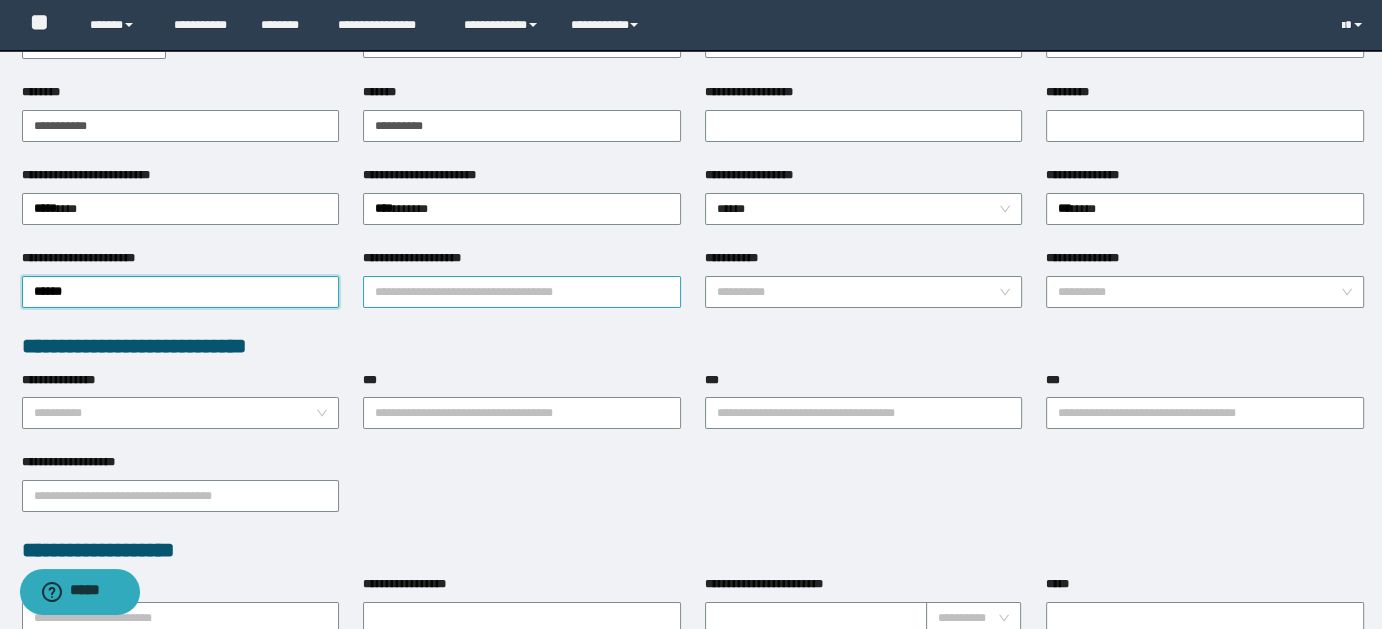 click on "**********" at bounding box center [522, 292] 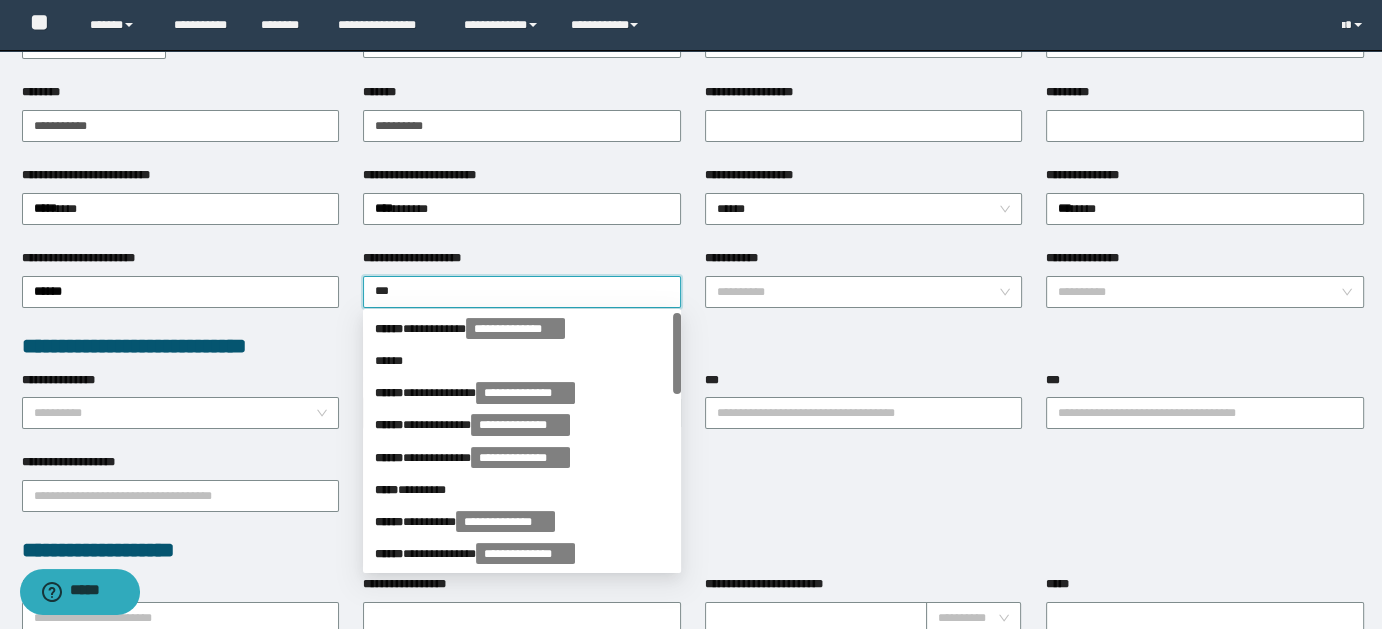type on "****" 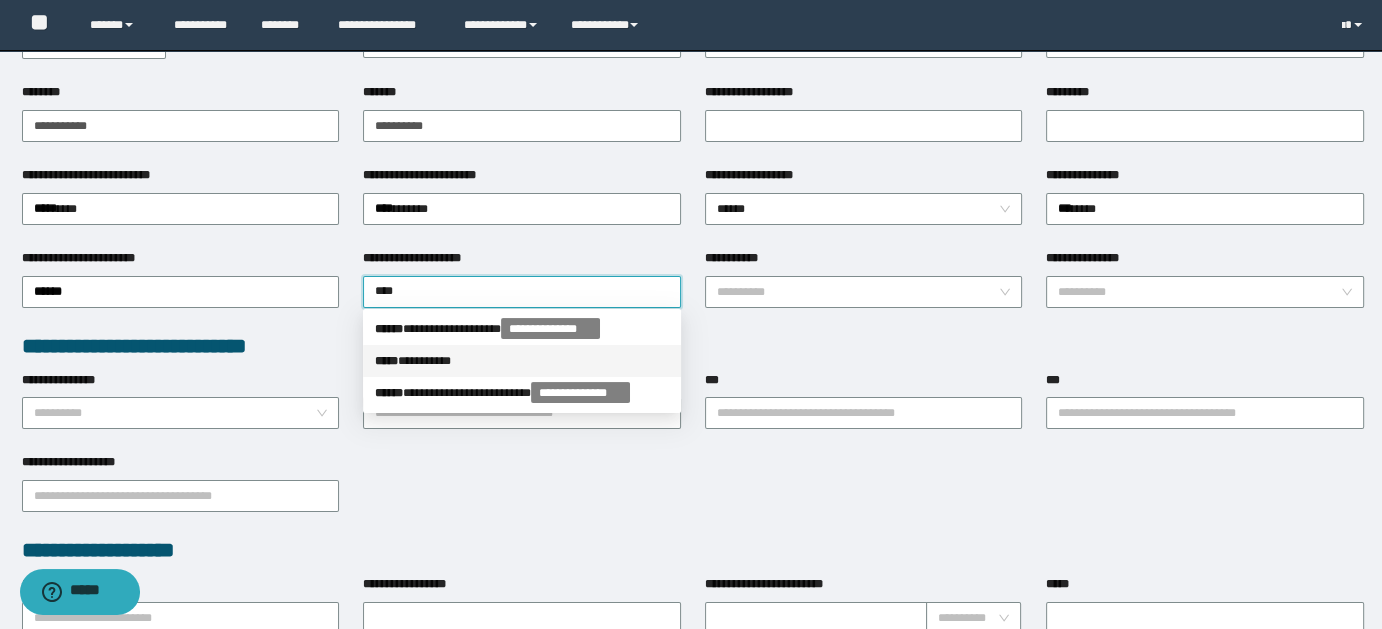 click on "***** * ********" at bounding box center (522, 361) 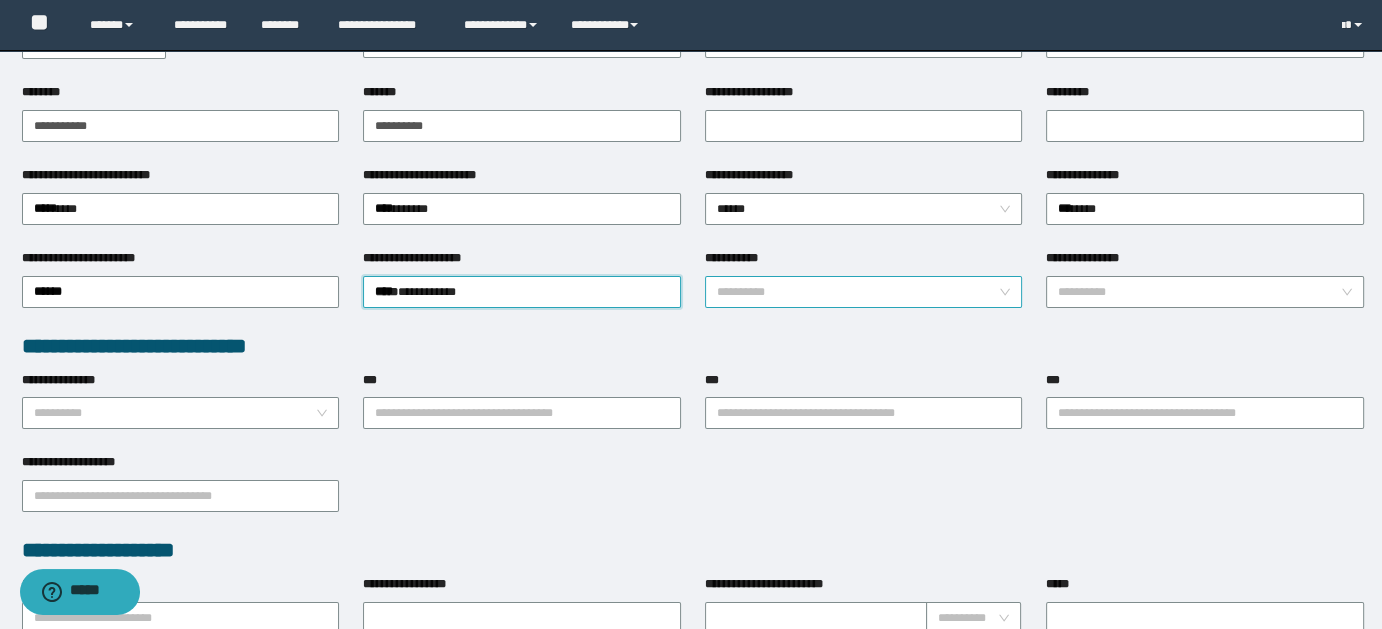 click on "**********" at bounding box center (864, 292) 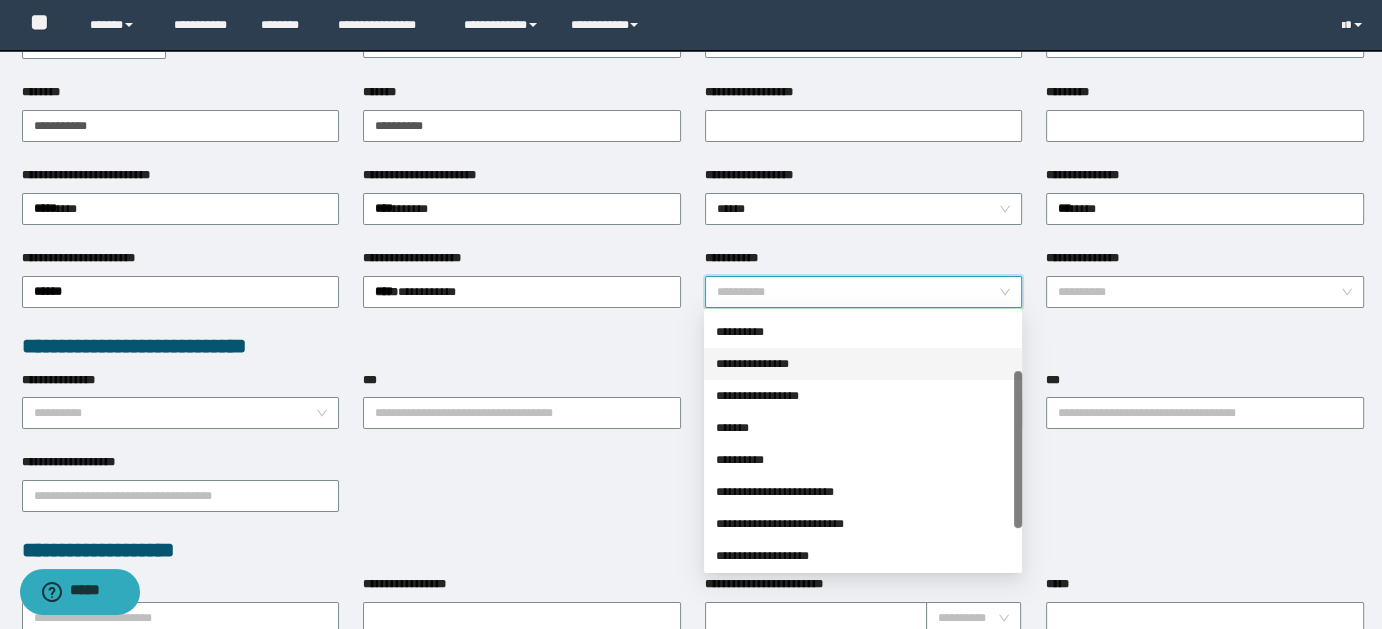 scroll, scrollTop: 114, scrollLeft: 0, axis: vertical 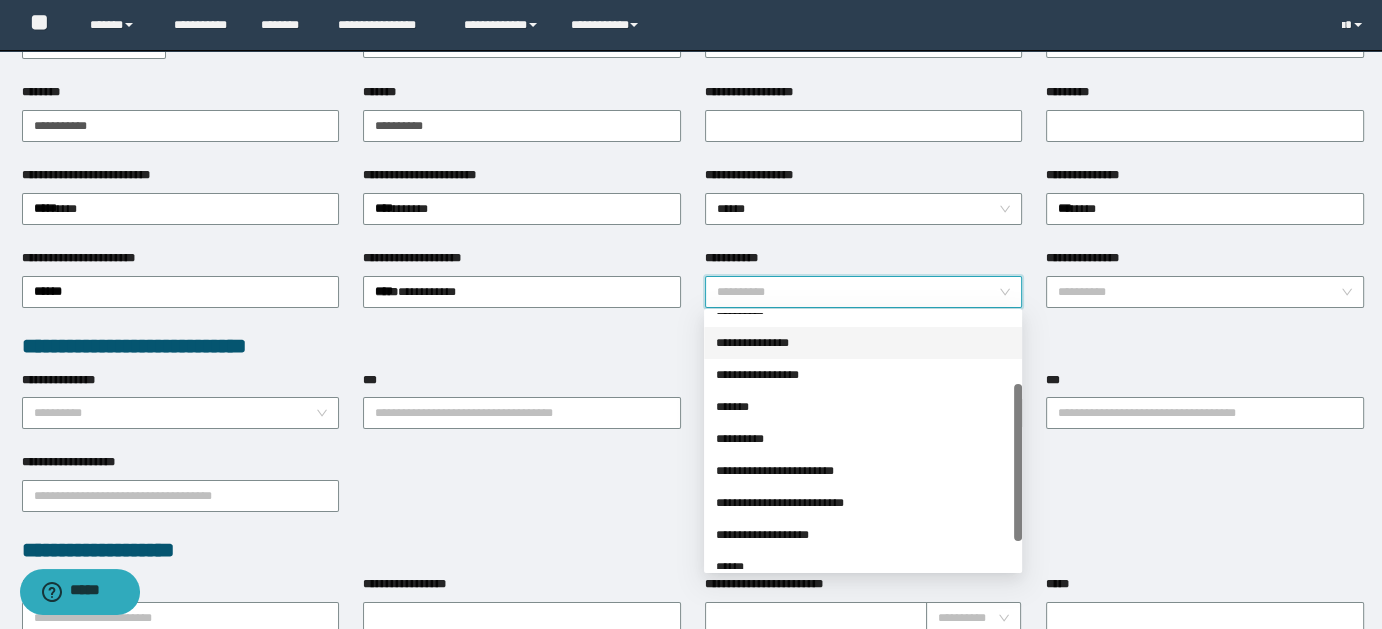 drag, startPoint x: 1018, startPoint y: 441, endPoint x: 1009, endPoint y: 512, distance: 71.568146 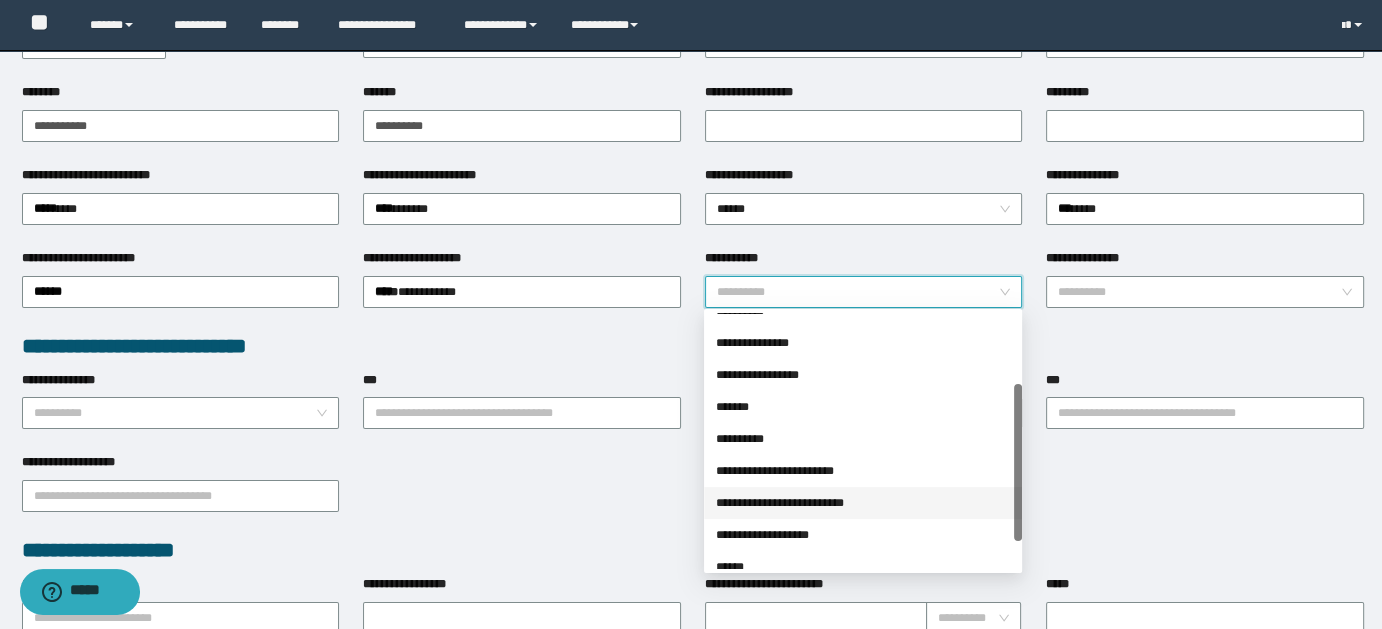 click on "**********" at bounding box center (863, 503) 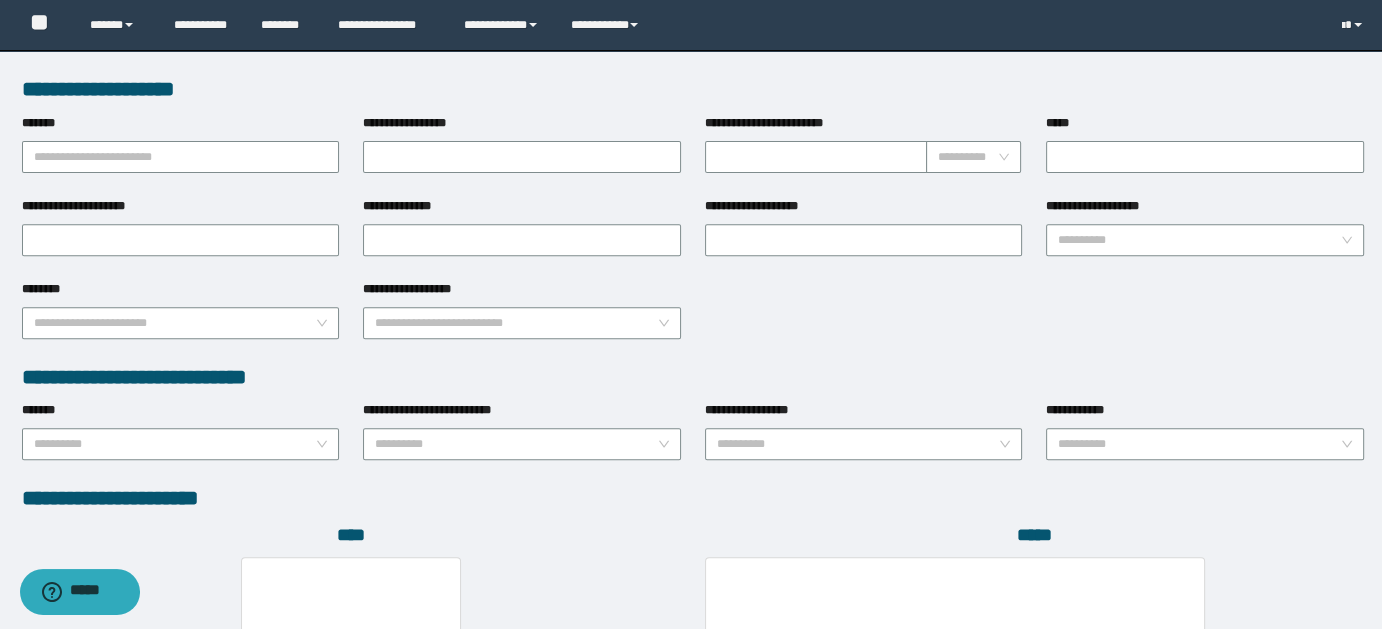 scroll, scrollTop: 1072, scrollLeft: 0, axis: vertical 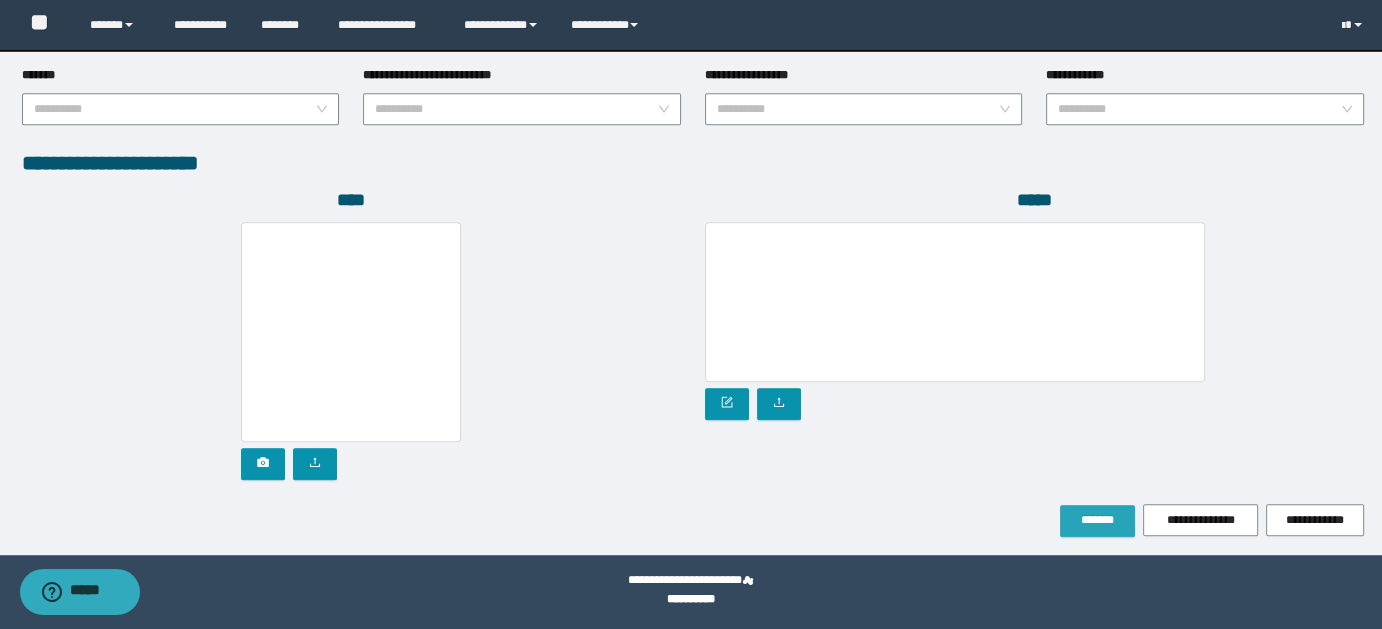 click on "*******" at bounding box center (1097, 520) 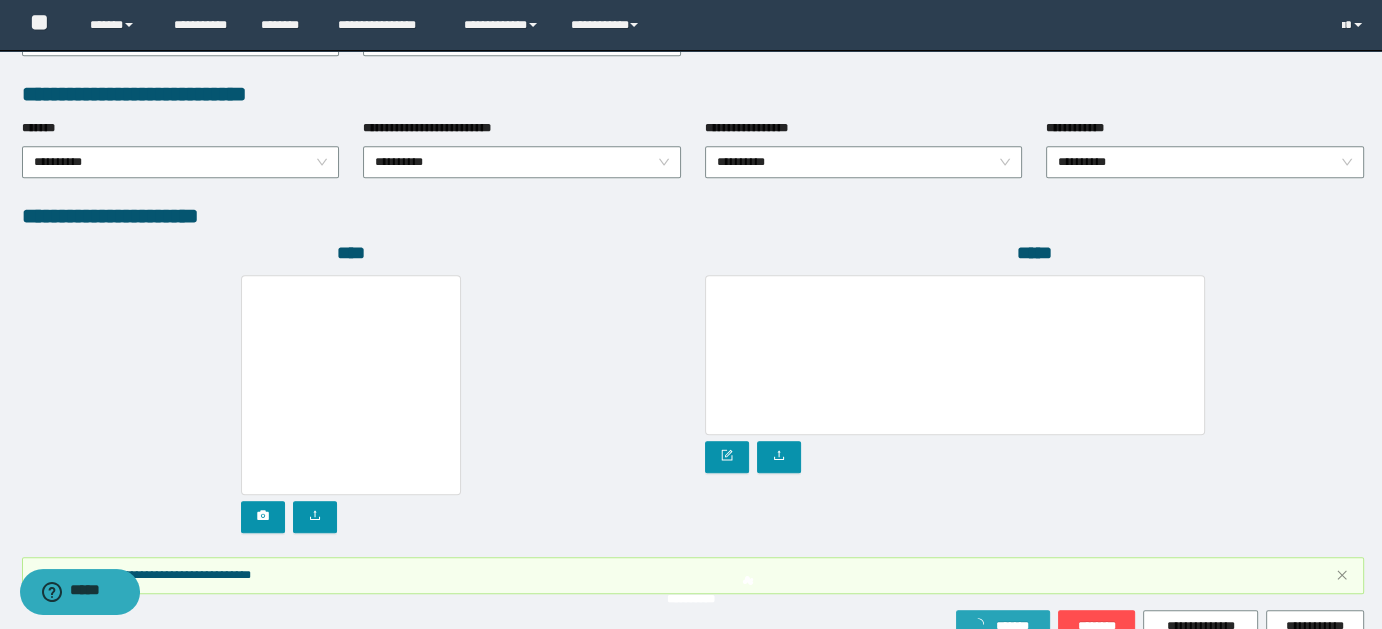 scroll, scrollTop: 1124, scrollLeft: 0, axis: vertical 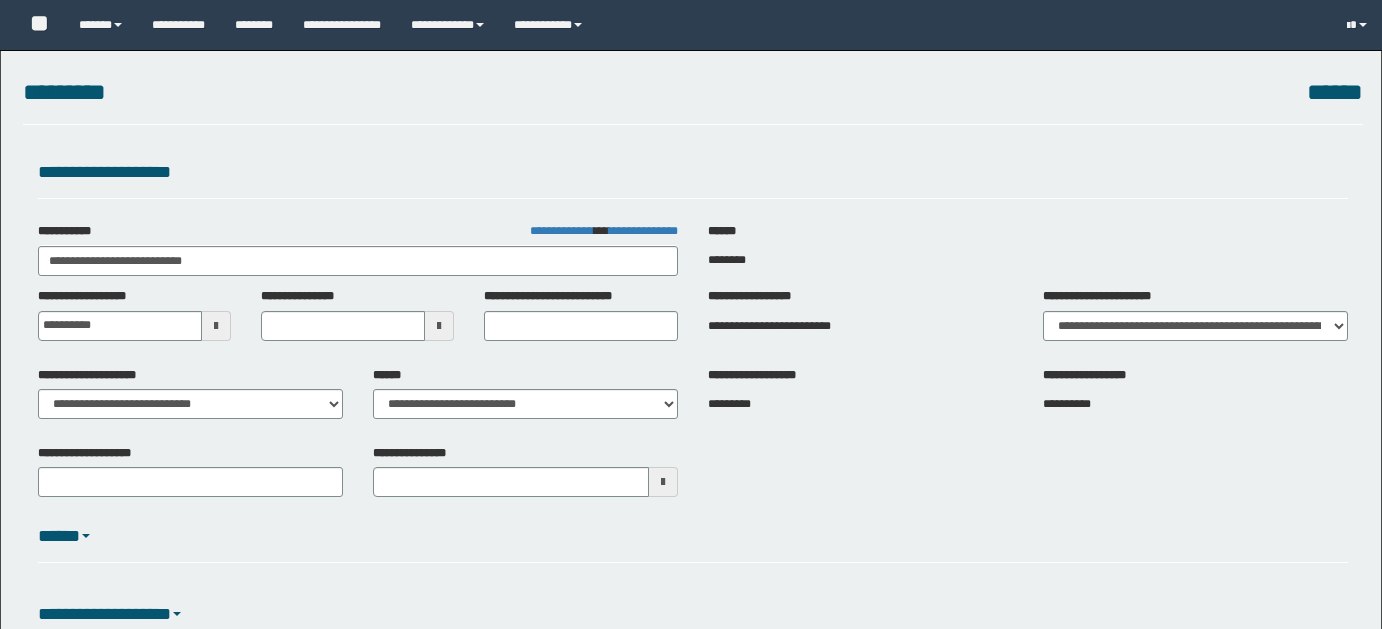 select on "**" 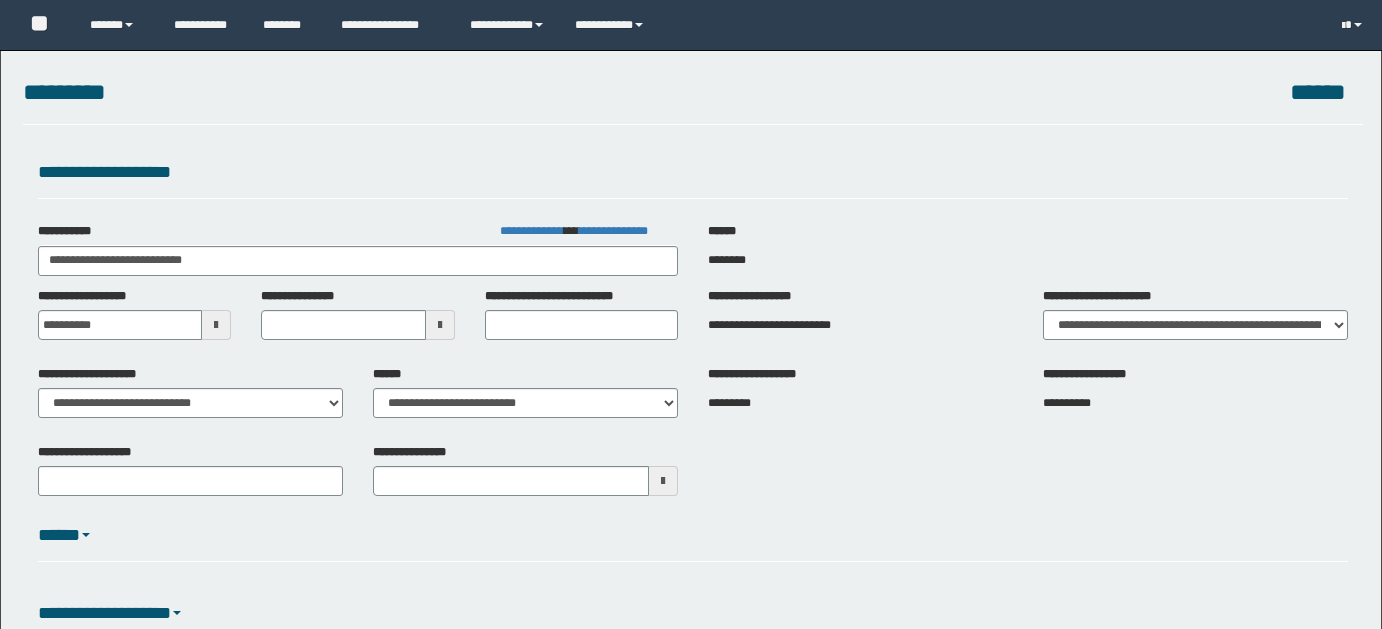 scroll, scrollTop: 30, scrollLeft: 0, axis: vertical 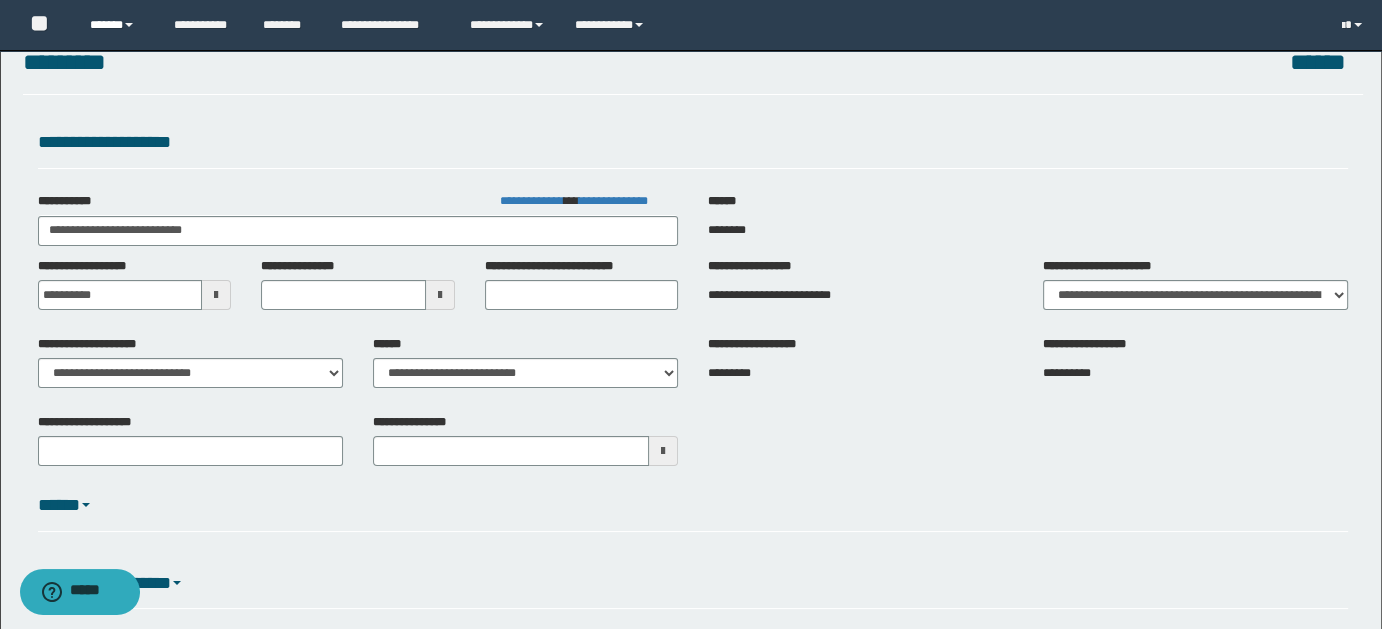 click on "******" at bounding box center (117, 25) 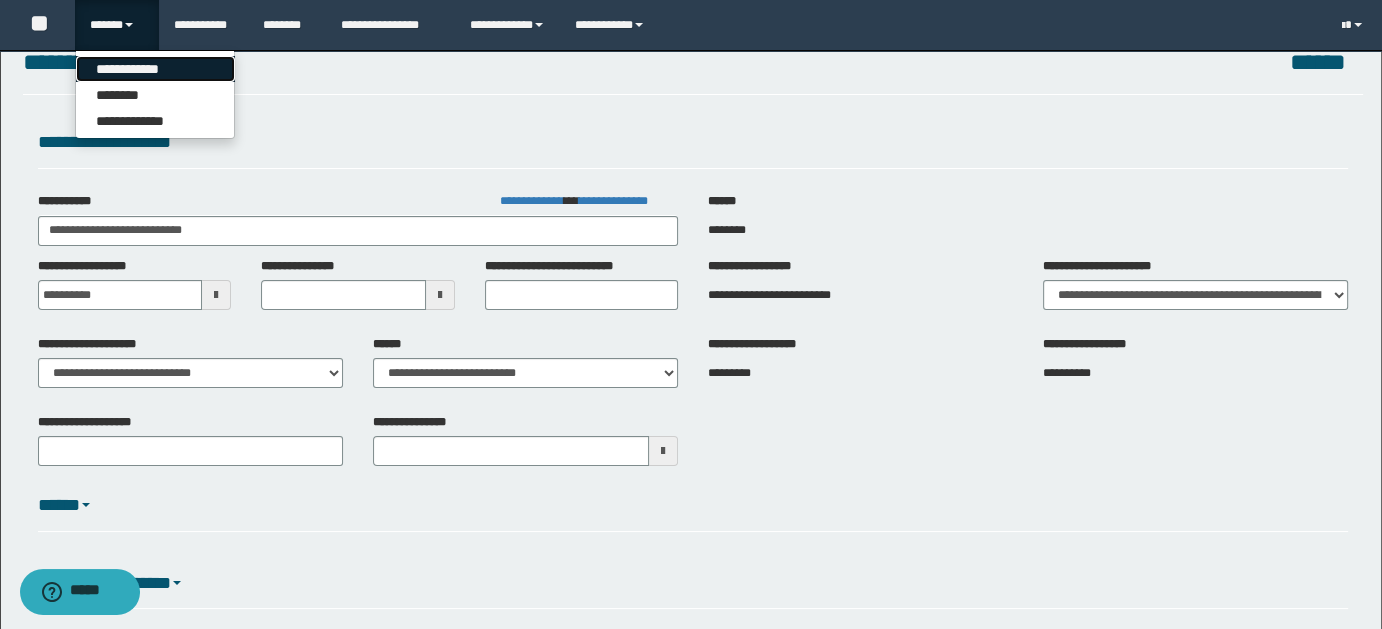 click on "**********" at bounding box center (155, 69) 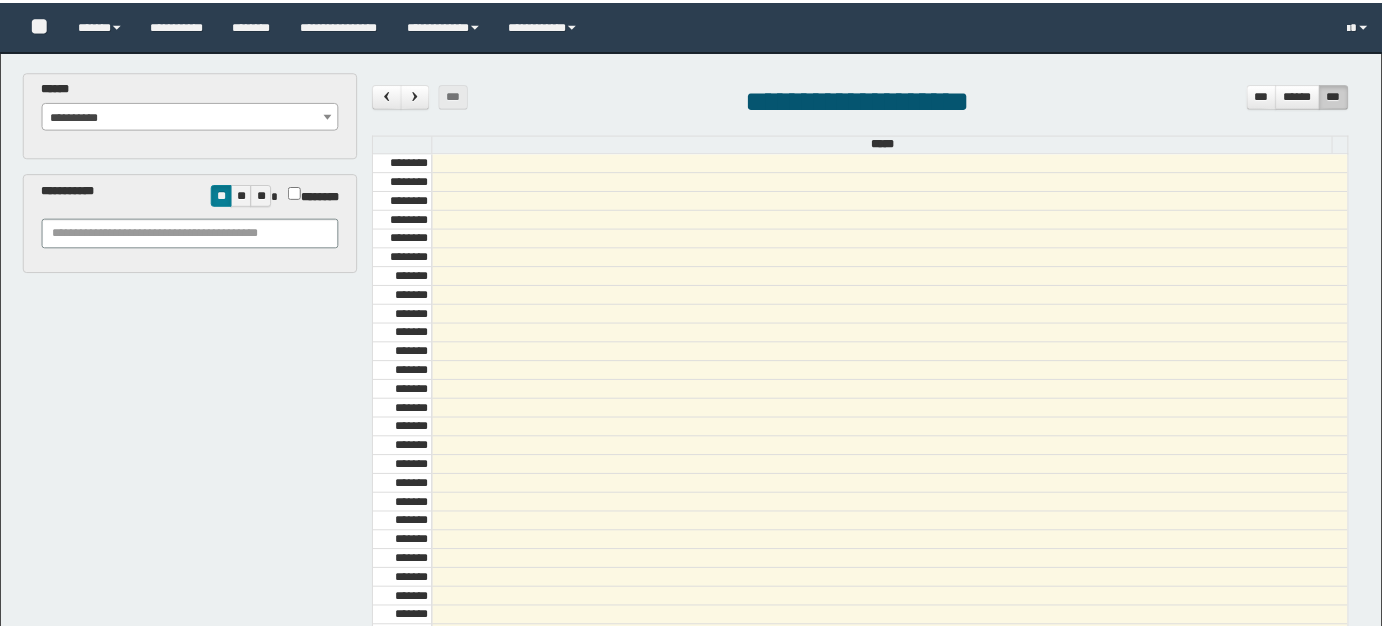scroll, scrollTop: 0, scrollLeft: 0, axis: both 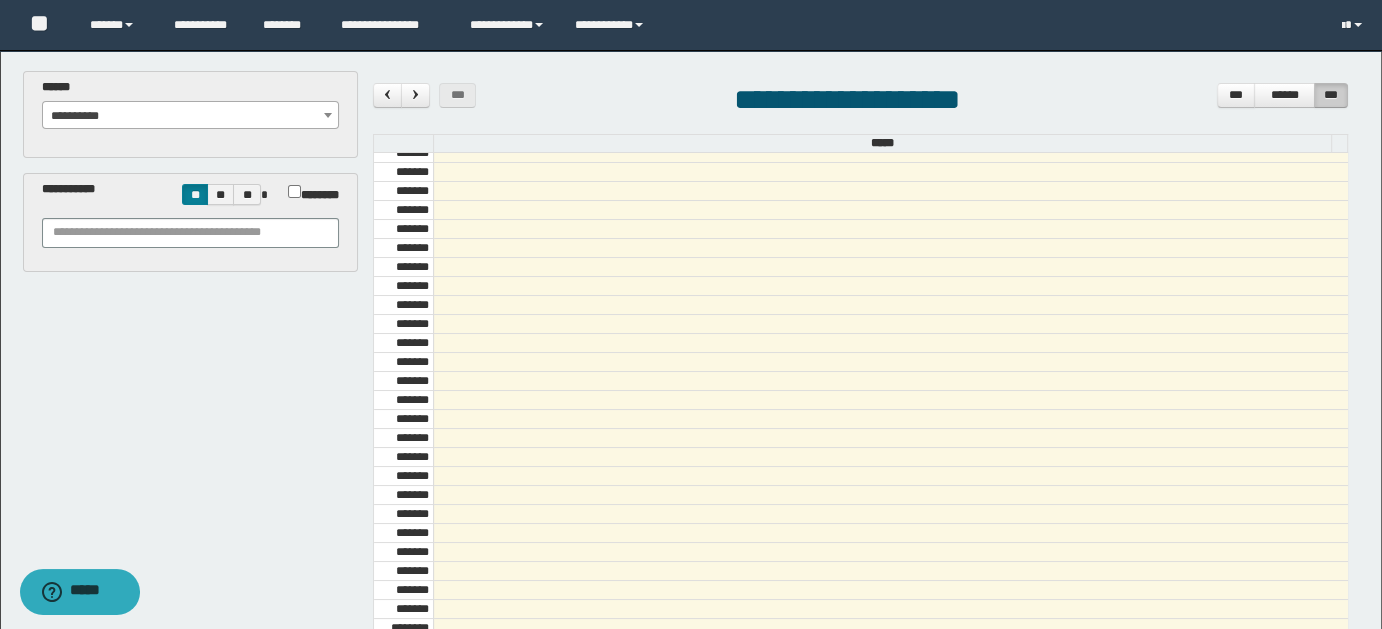 select on "******" 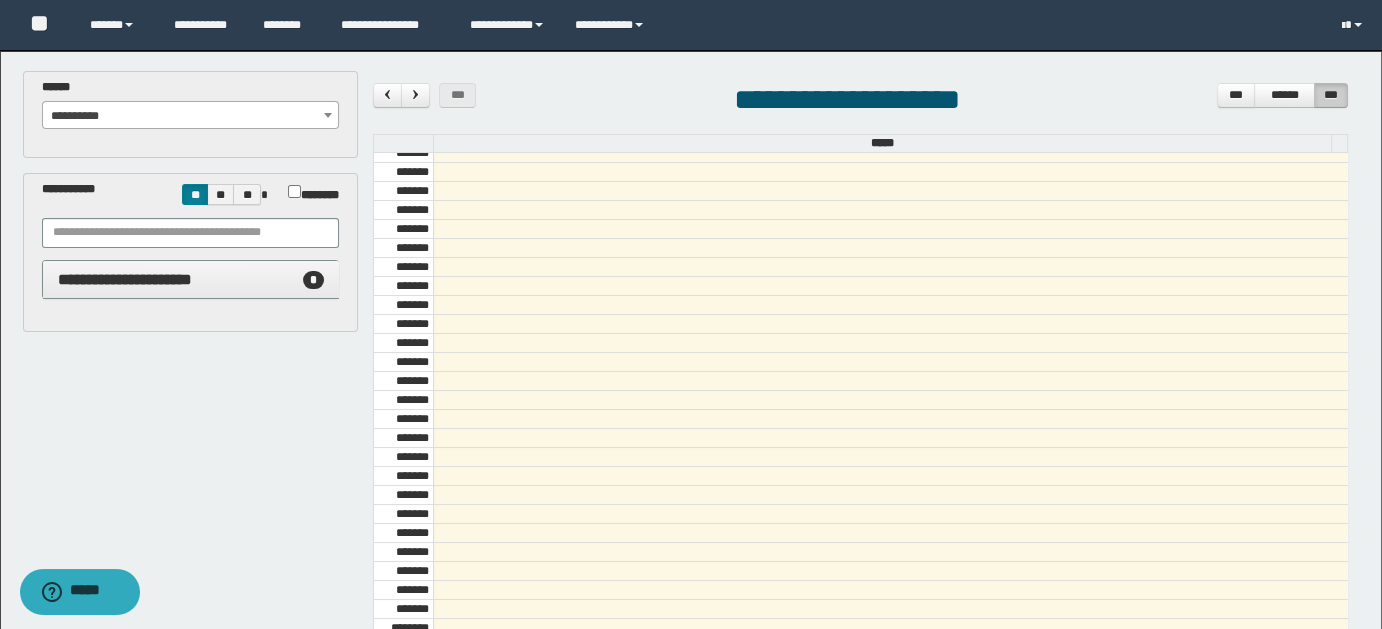 click on "**********" at bounding box center (191, 280) 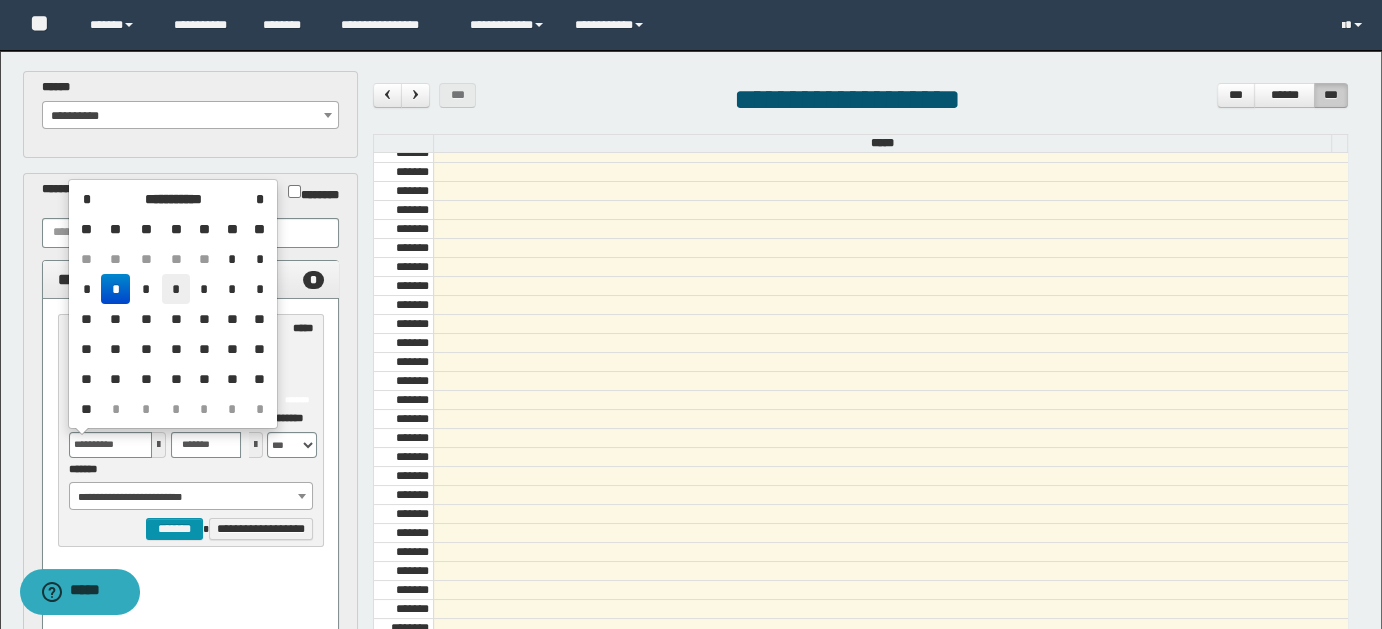 click on "*" at bounding box center (176, 289) 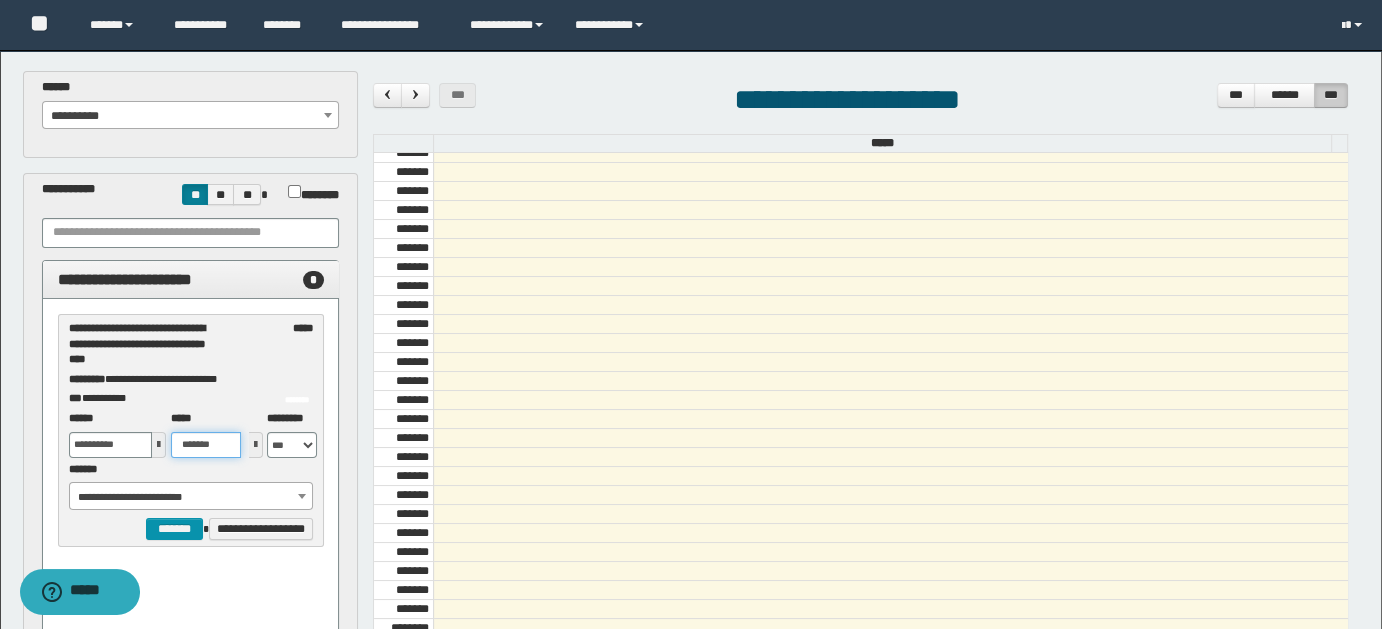 click on "*******" at bounding box center (206, 445) 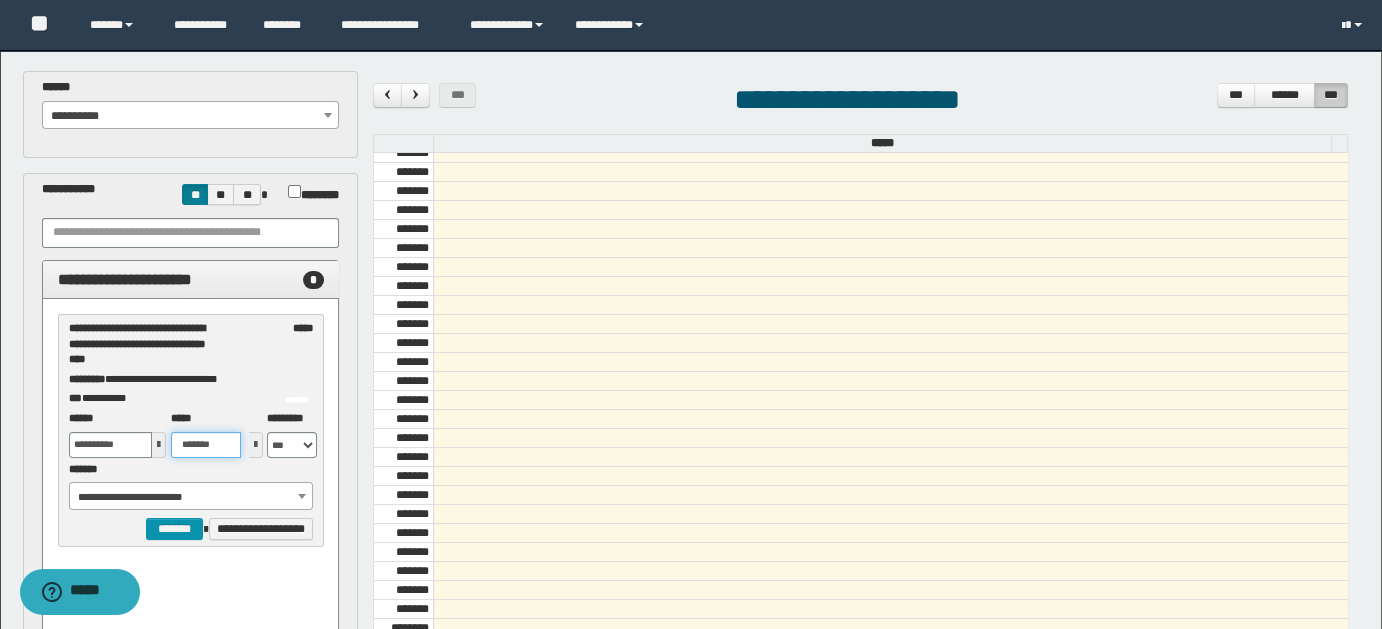 click on "*******" at bounding box center (206, 445) 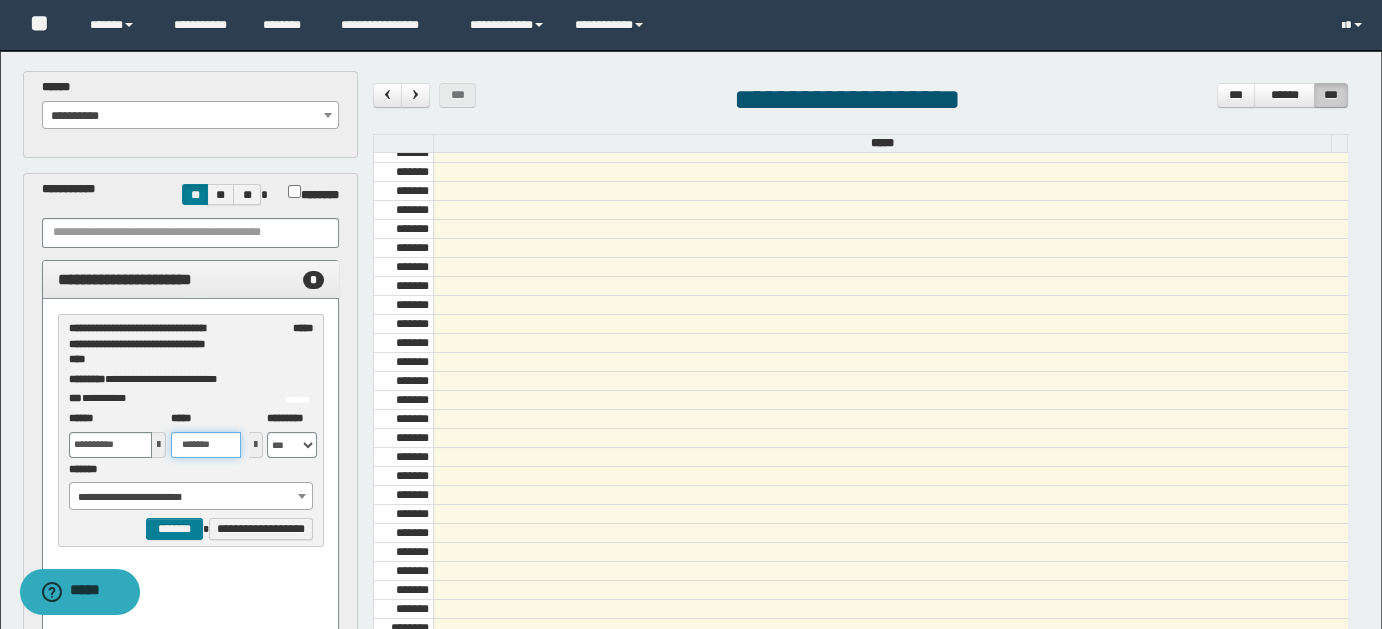 type on "*******" 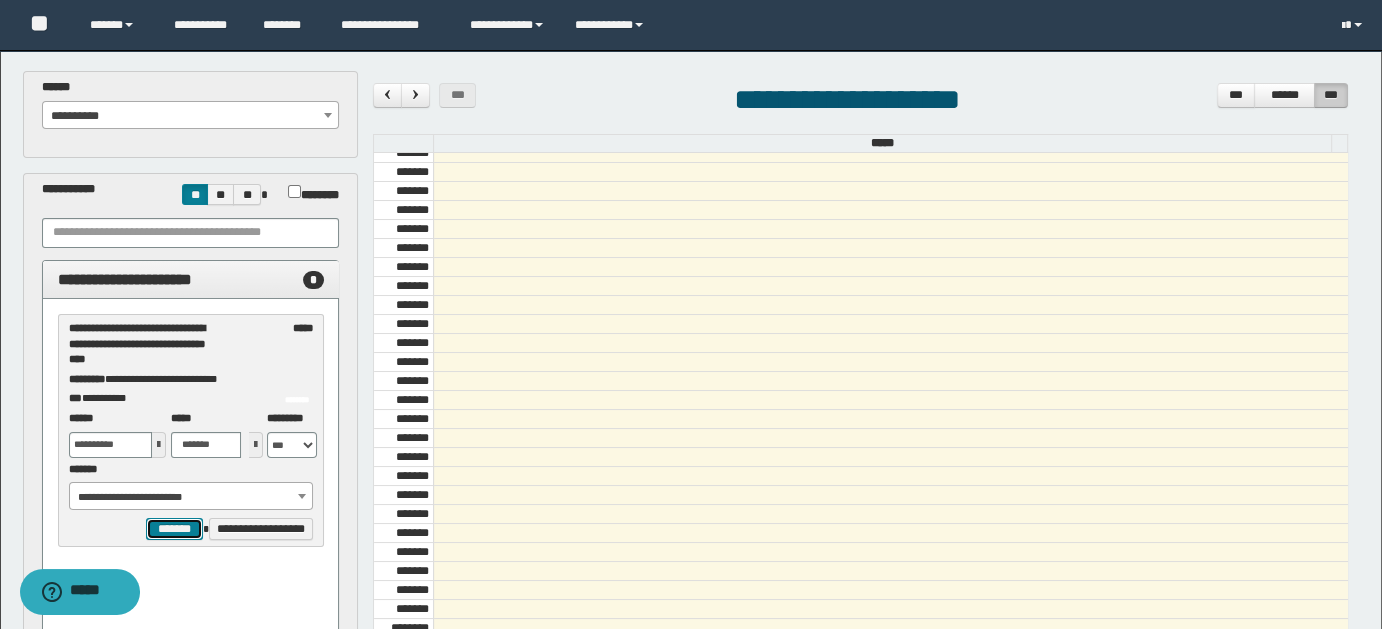 click on "*******" at bounding box center (174, 528) 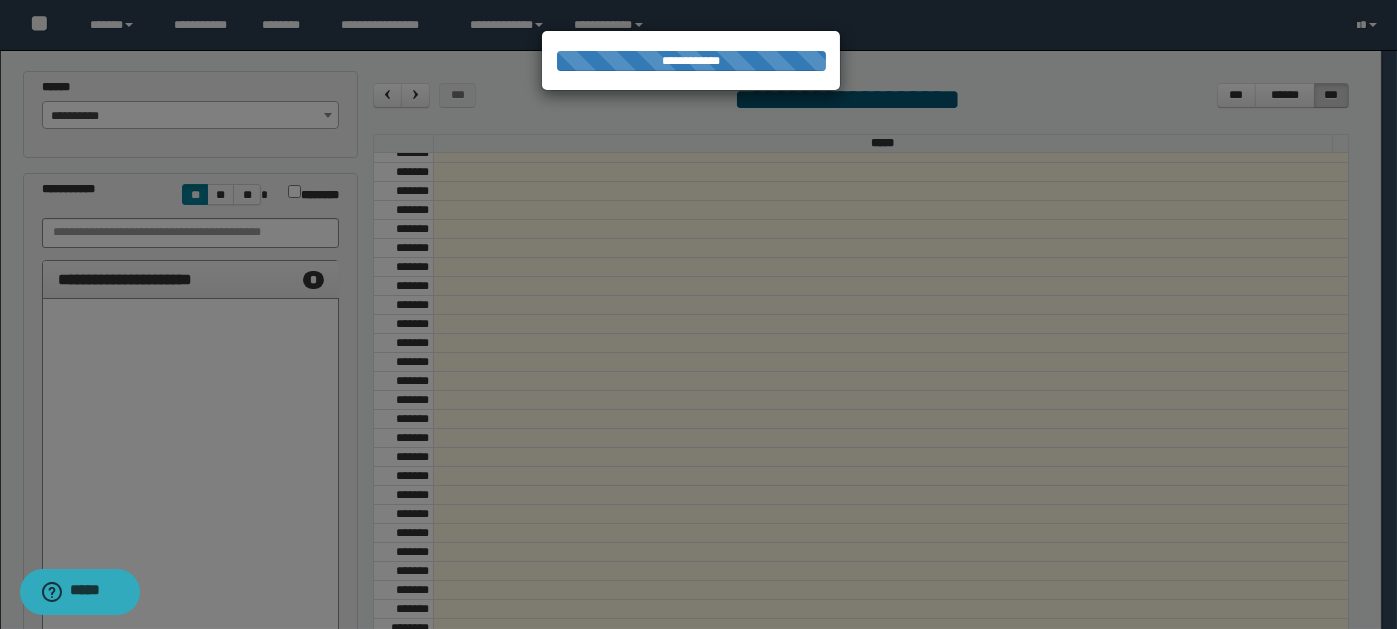 select on "******" 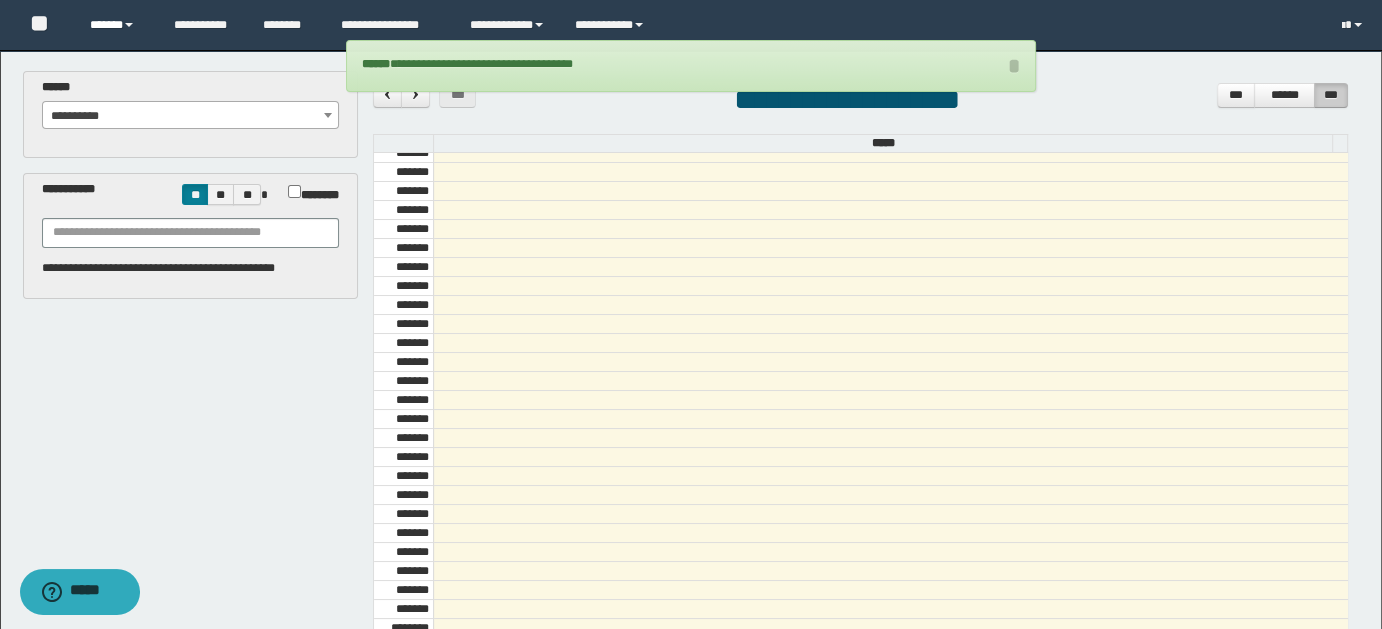click at bounding box center (129, 25) 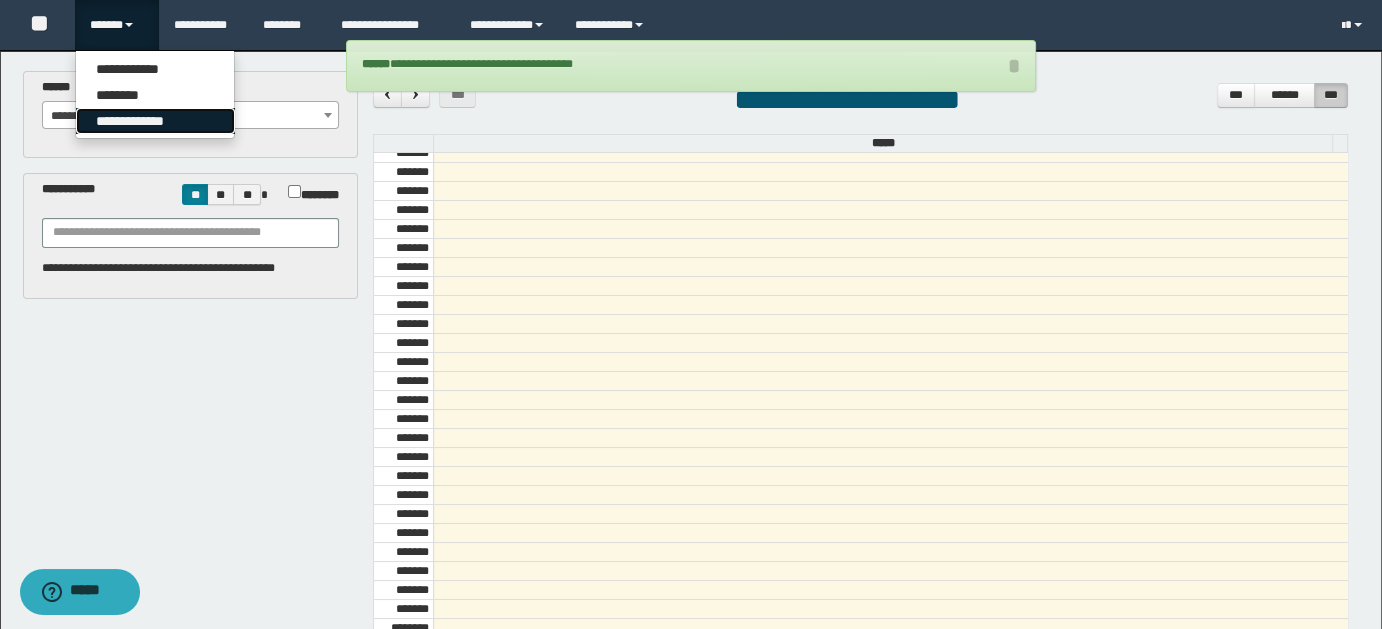 click on "**********" at bounding box center (155, 121) 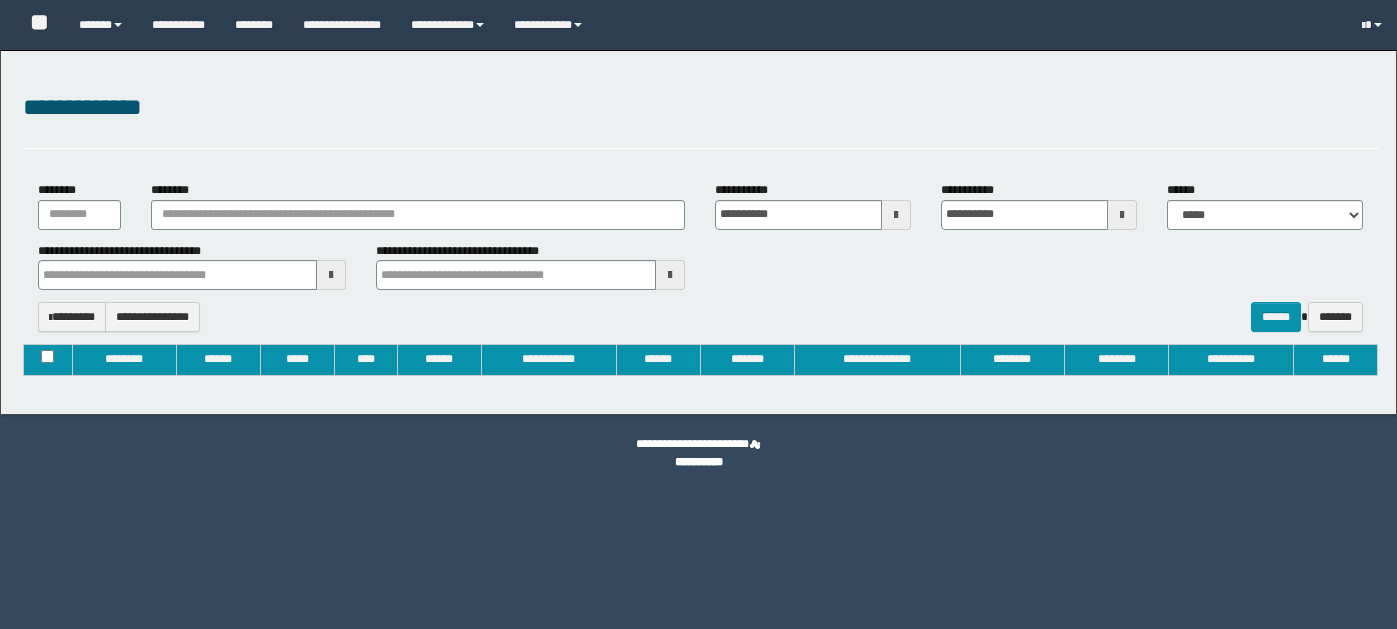 type on "**********" 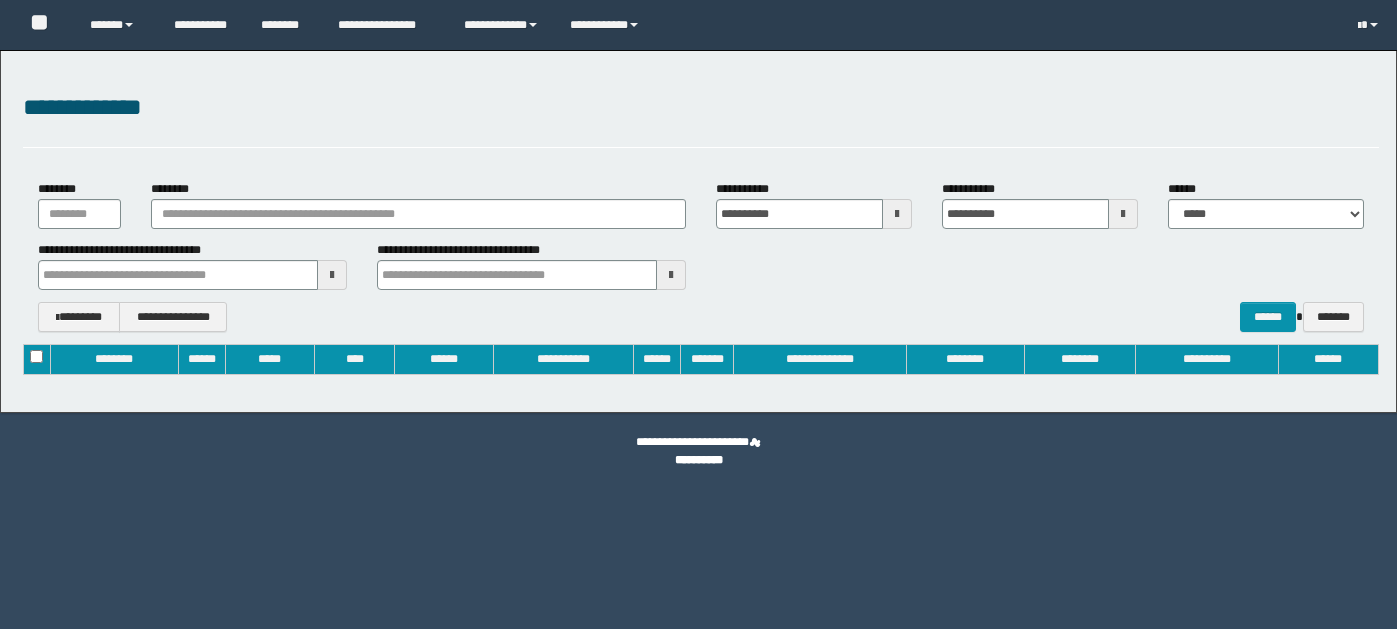 scroll, scrollTop: 0, scrollLeft: 0, axis: both 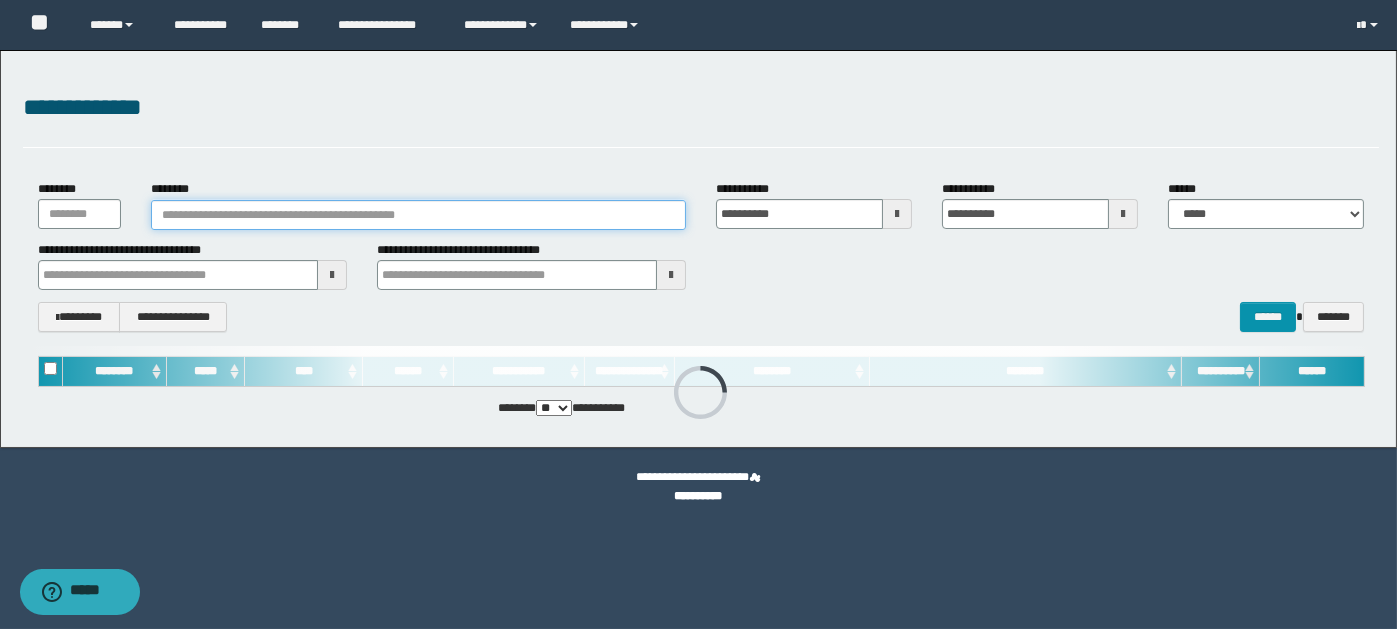 click on "********" at bounding box center [418, 215] 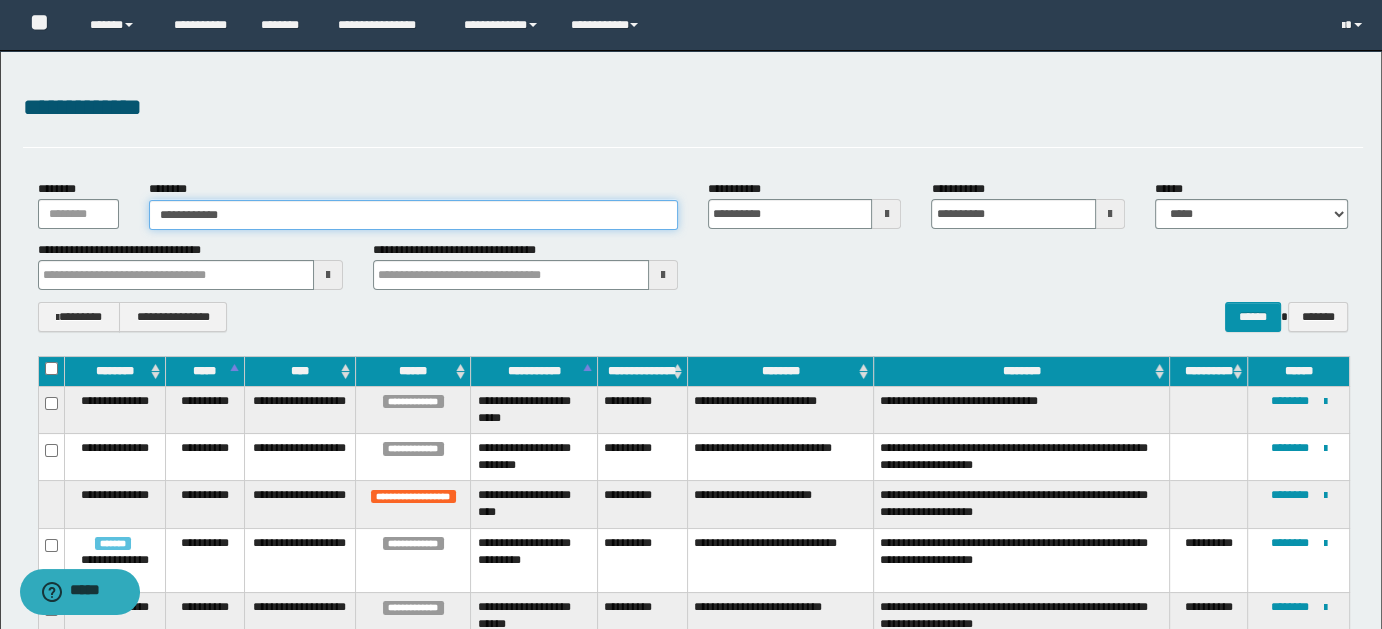type on "**********" 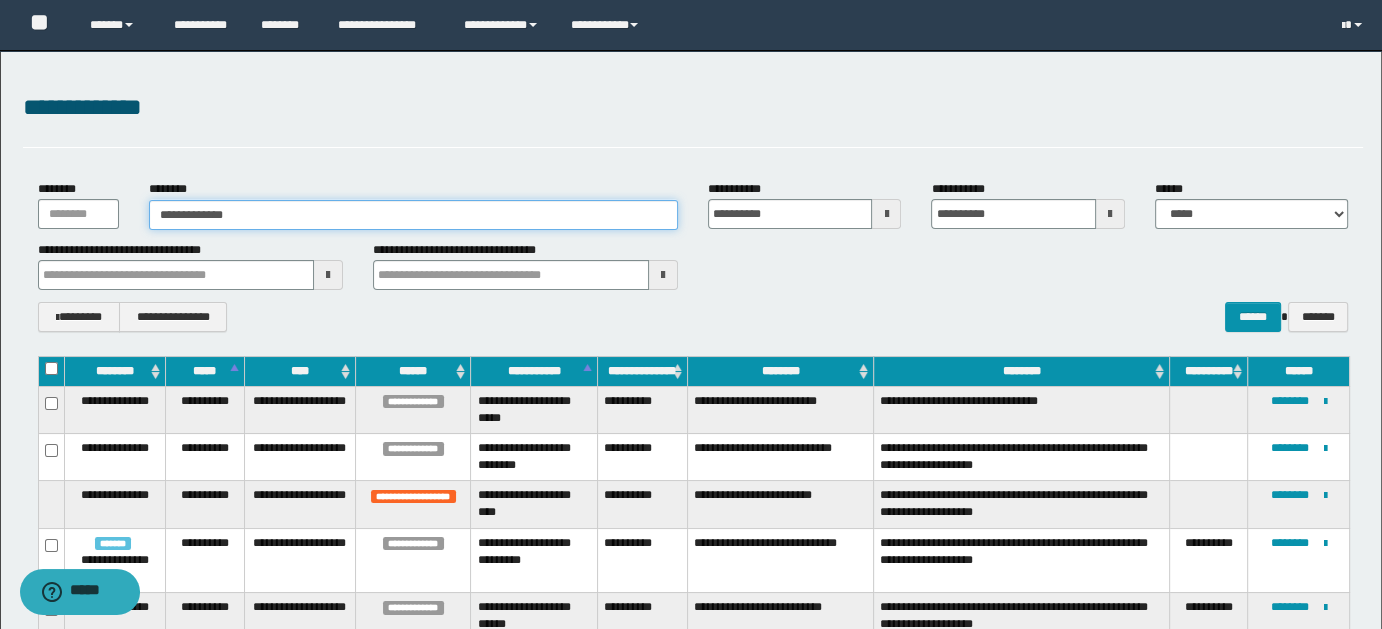 type on "**********" 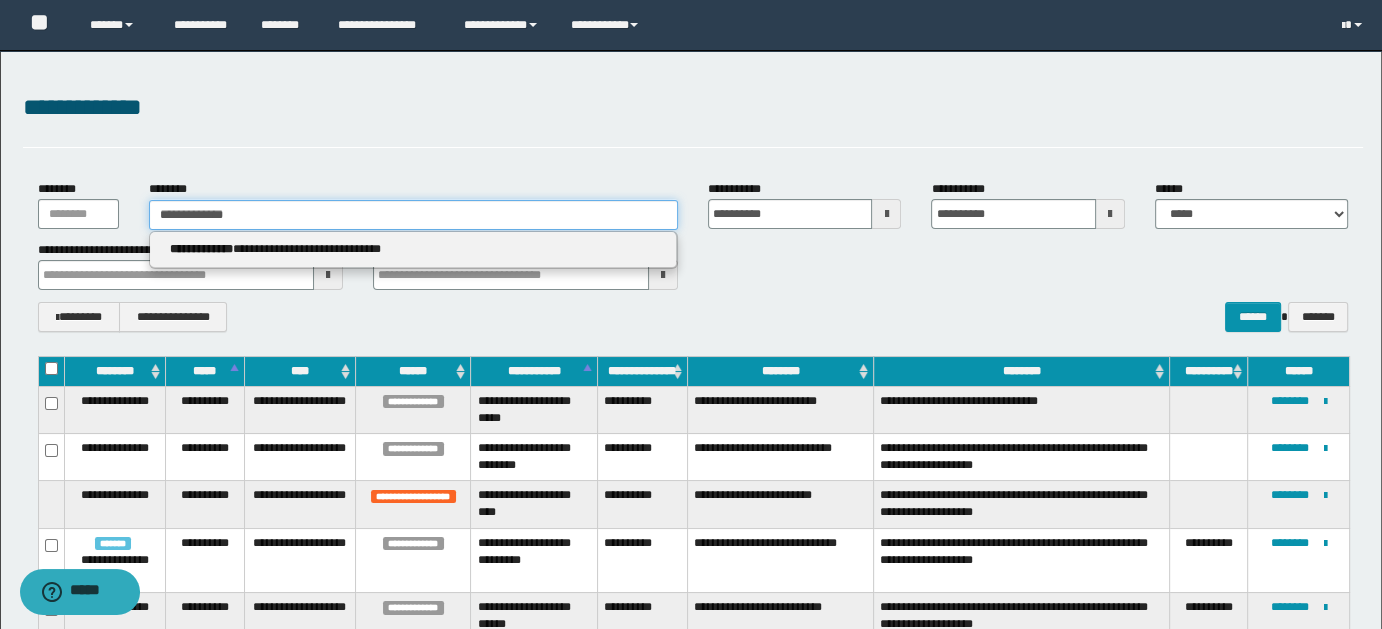 type 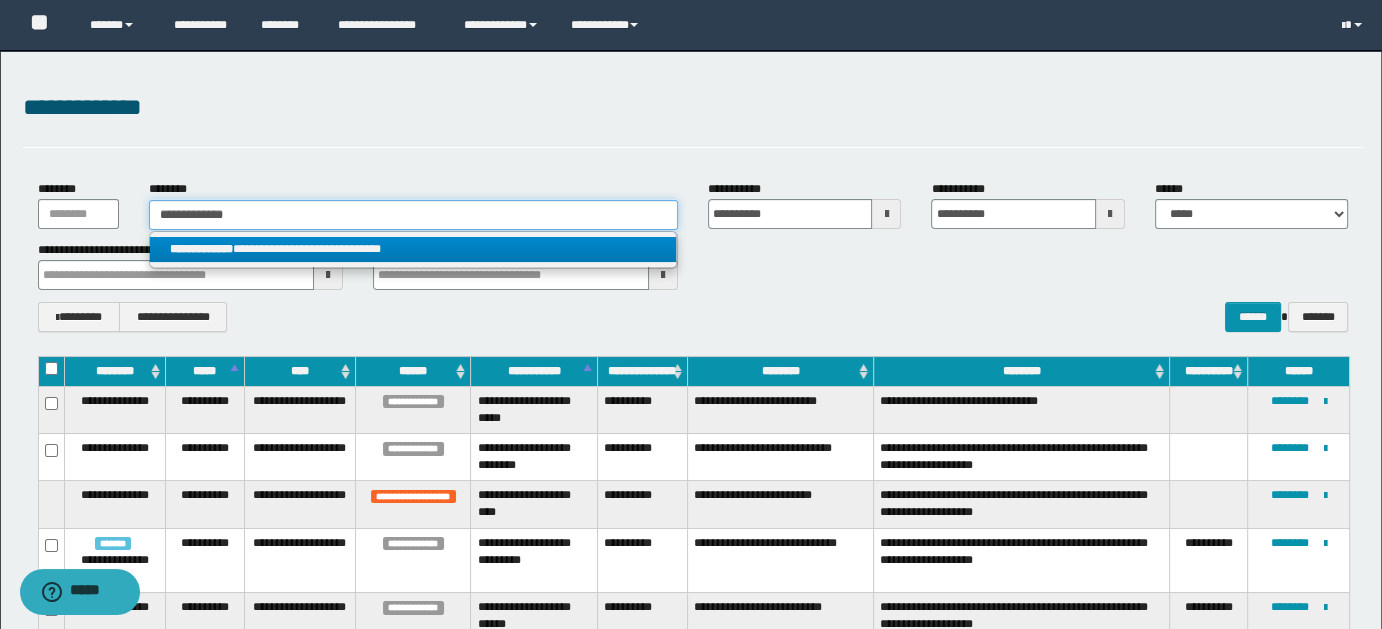 type on "**********" 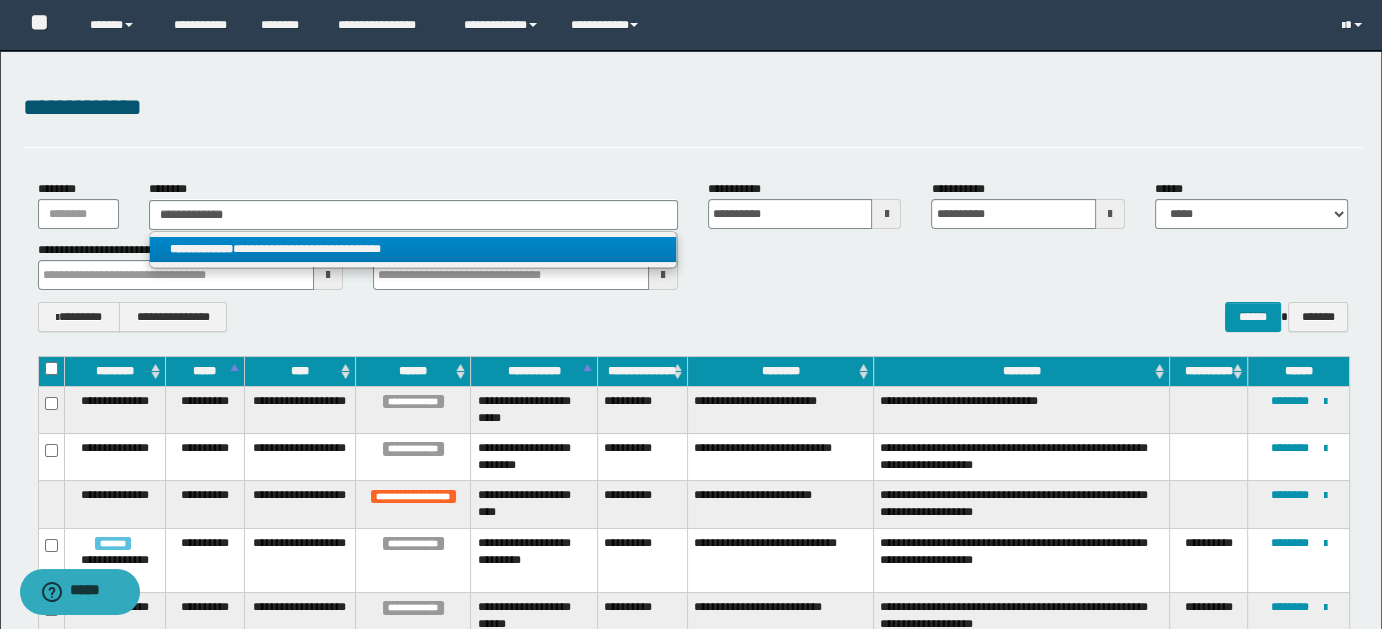 click on "**********" at bounding box center (413, 249) 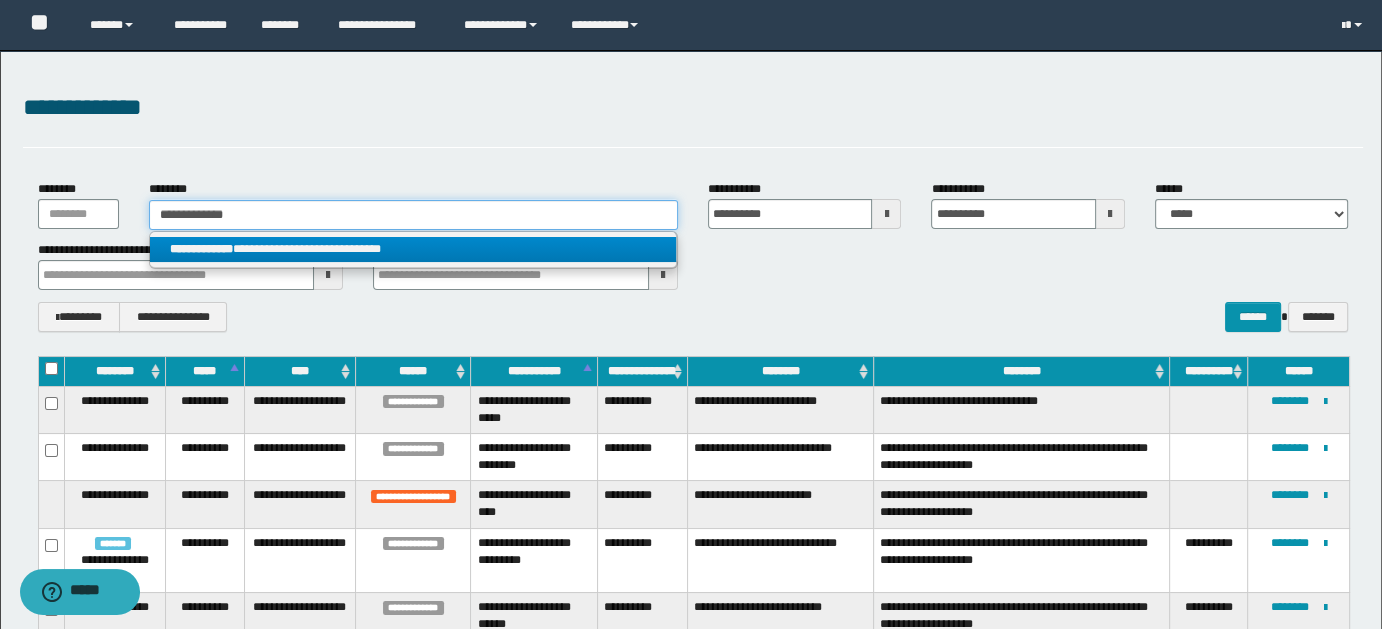 type 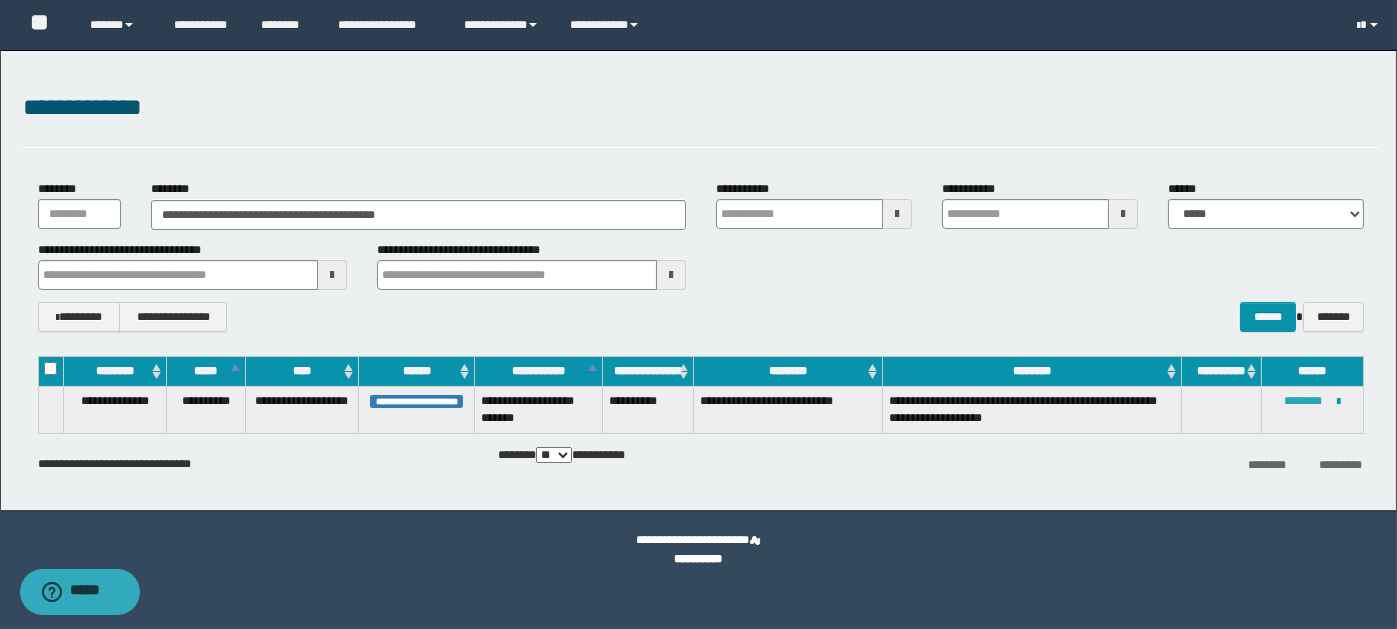 click on "********" at bounding box center [1304, 401] 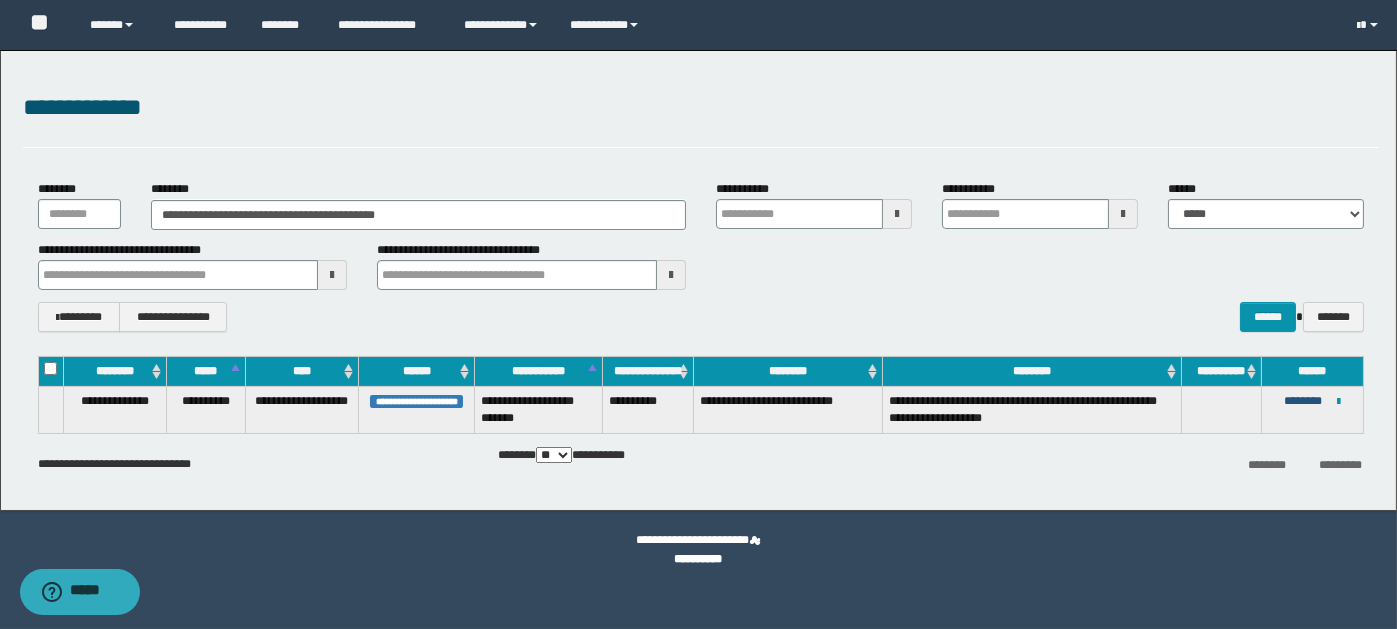 type 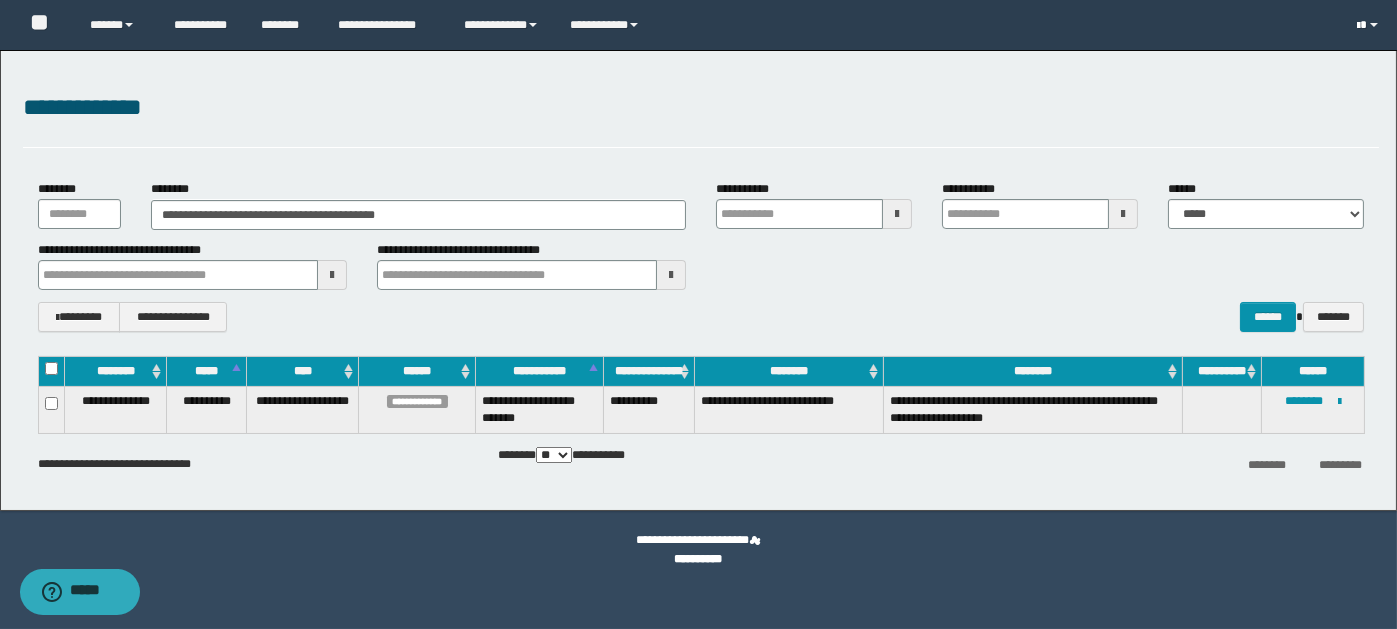 click at bounding box center (1370, 25) 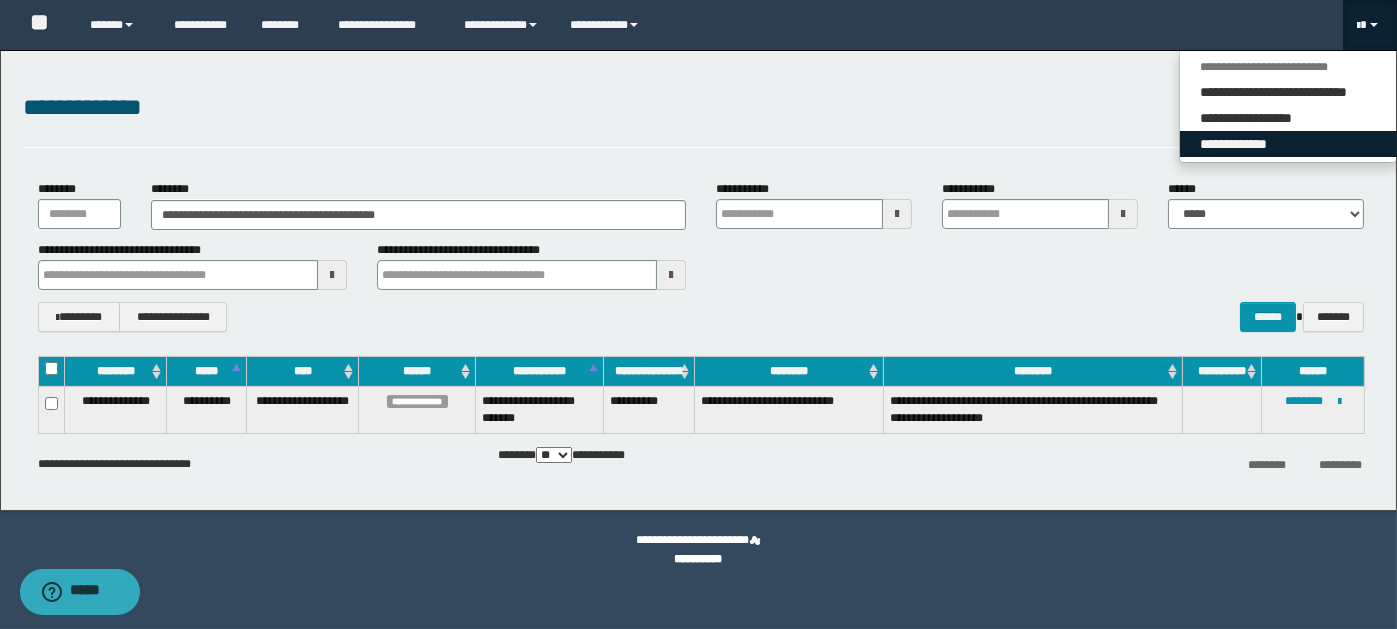 click on "**********" at bounding box center [1288, 144] 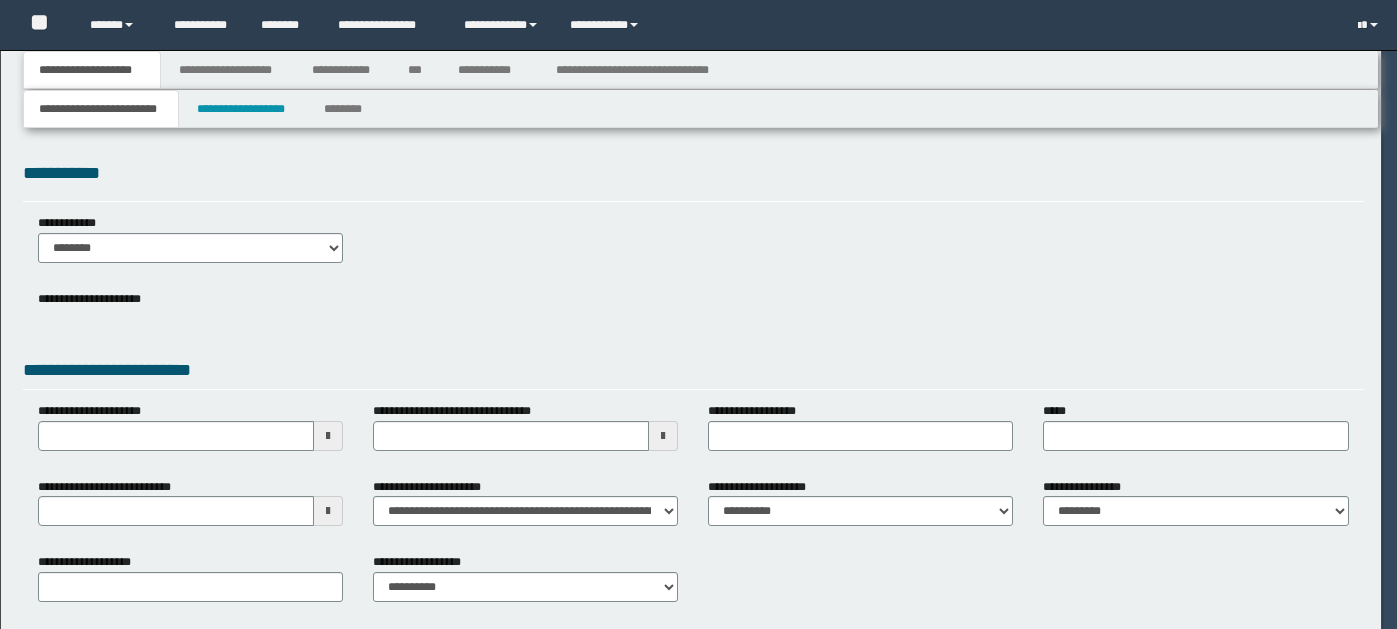 scroll, scrollTop: 0, scrollLeft: 0, axis: both 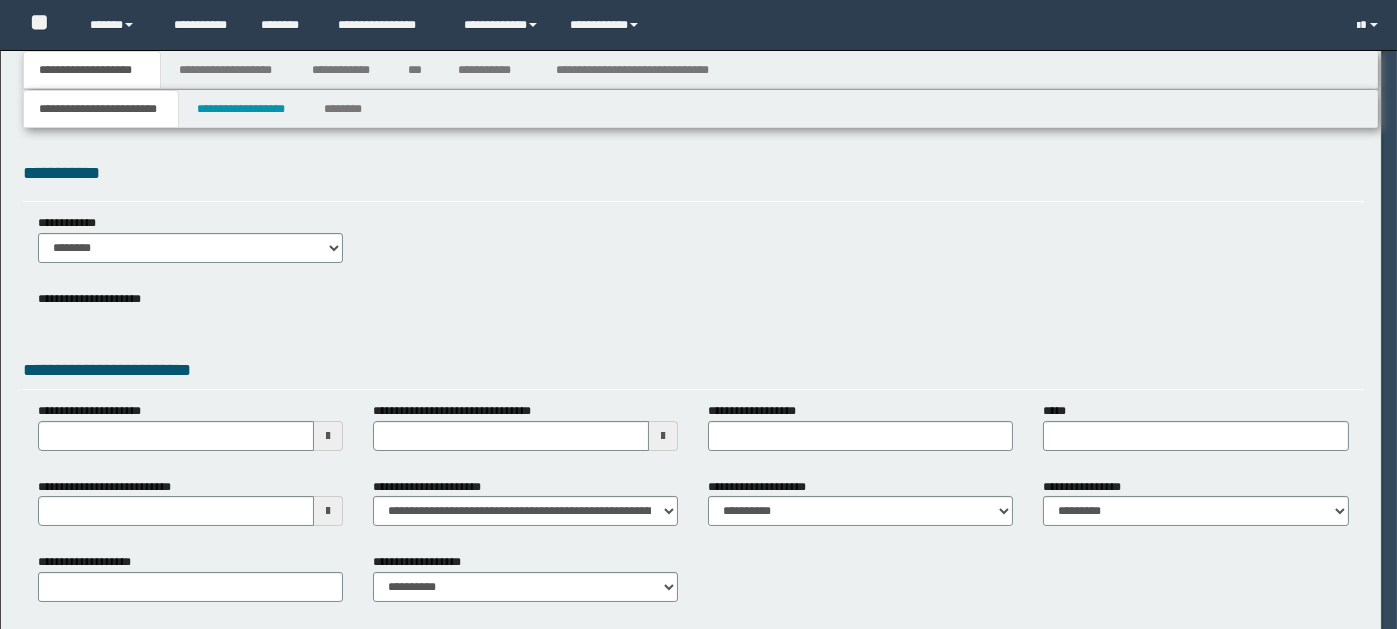 select on "*" 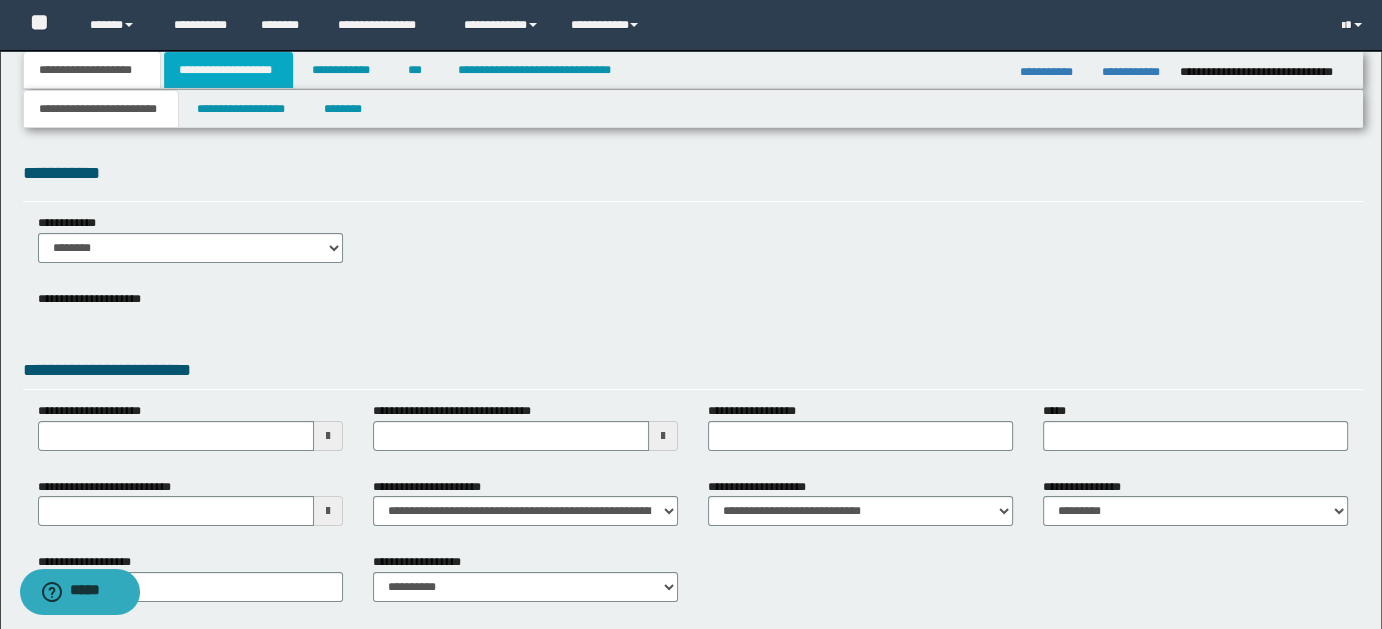 click on "**********" at bounding box center (228, 70) 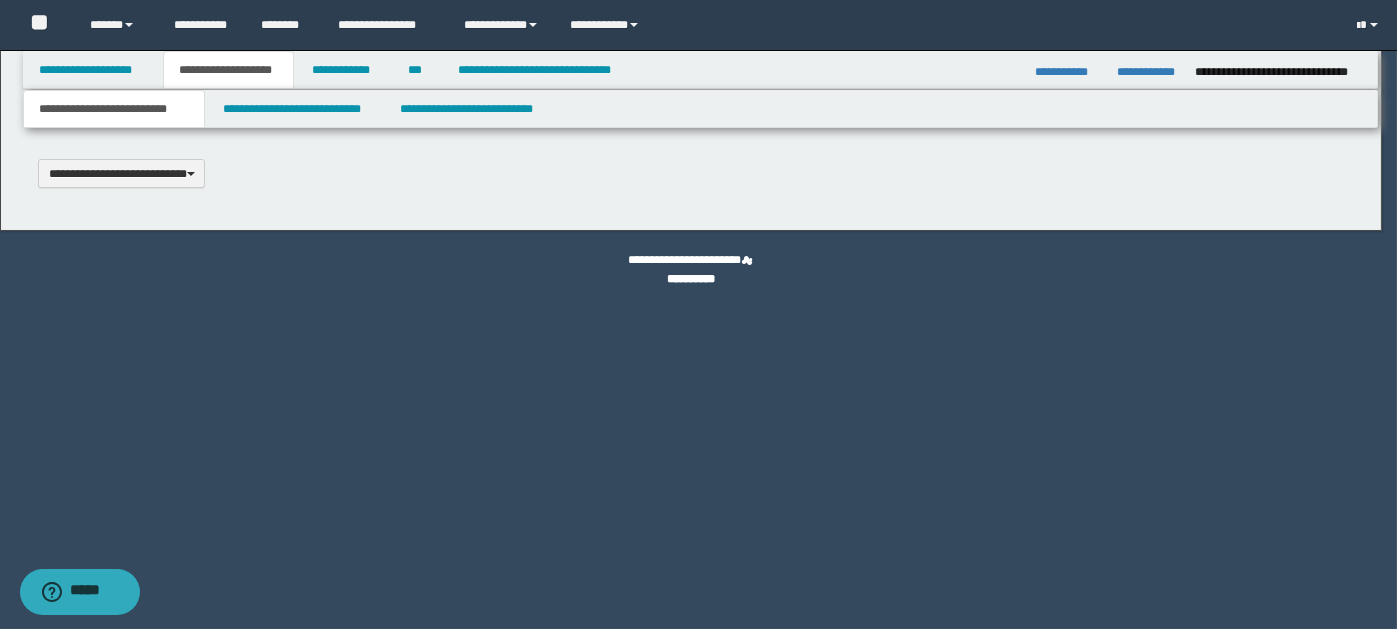 scroll, scrollTop: 0, scrollLeft: 0, axis: both 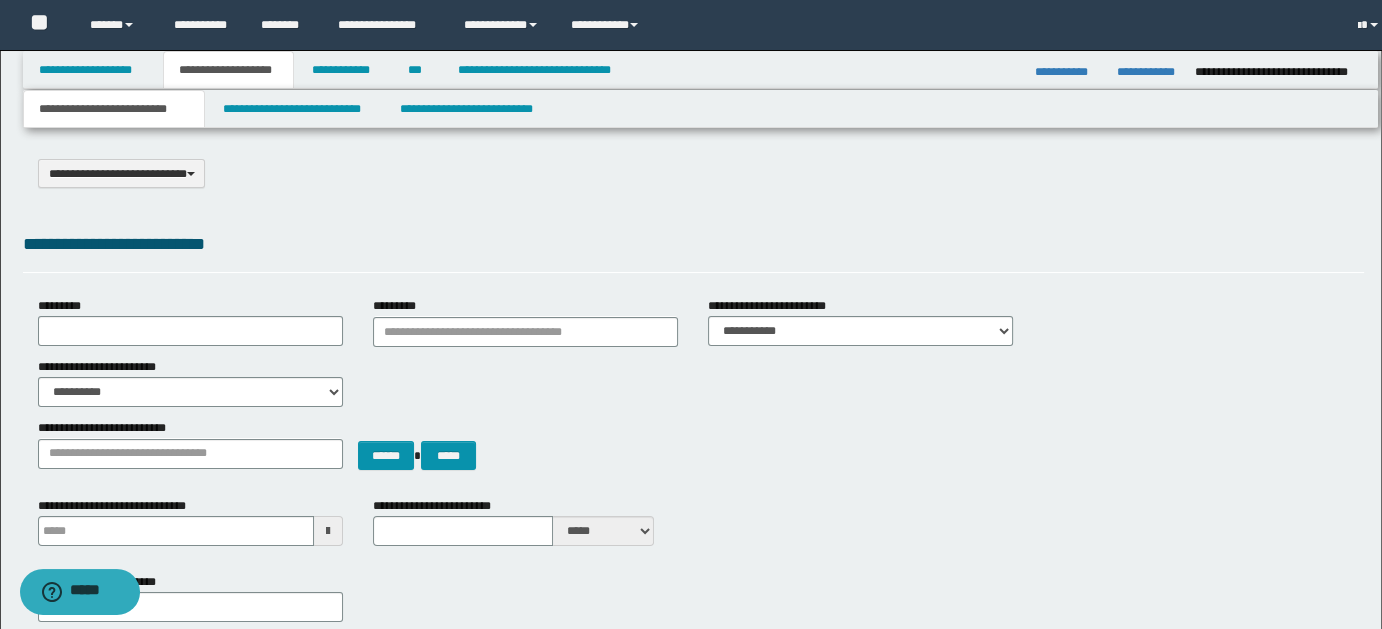 click on "**********" at bounding box center (114, 109) 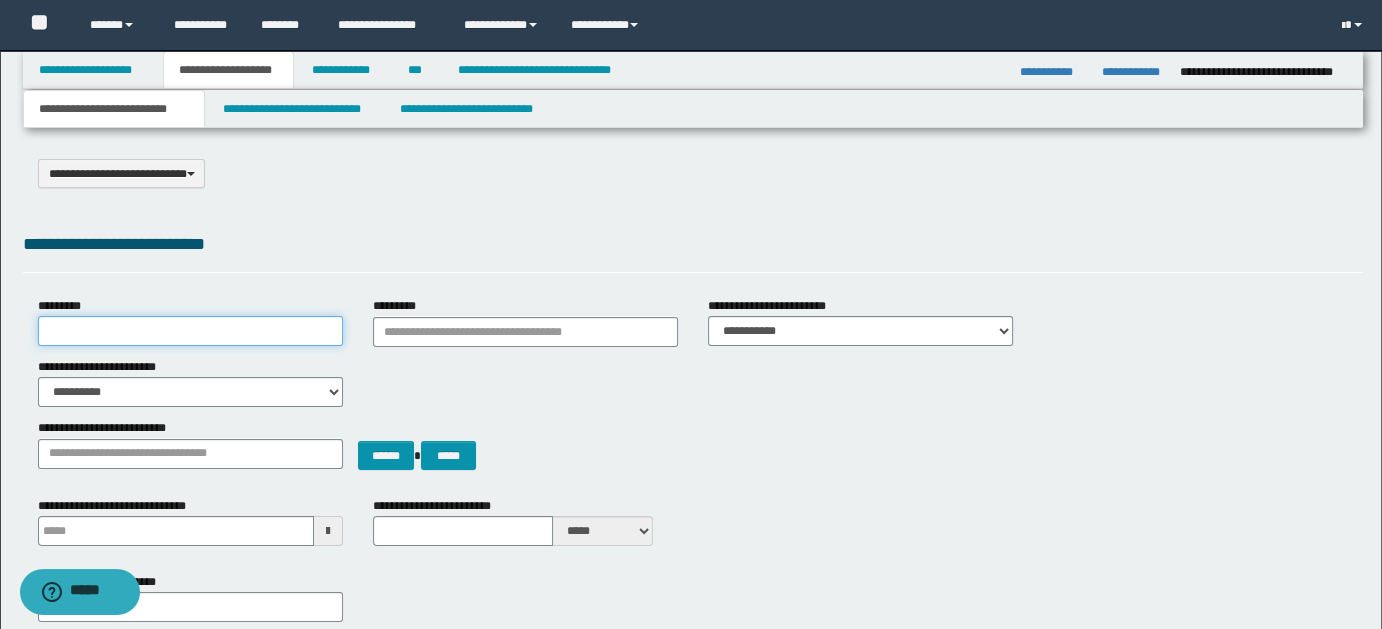 click on "*********" at bounding box center [190, 331] 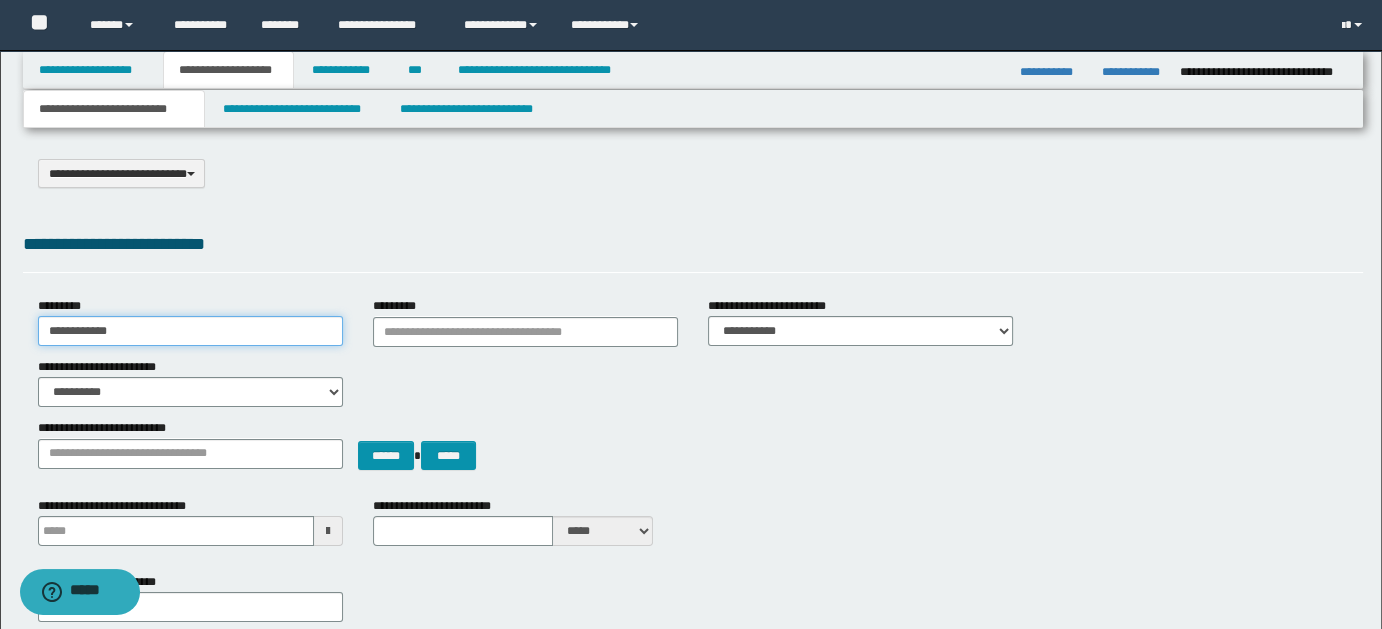 type 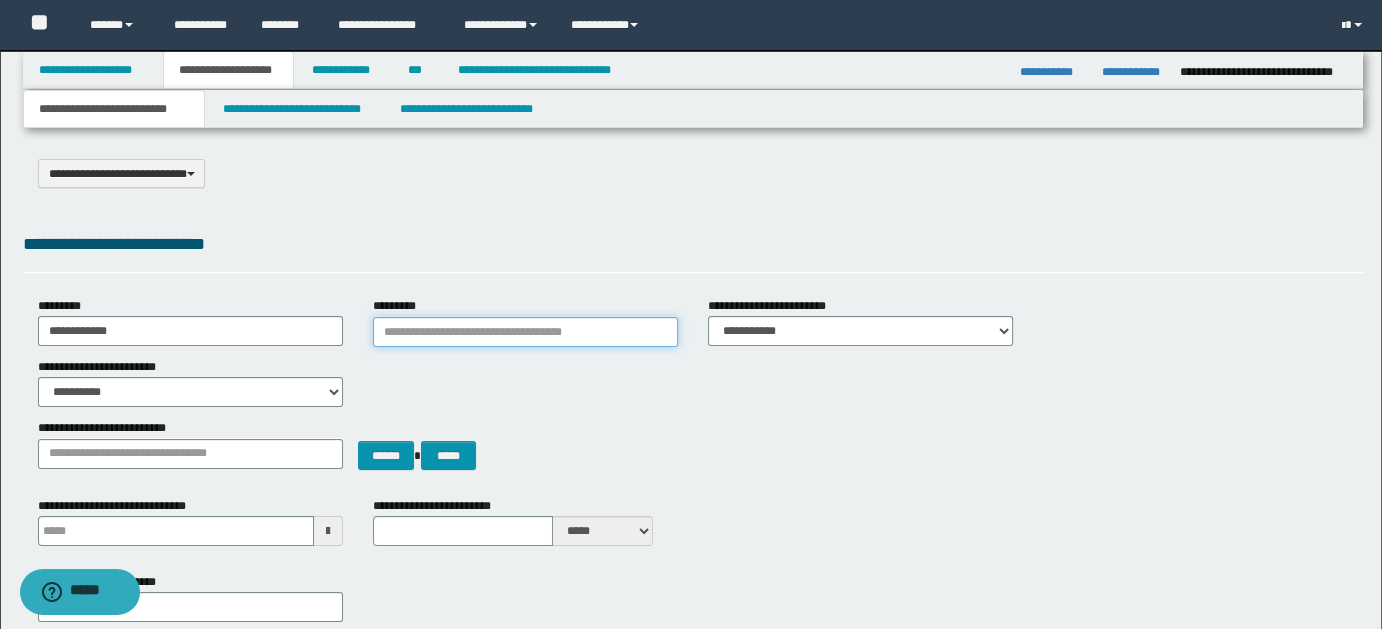 drag, startPoint x: 392, startPoint y: 329, endPoint x: 415, endPoint y: 327, distance: 23.086792 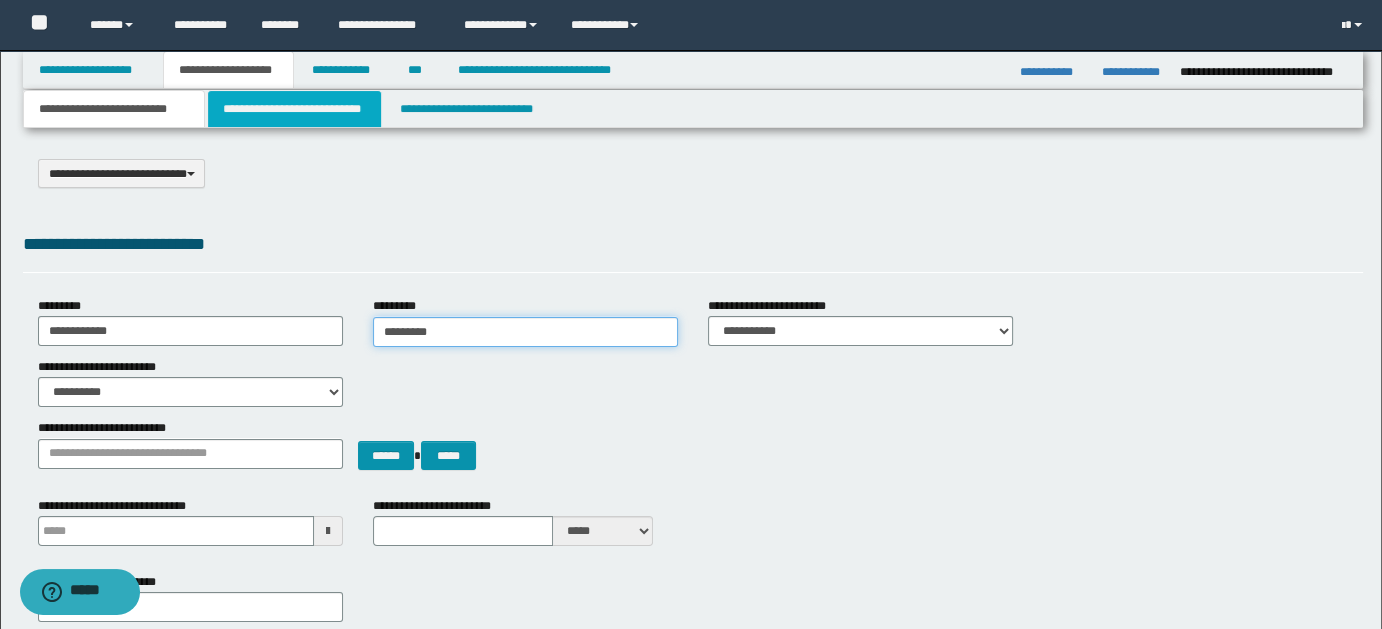 type on "********" 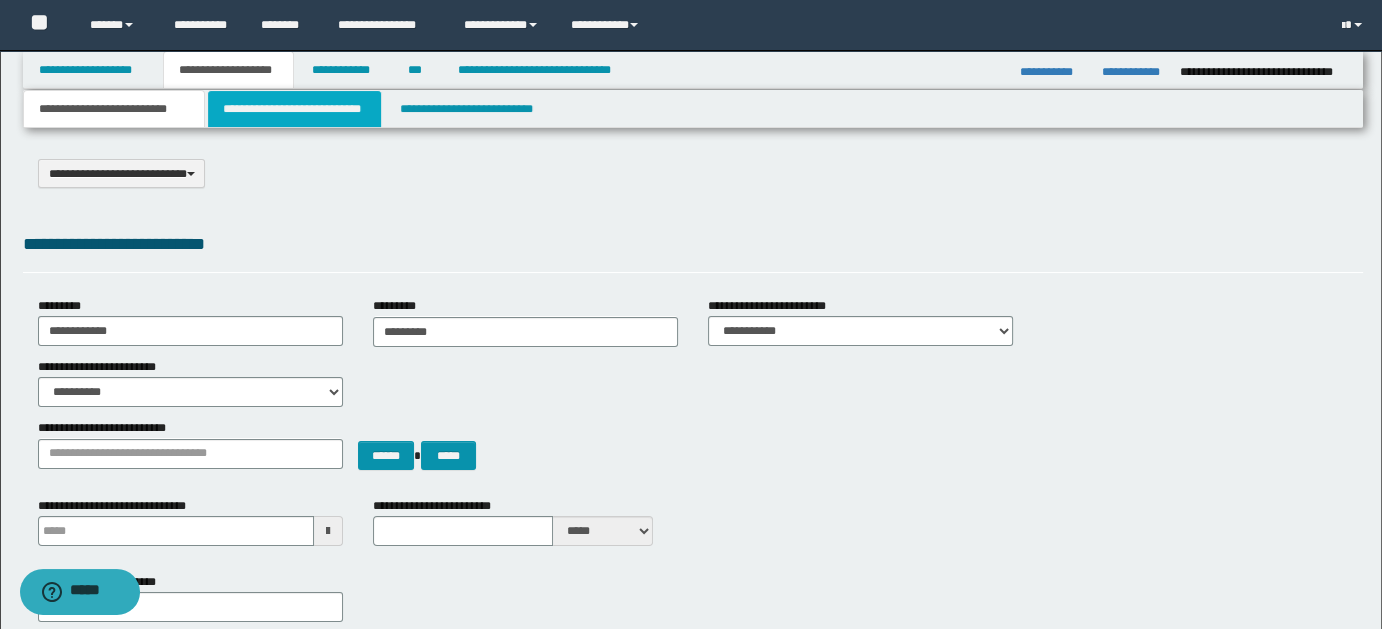click on "**********" at bounding box center (294, 109) 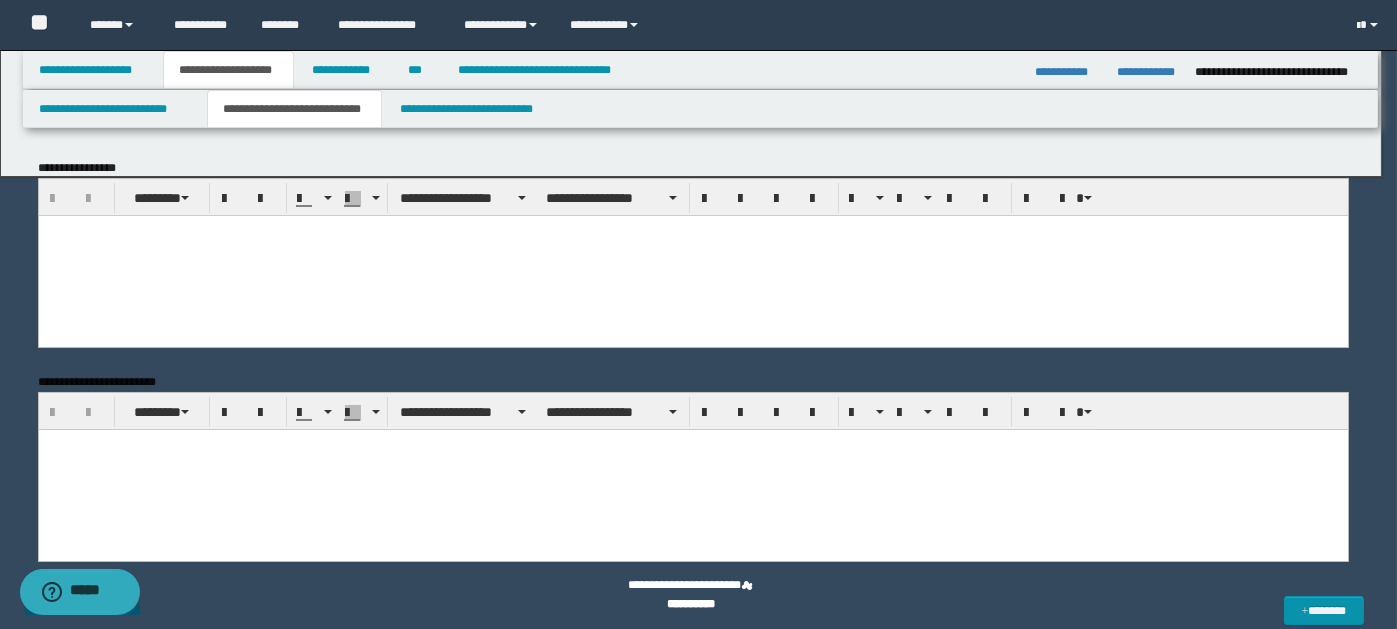 scroll, scrollTop: 0, scrollLeft: 0, axis: both 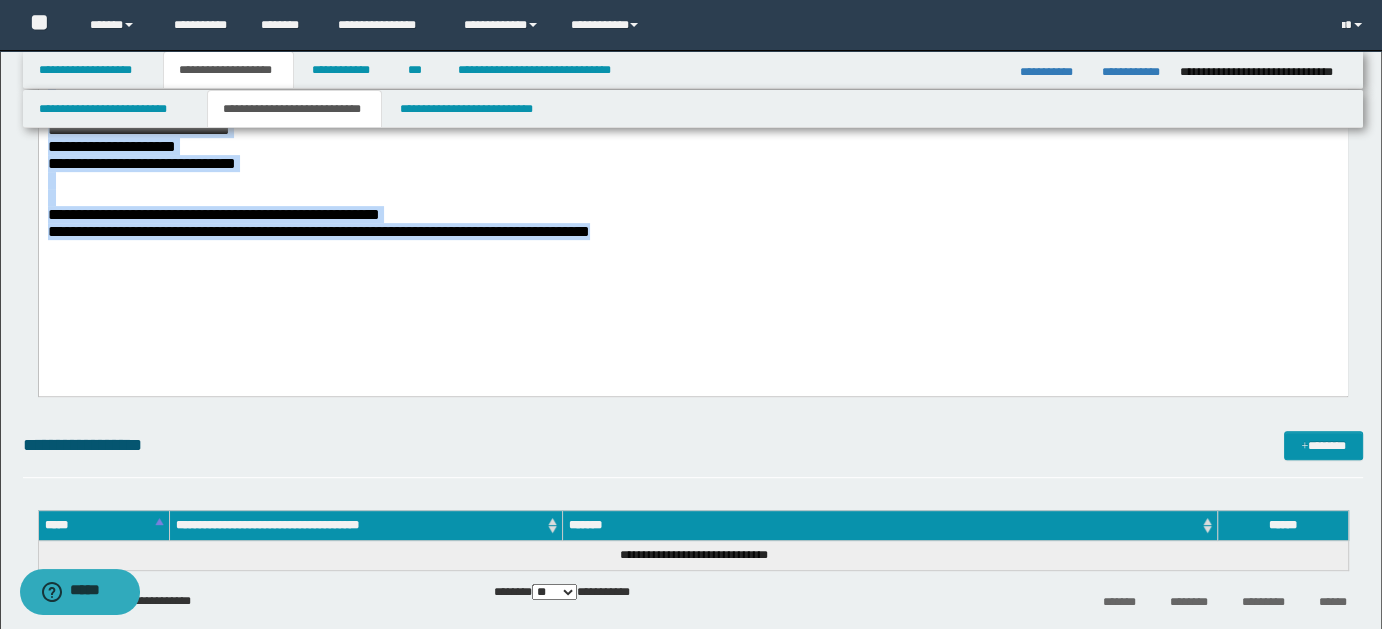 drag, startPoint x: 50, startPoint y: -313, endPoint x: 1243, endPoint y: 395, distance: 1387.2682 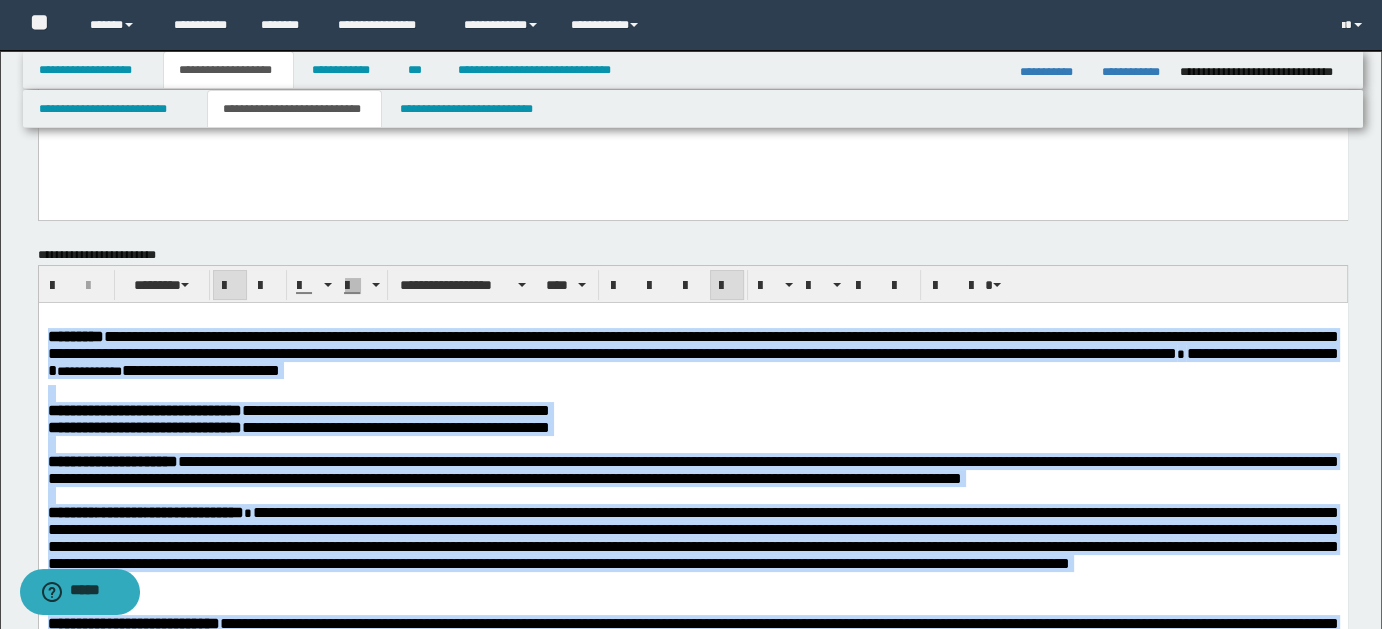 scroll, scrollTop: 110, scrollLeft: 0, axis: vertical 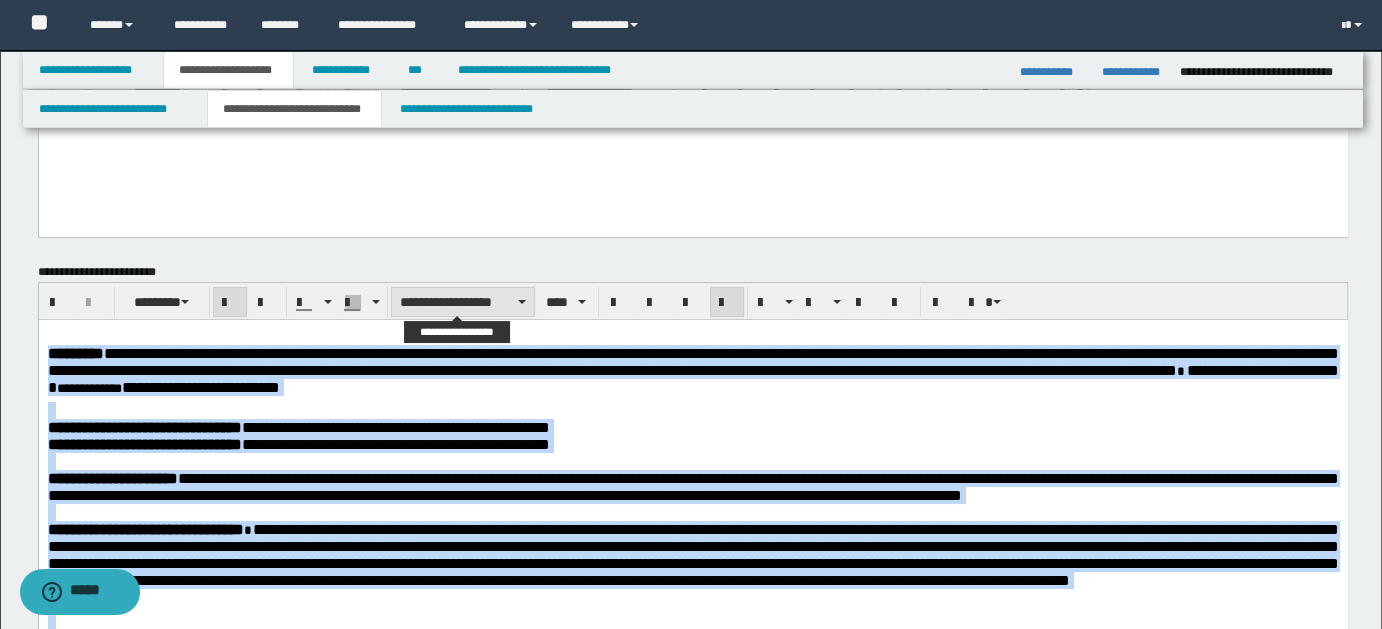 click on "**********" at bounding box center (463, 302) 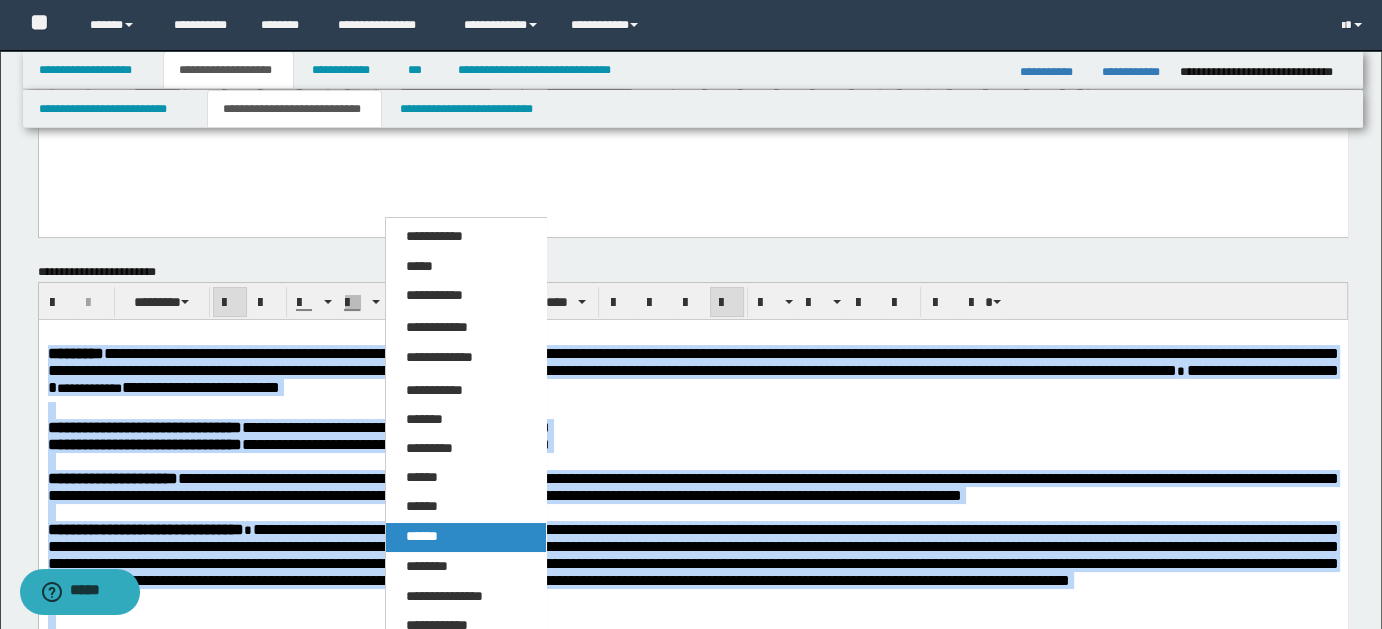 click on "******" at bounding box center [465, 537] 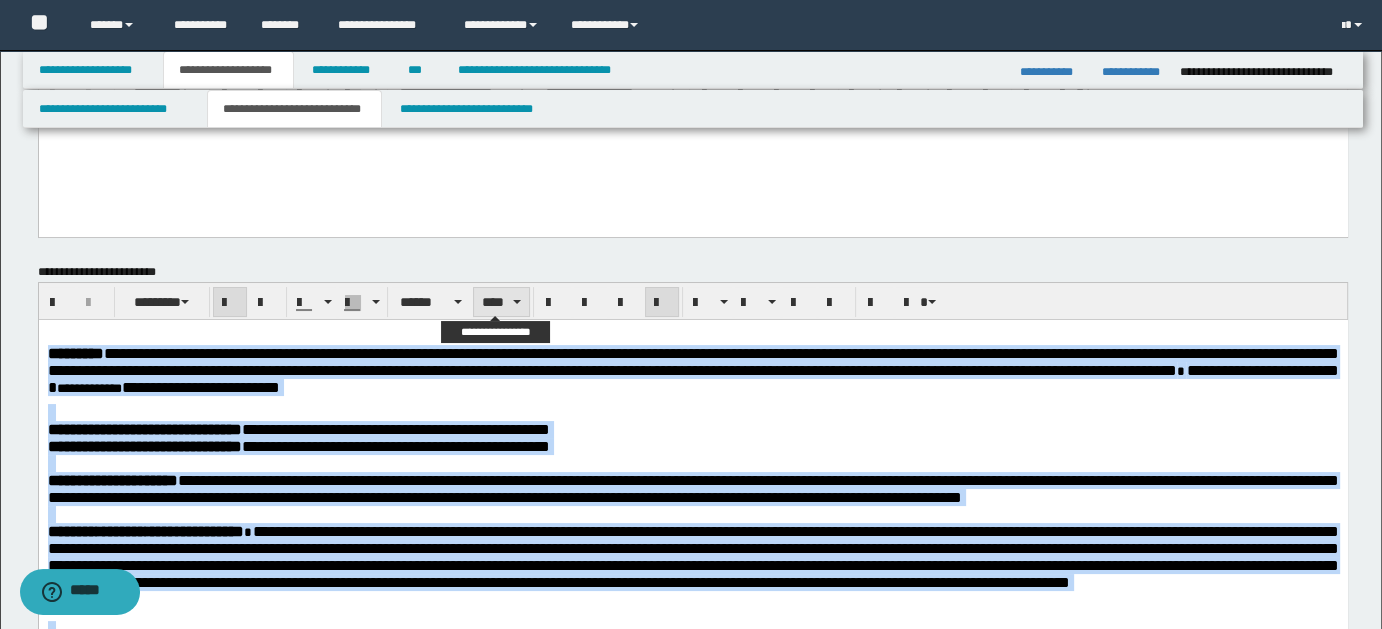 click on "****" at bounding box center [501, 302] 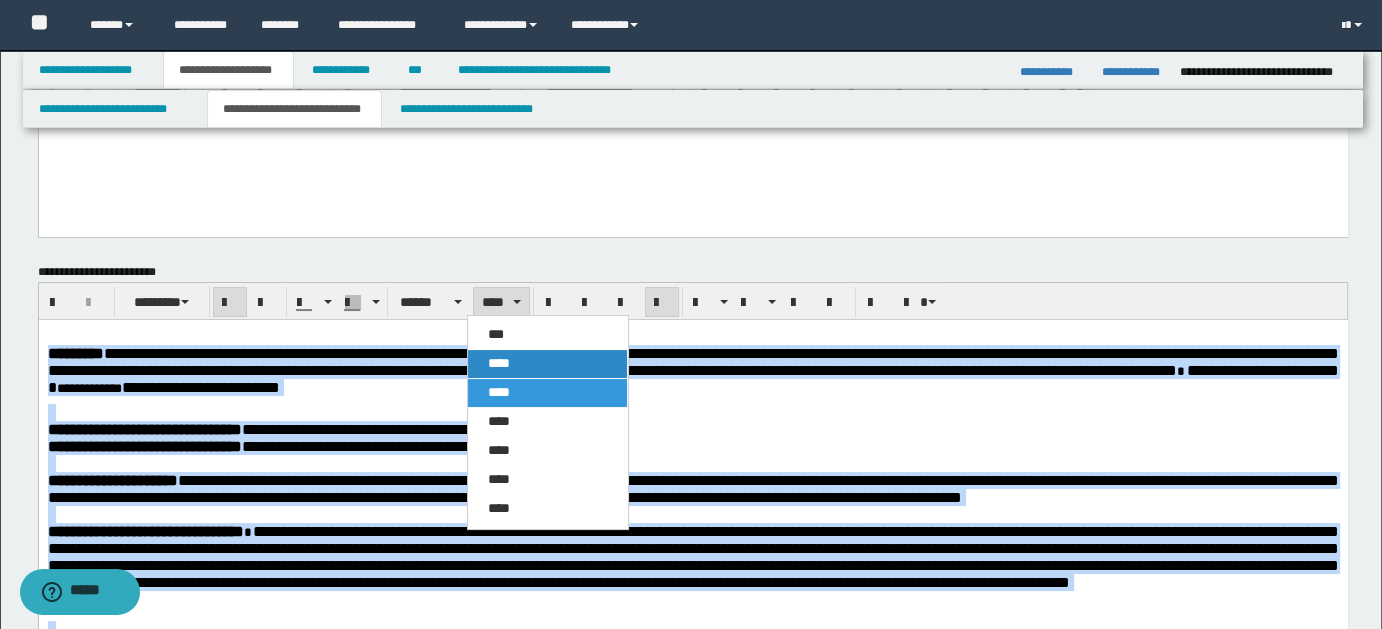 click on "****" at bounding box center [547, 364] 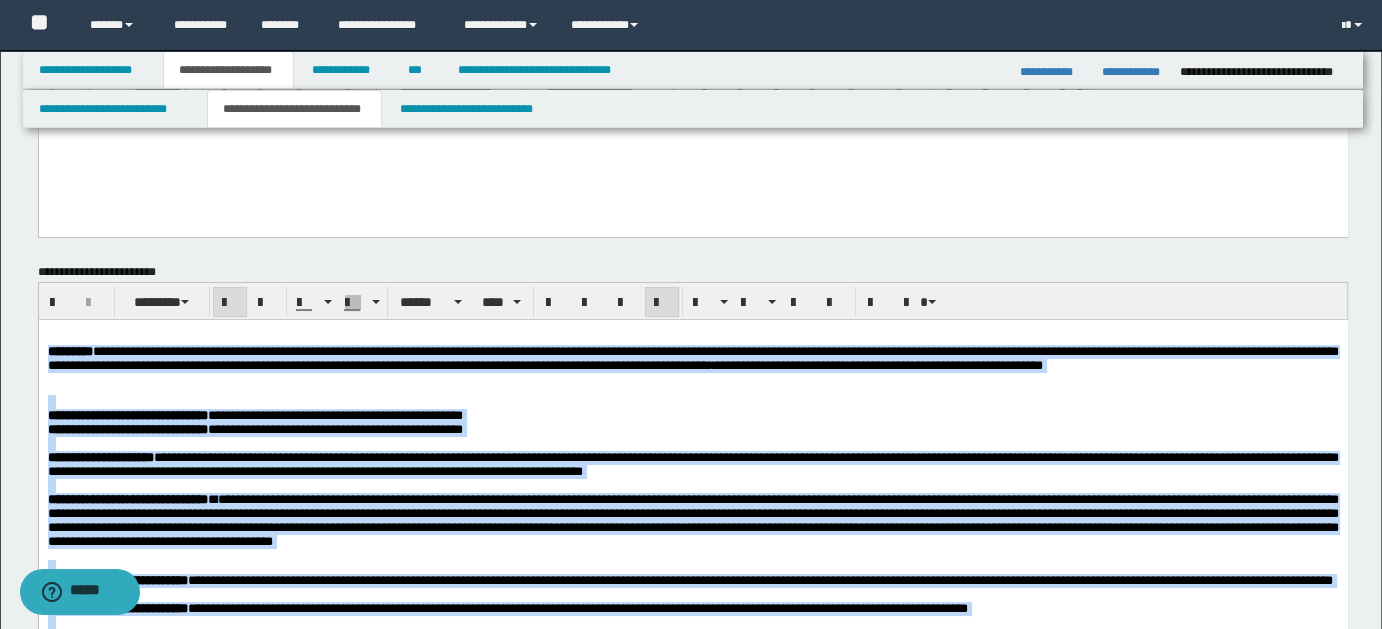 click on "[FIRST] [LAST]" at bounding box center (692, 416) 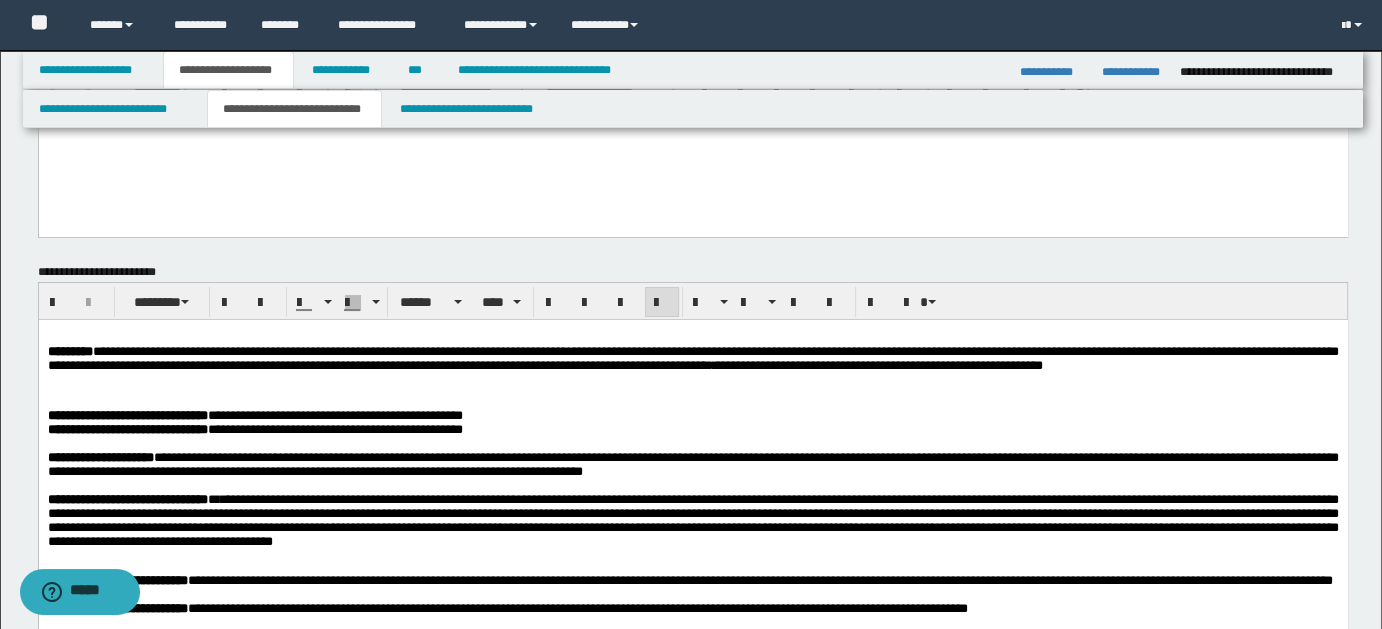 drag, startPoint x: 714, startPoint y: 424, endPoint x: 652, endPoint y: 444, distance: 65.14599 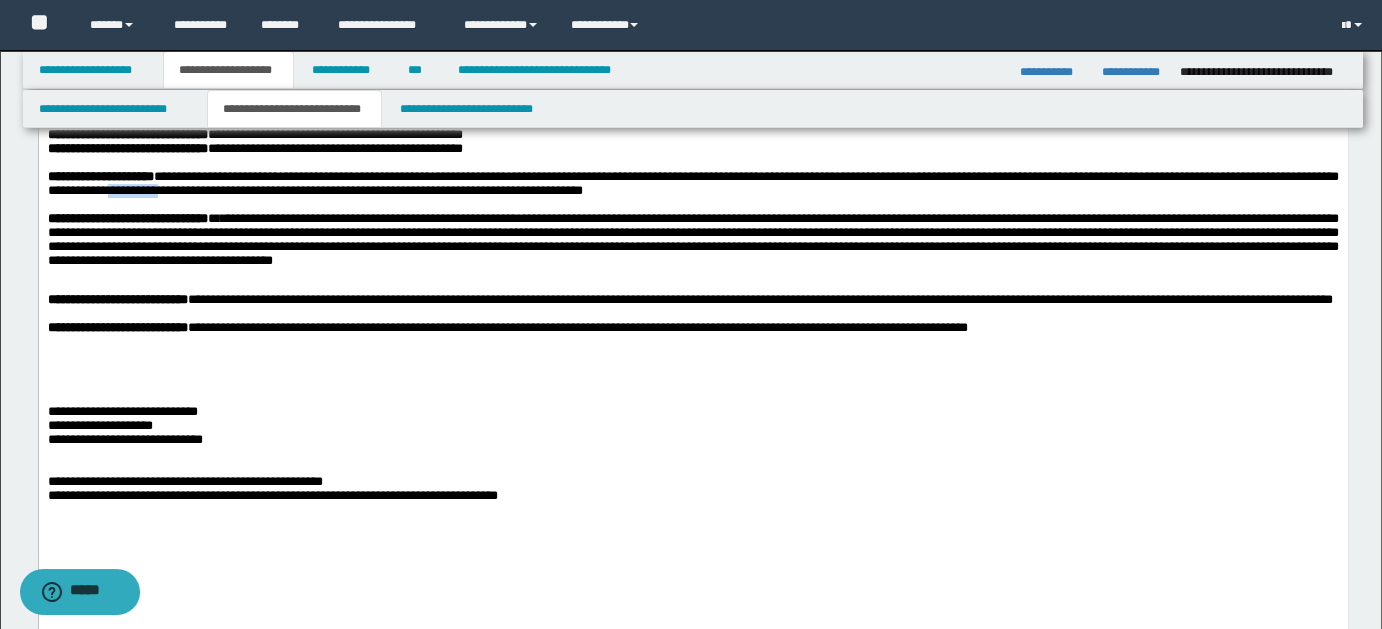 scroll, scrollTop: 413, scrollLeft: 0, axis: vertical 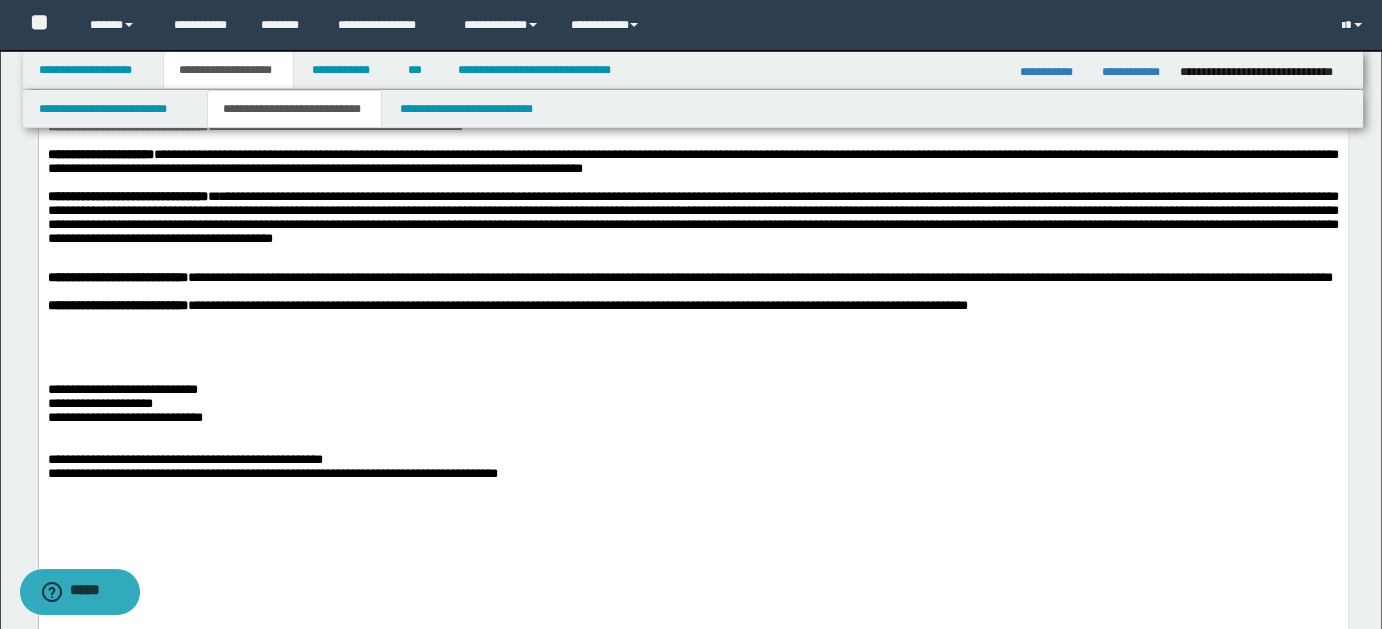 click at bounding box center [692, 334] 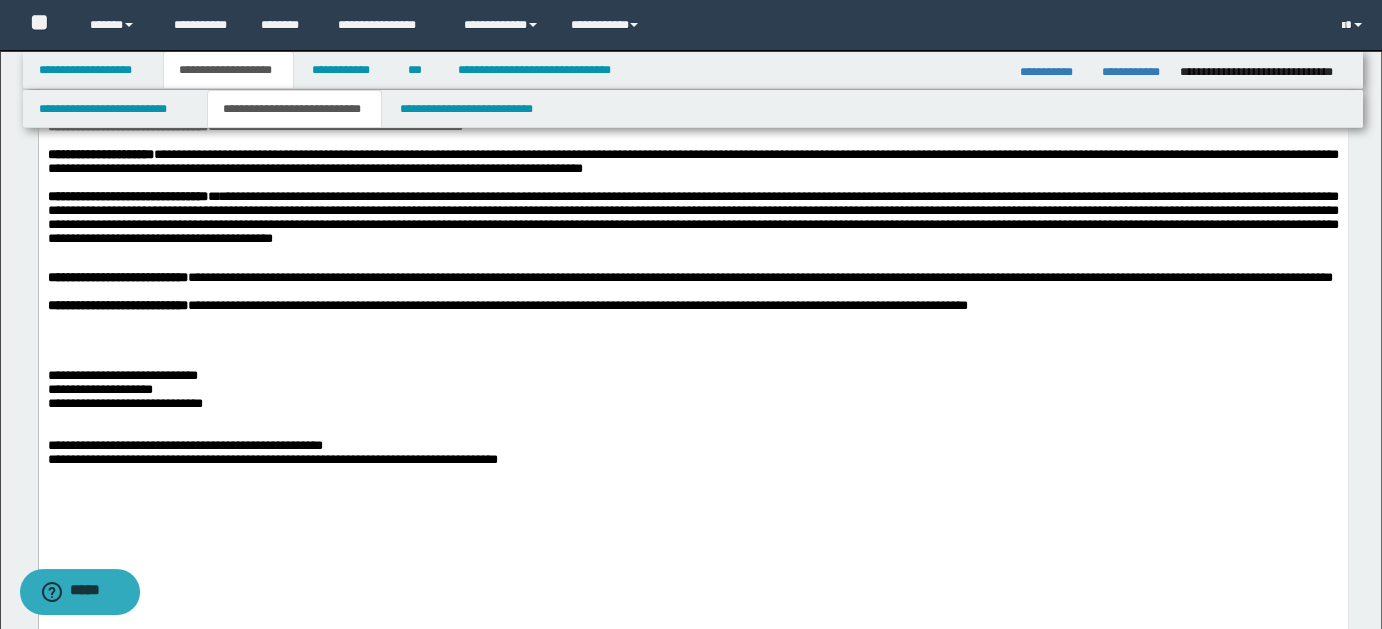 type 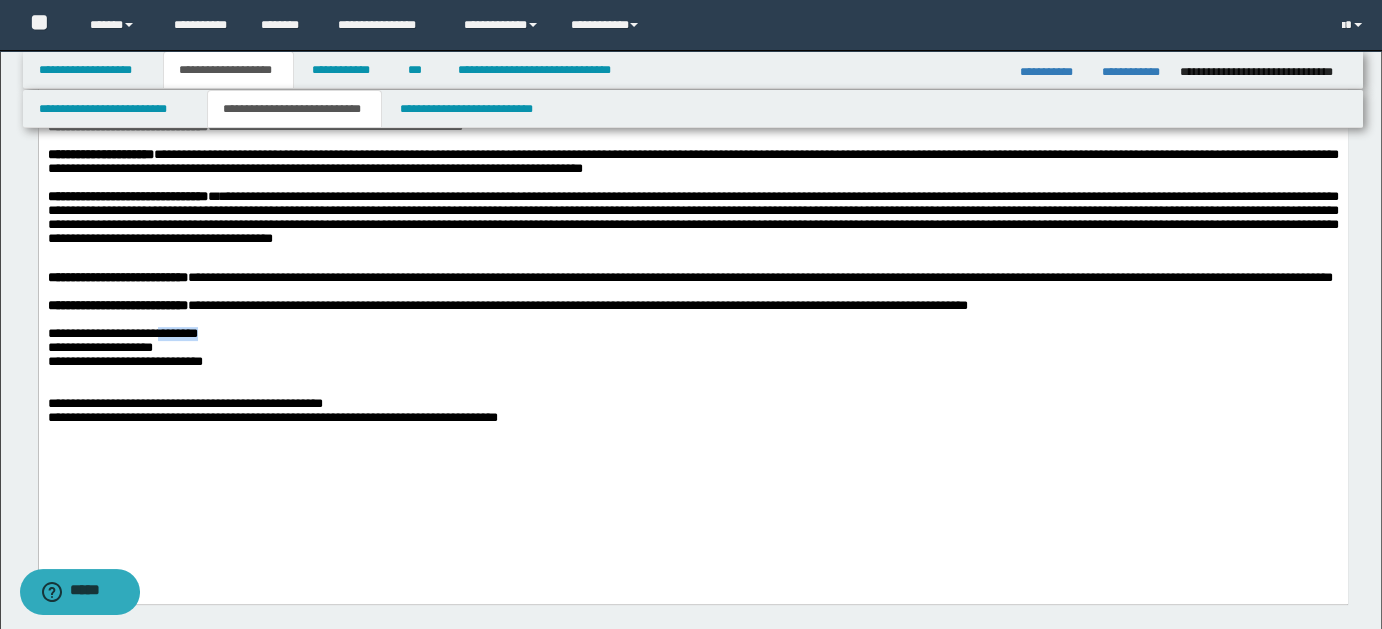 drag, startPoint x: 207, startPoint y: 385, endPoint x: 279, endPoint y: 388, distance: 72.06247 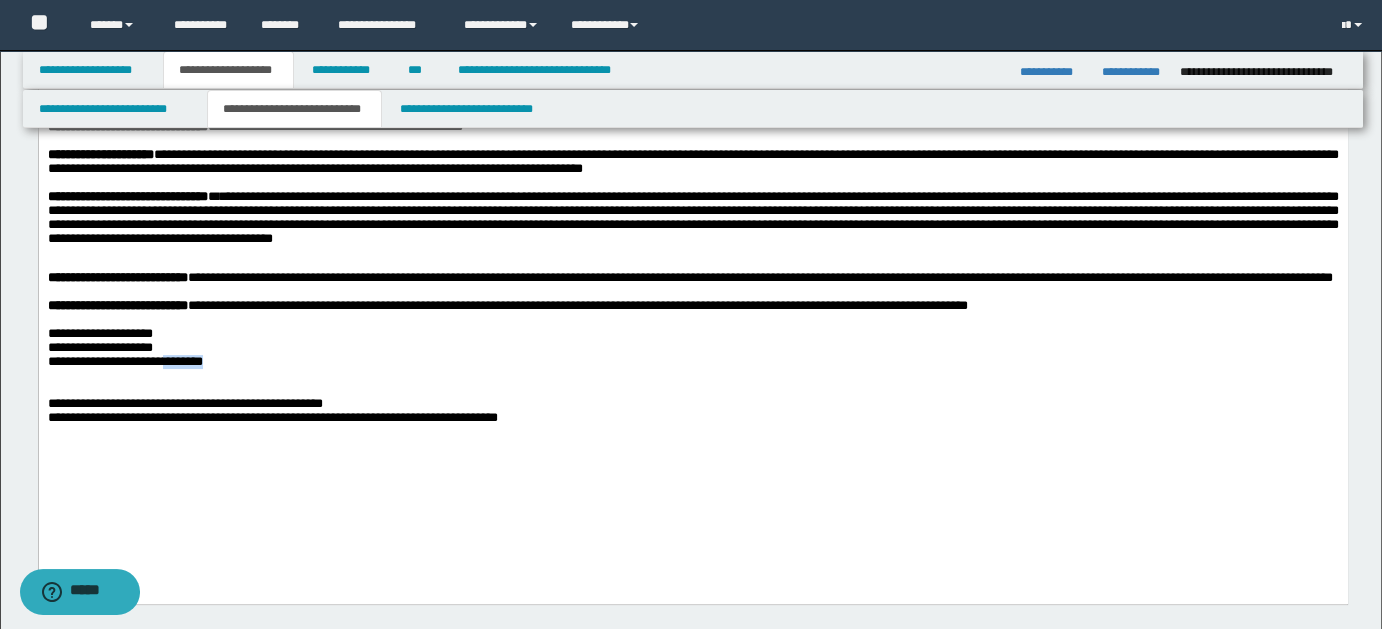drag, startPoint x: 218, startPoint y: 419, endPoint x: 287, endPoint y: 422, distance: 69.065186 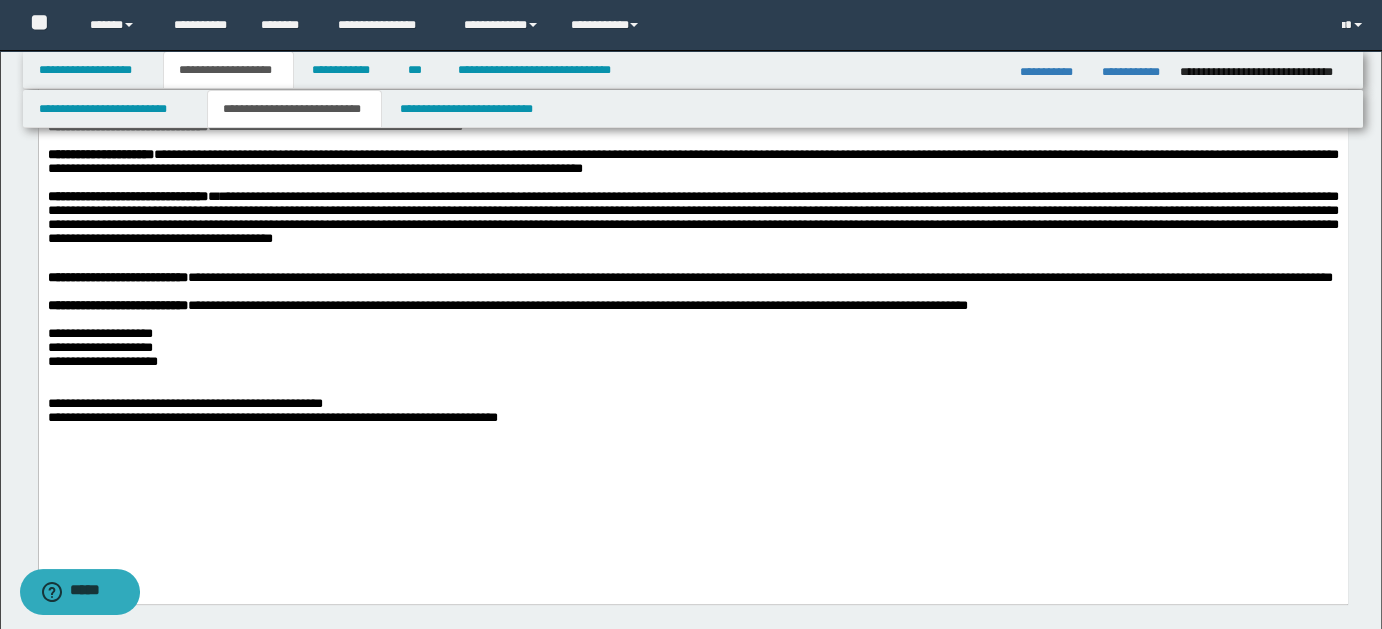 drag, startPoint x: 66, startPoint y: 462, endPoint x: 42, endPoint y: 446, distance: 28.84441 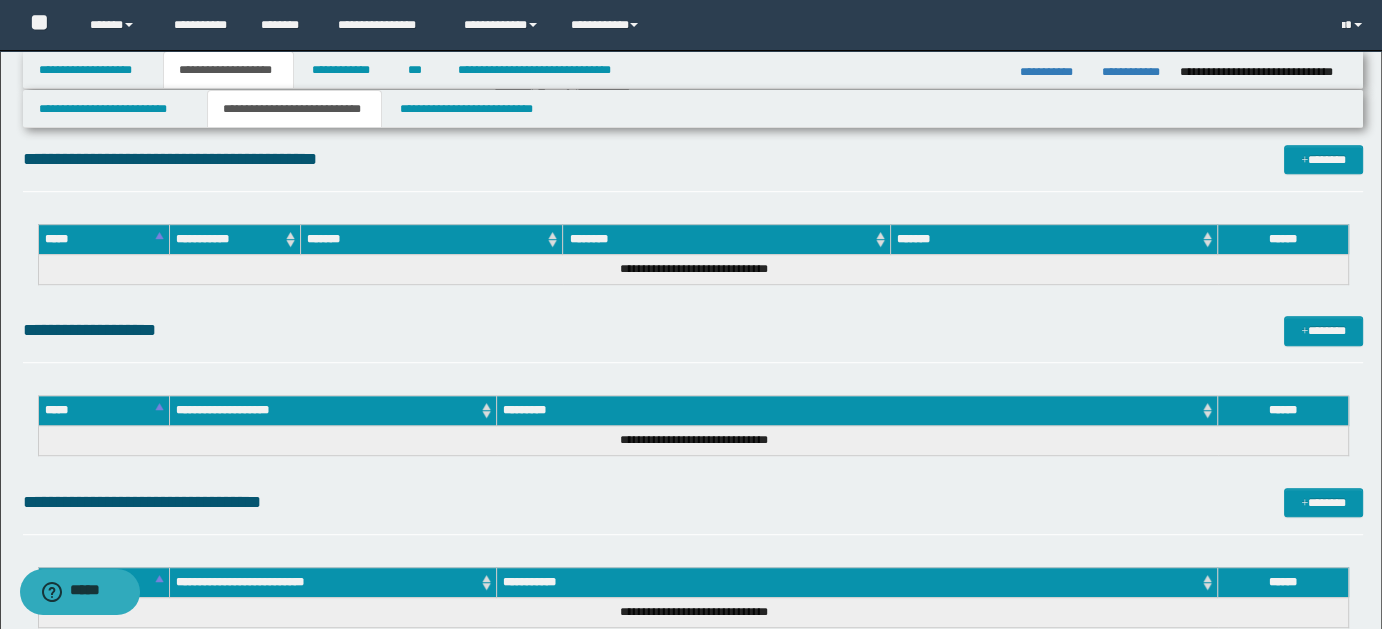 scroll, scrollTop: 1197, scrollLeft: 0, axis: vertical 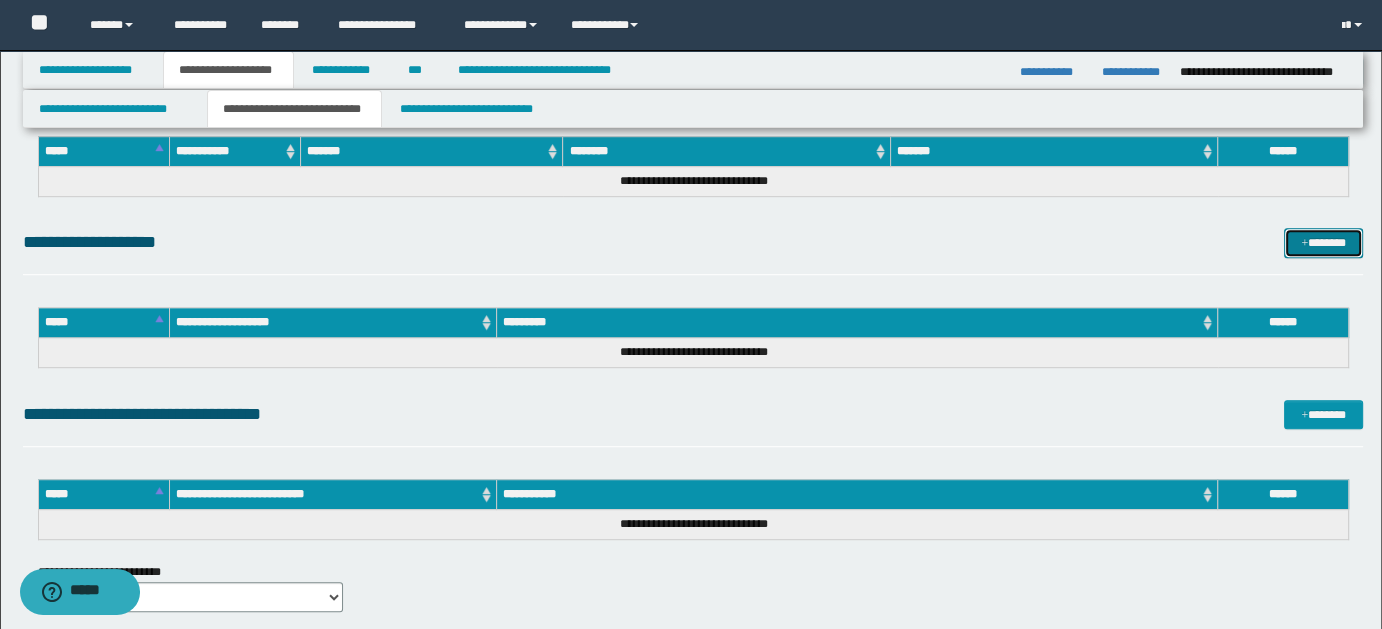 click on "*******" at bounding box center (1323, 242) 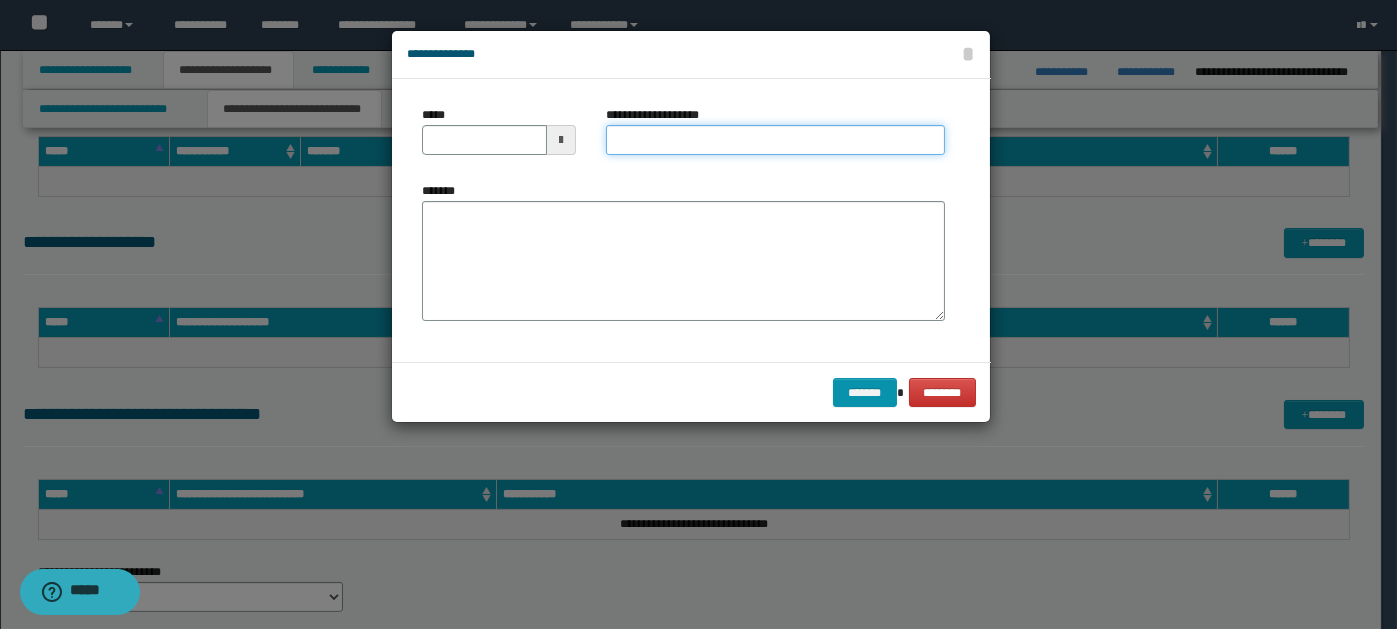 paste on "**********" 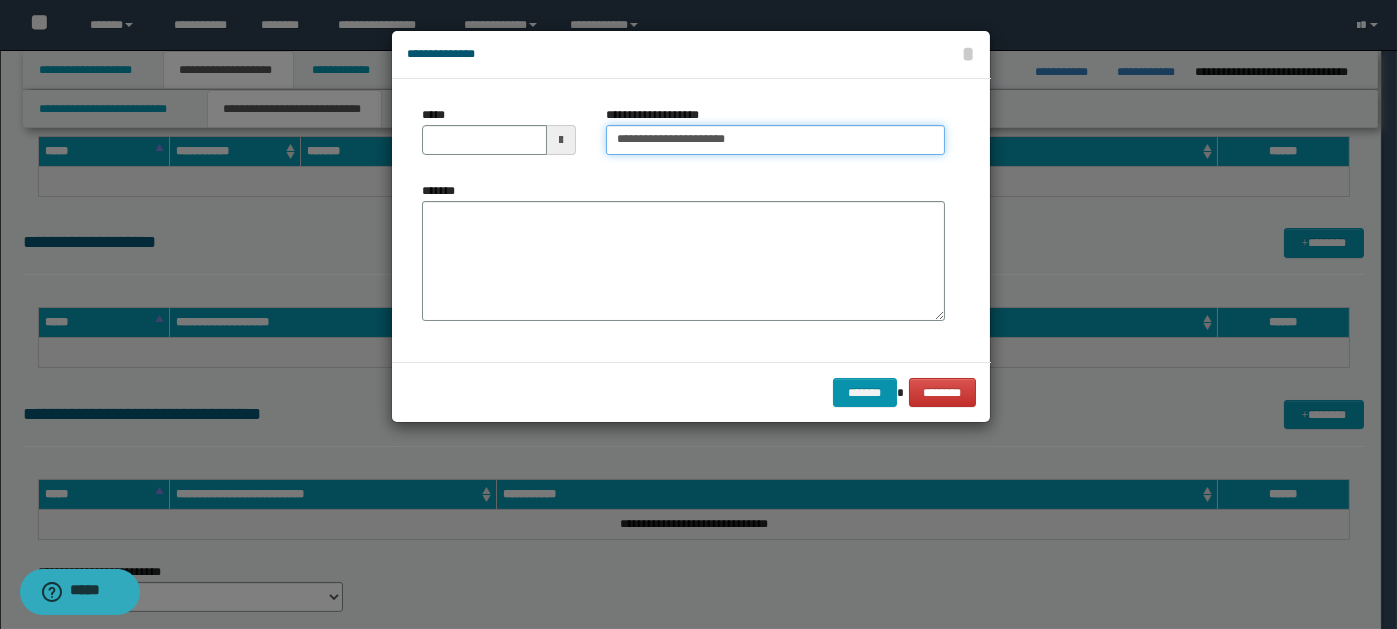 type on "**********" 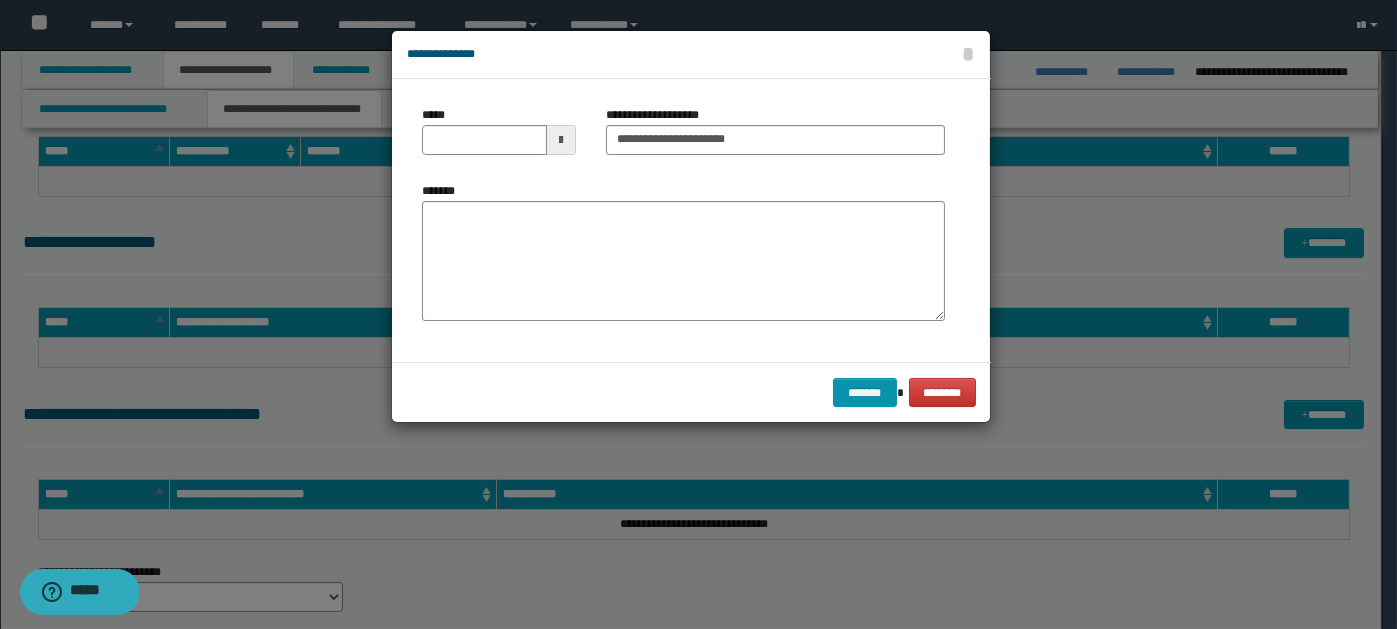 click at bounding box center [561, 140] 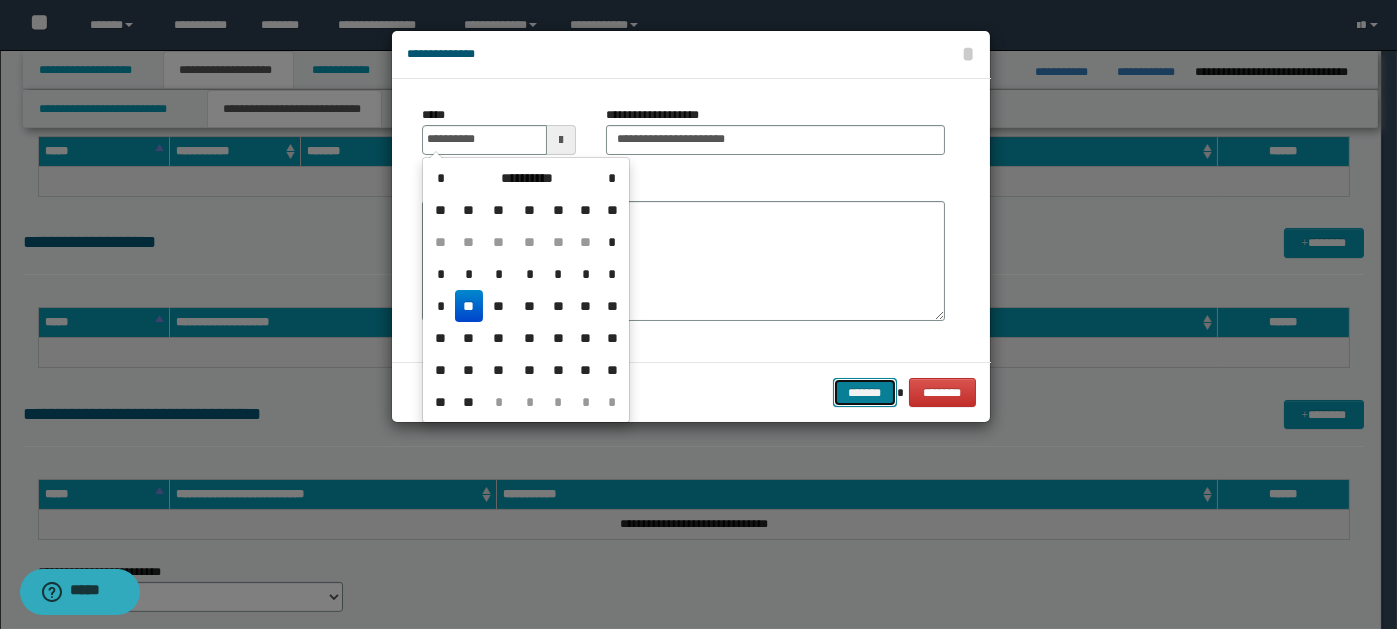 type on "**********" 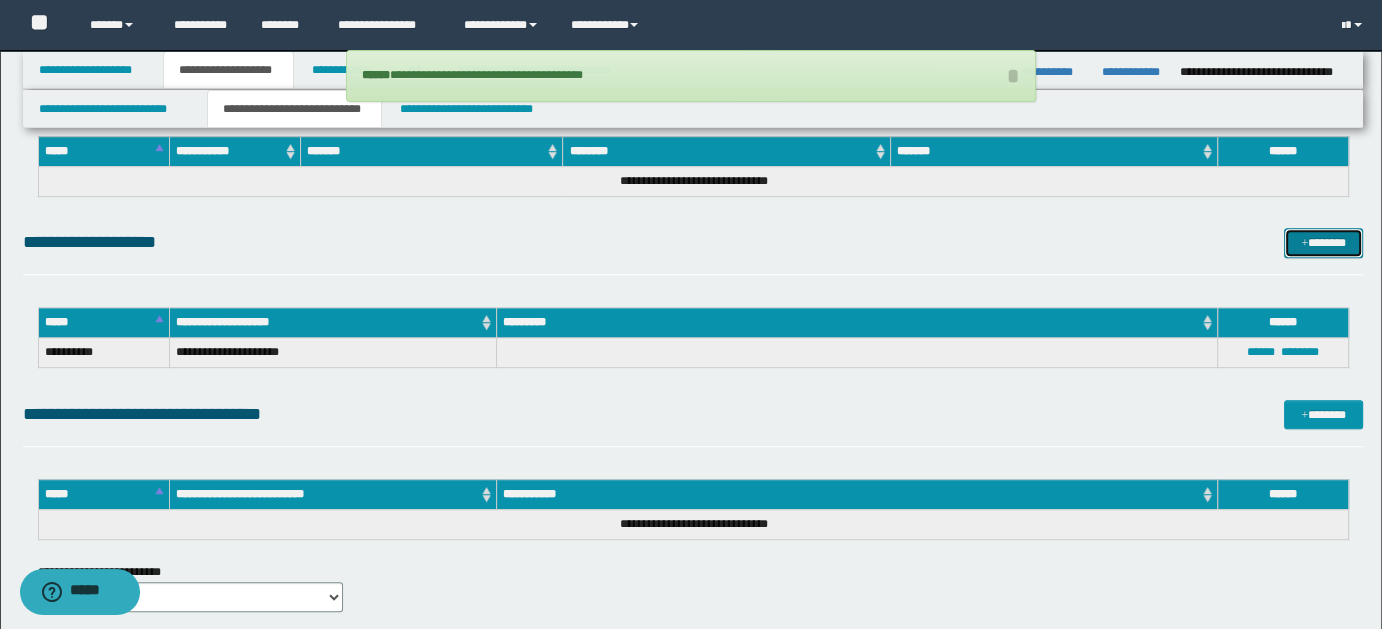 click on "*******" at bounding box center [1323, 242] 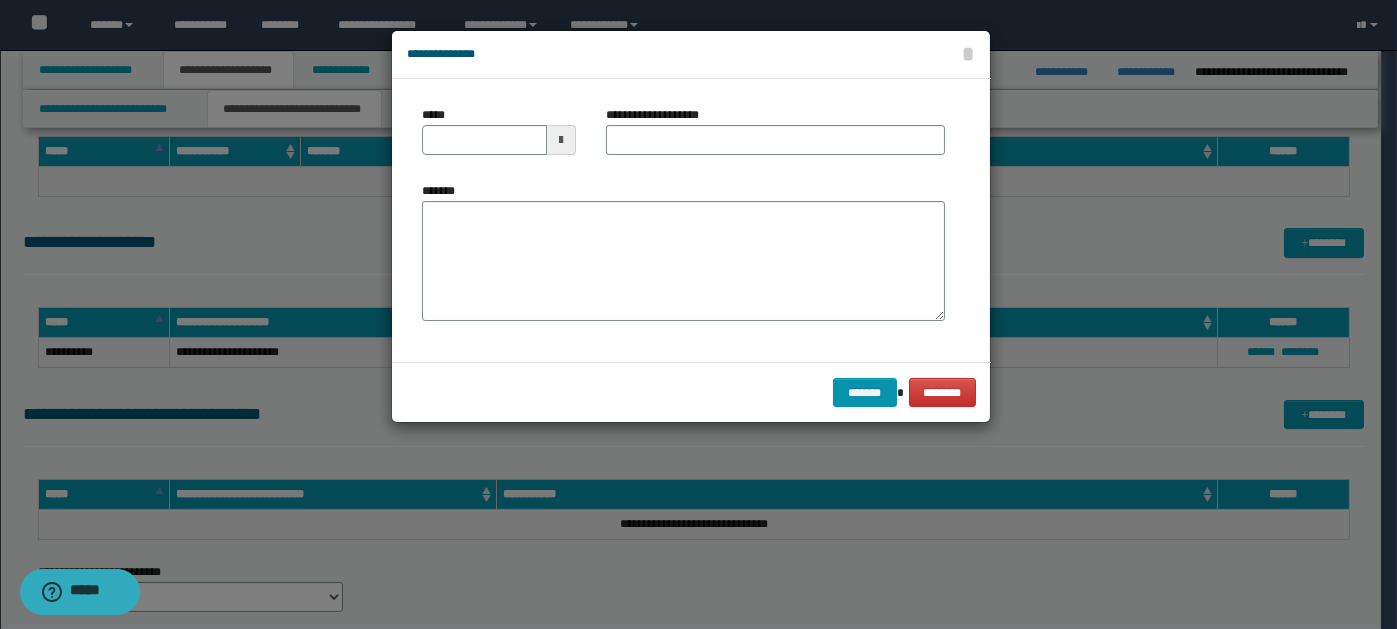 type 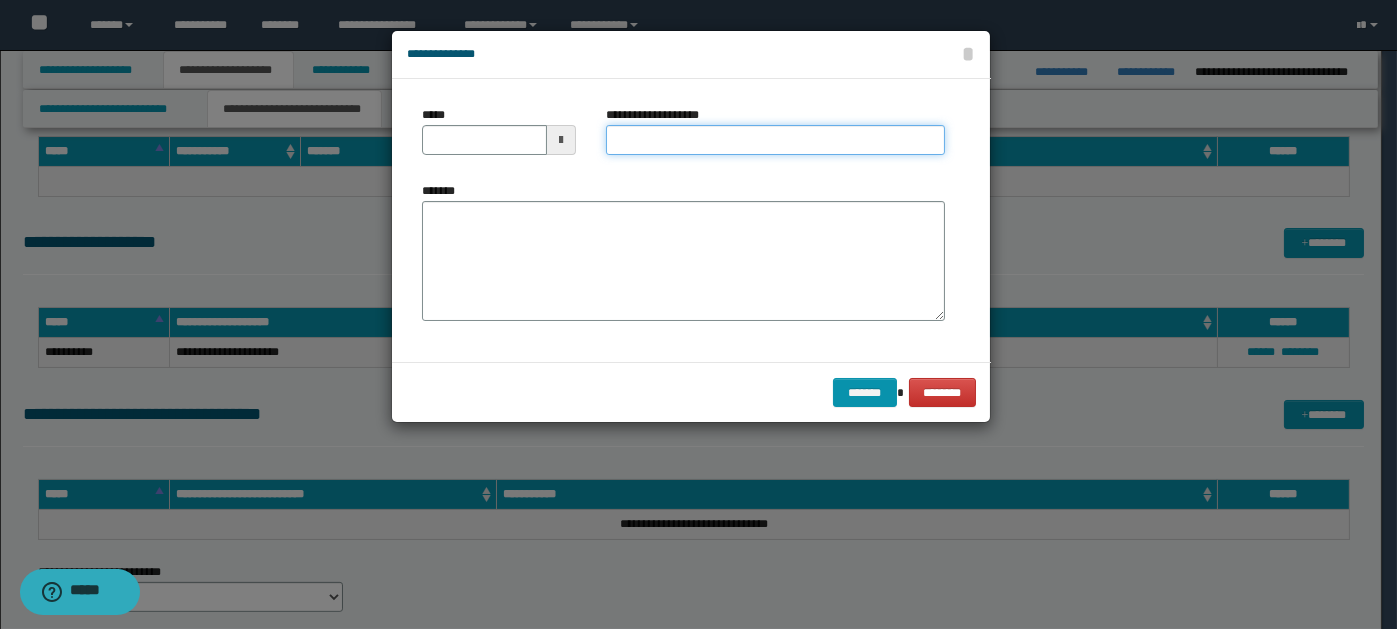 paste on "**********" 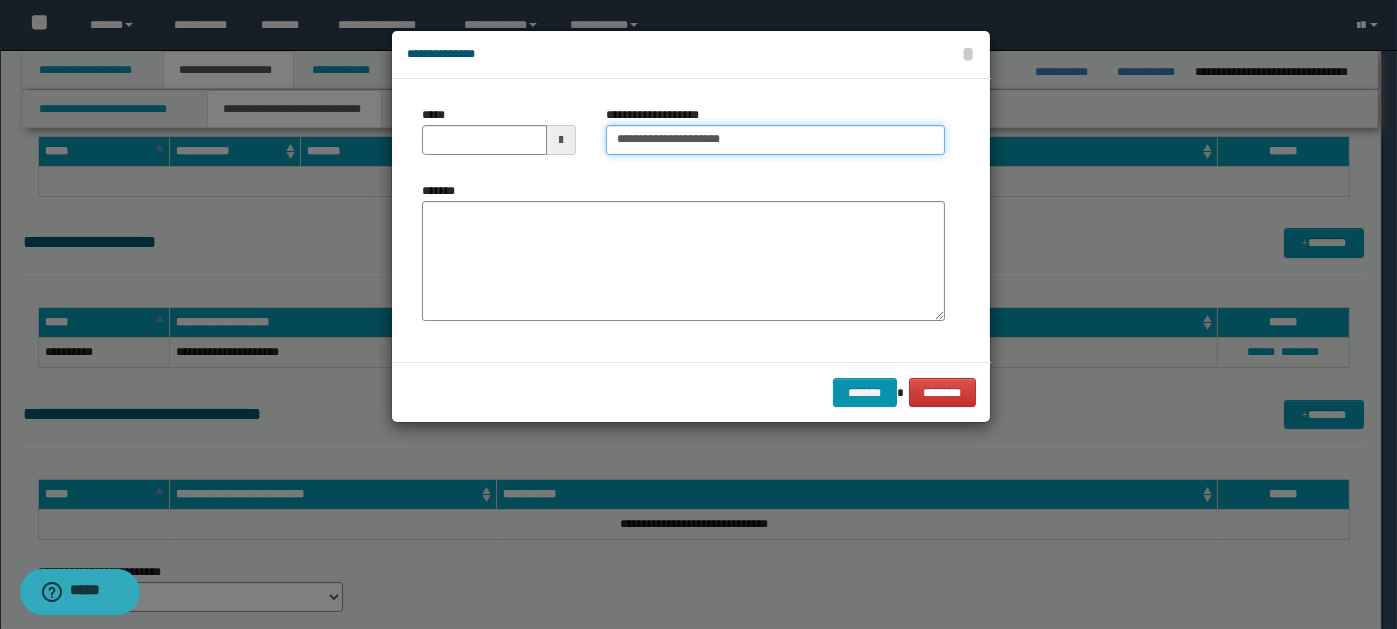 type 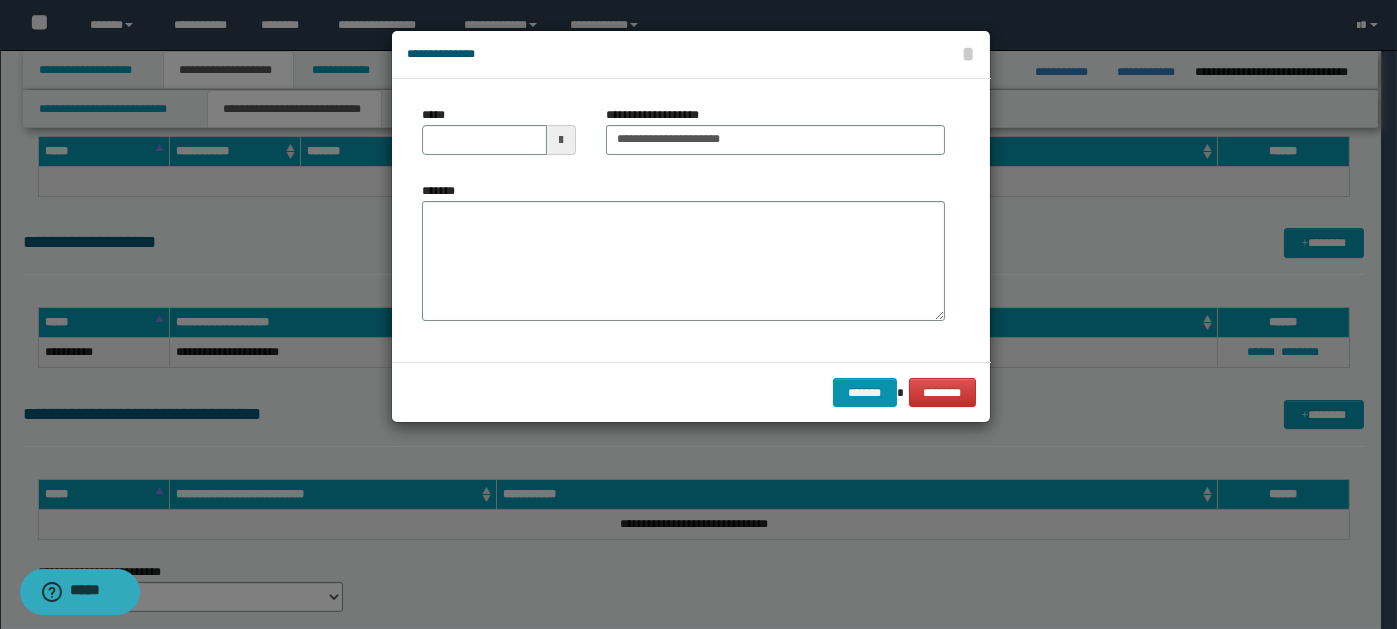 click at bounding box center (561, 140) 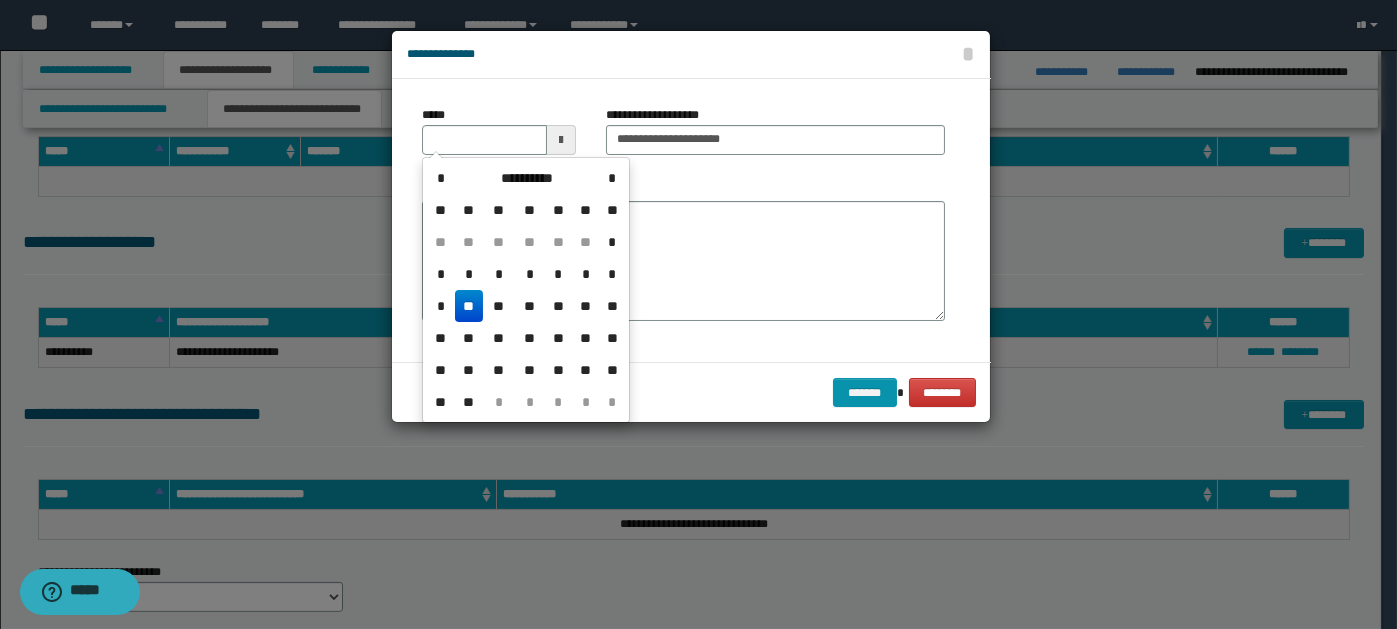 click on "**" at bounding box center (469, 306) 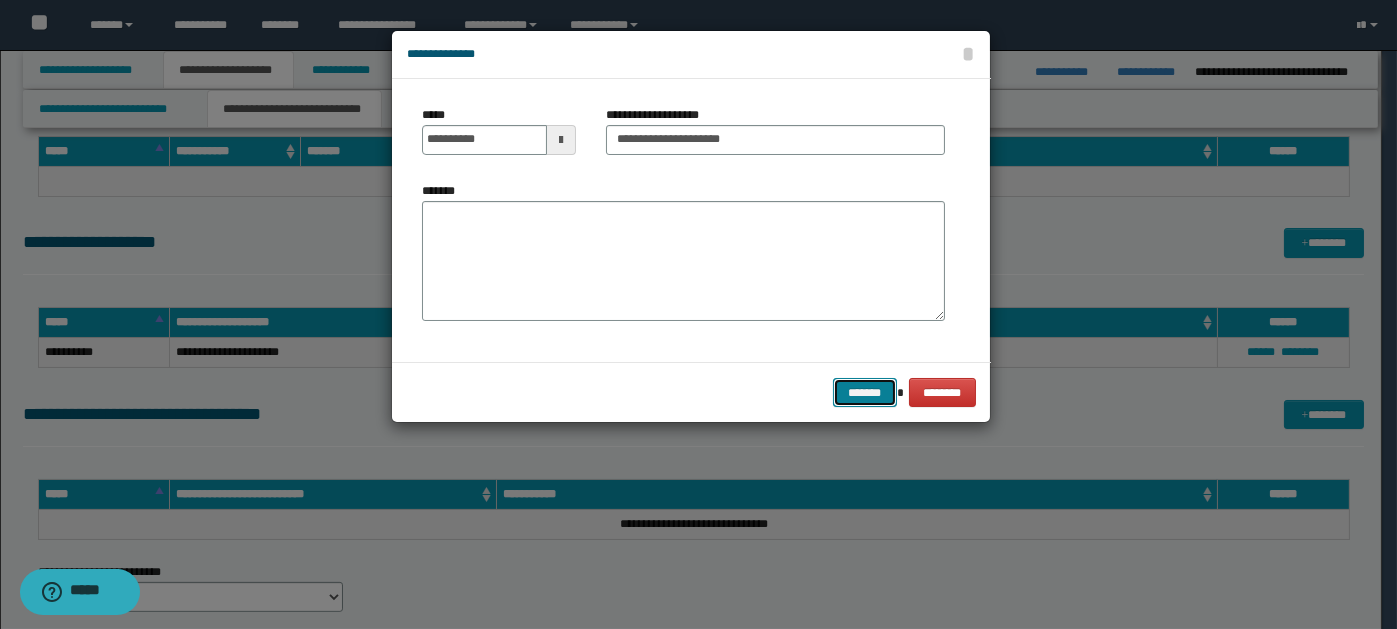 click on "*******" at bounding box center [865, 392] 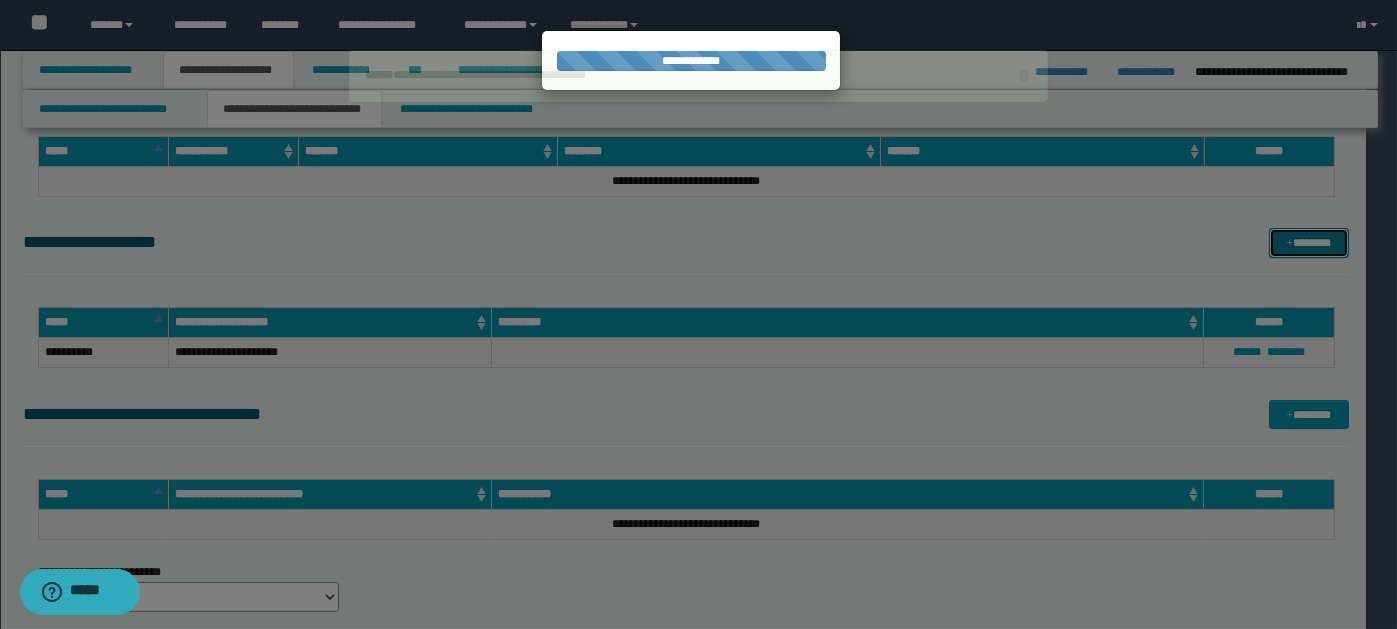 type 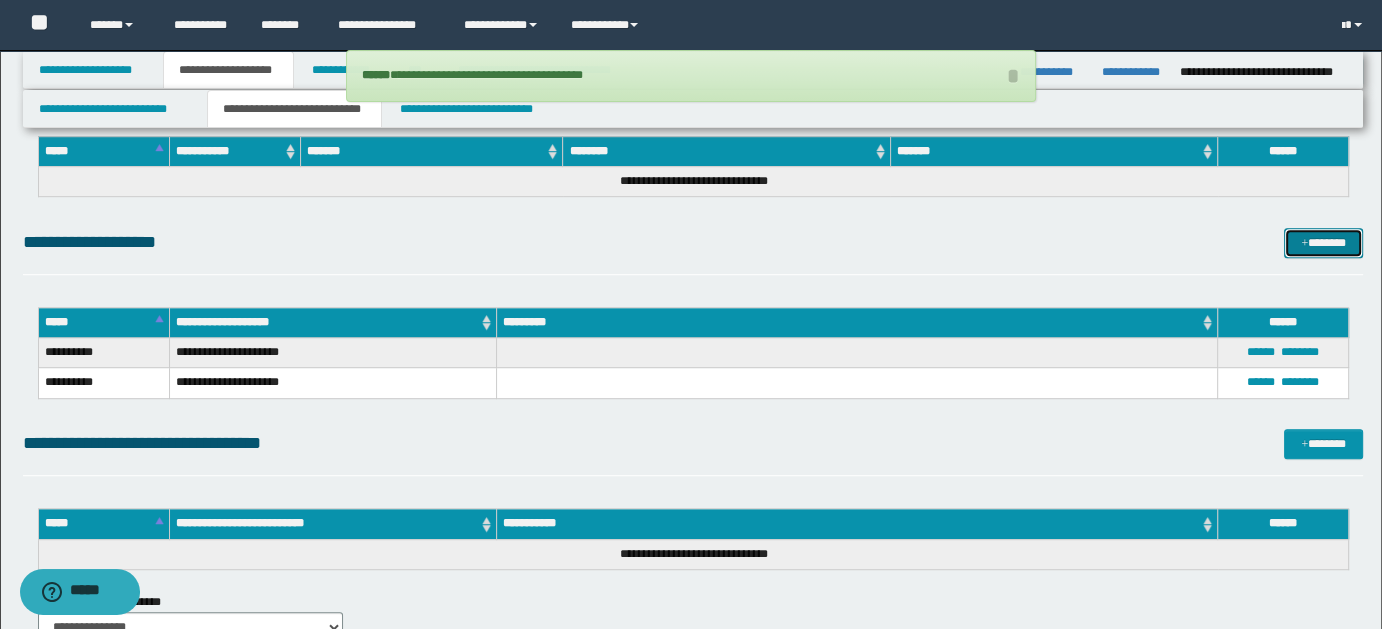 click on "*******" at bounding box center [1323, 242] 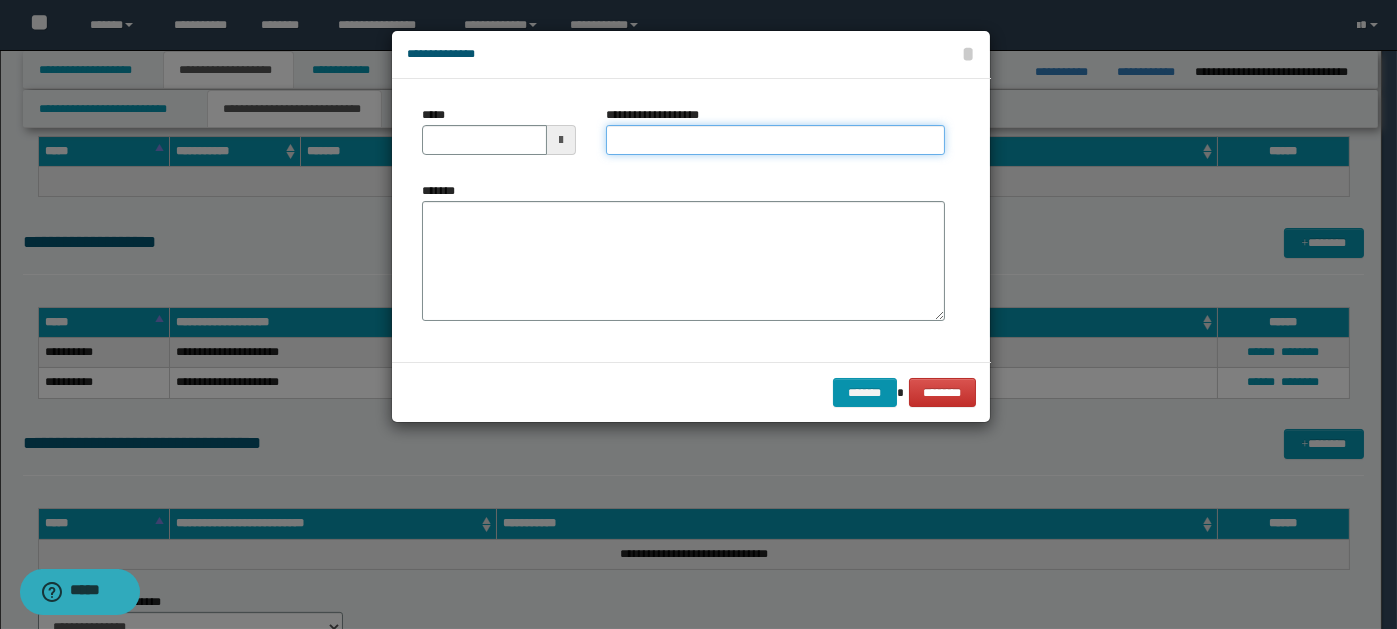 paste on "**********" 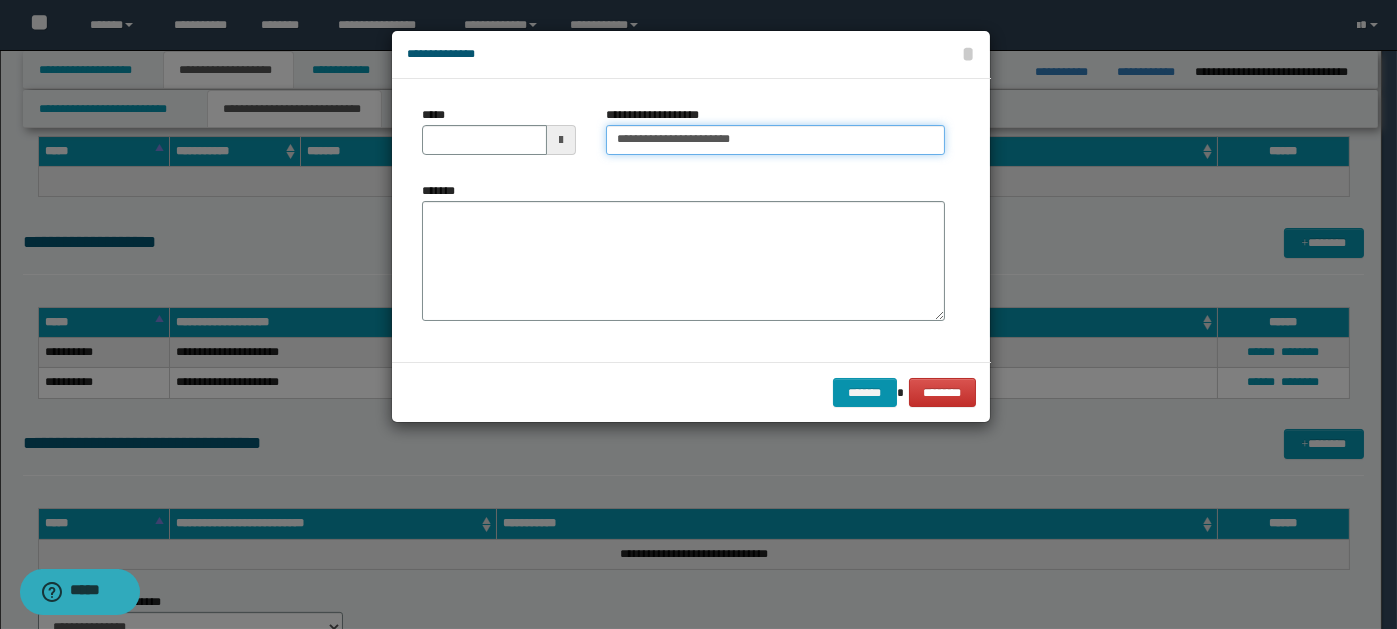 type 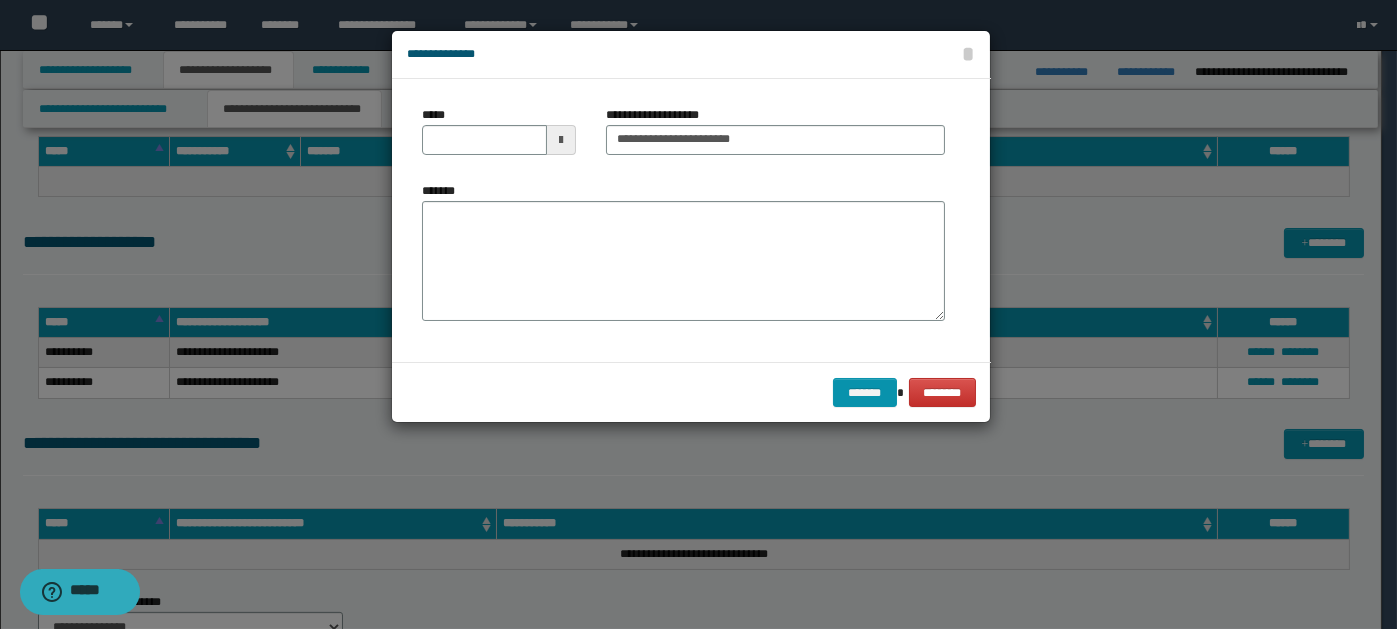 click at bounding box center (561, 140) 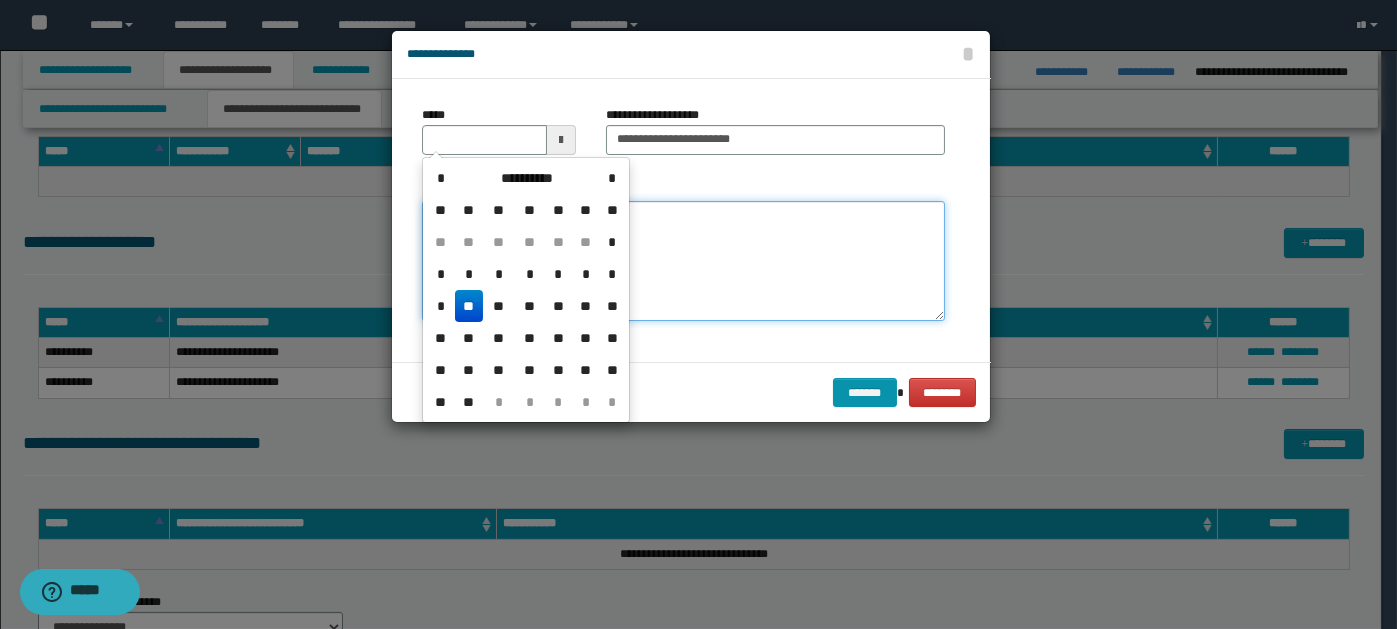type 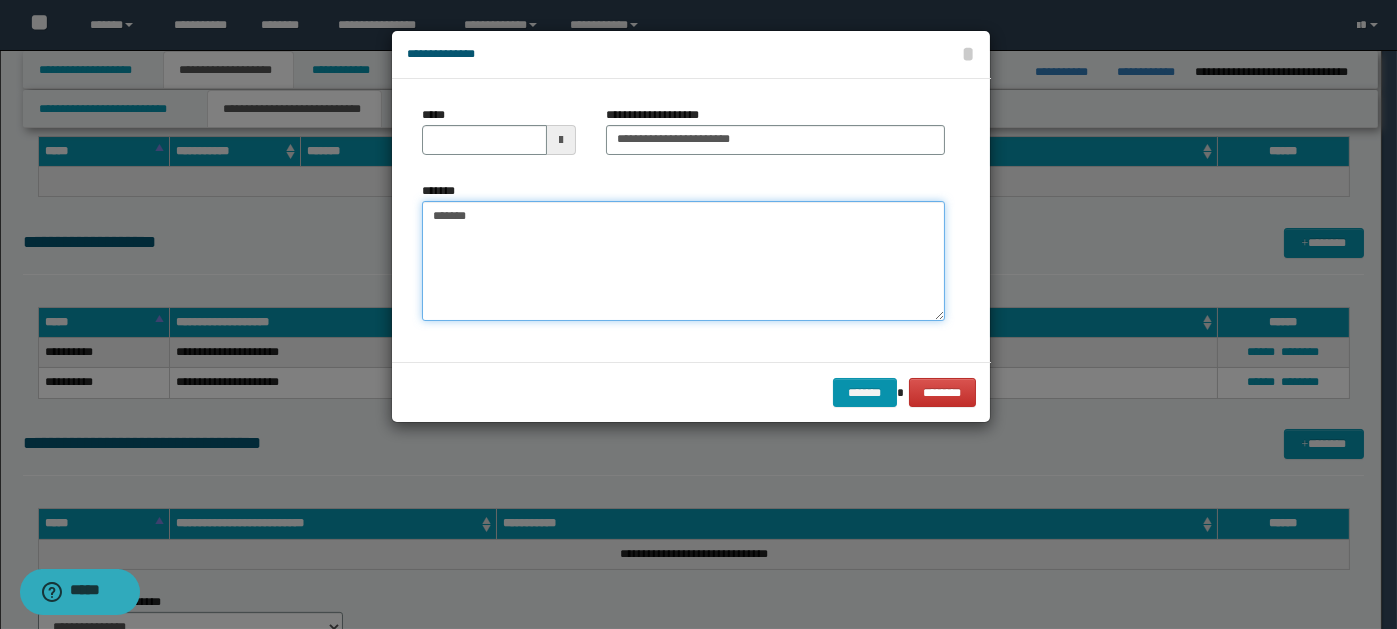 type on "********" 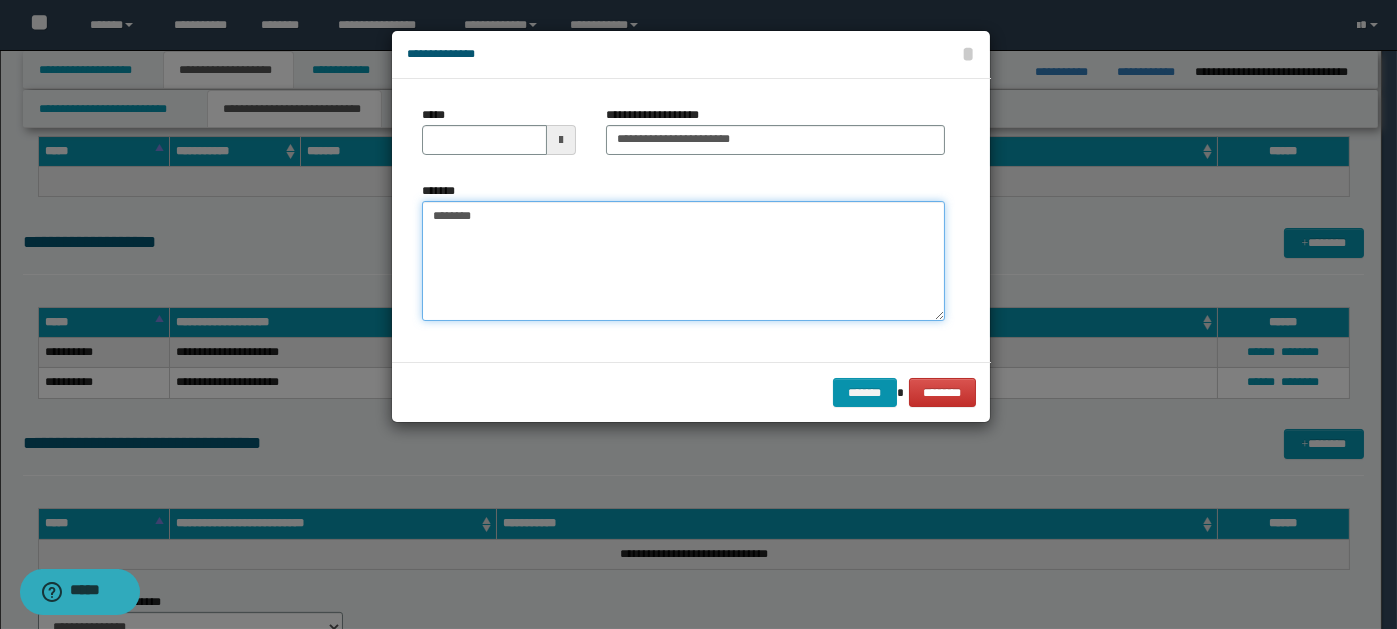 drag, startPoint x: 510, startPoint y: 223, endPoint x: 389, endPoint y: 223, distance: 121 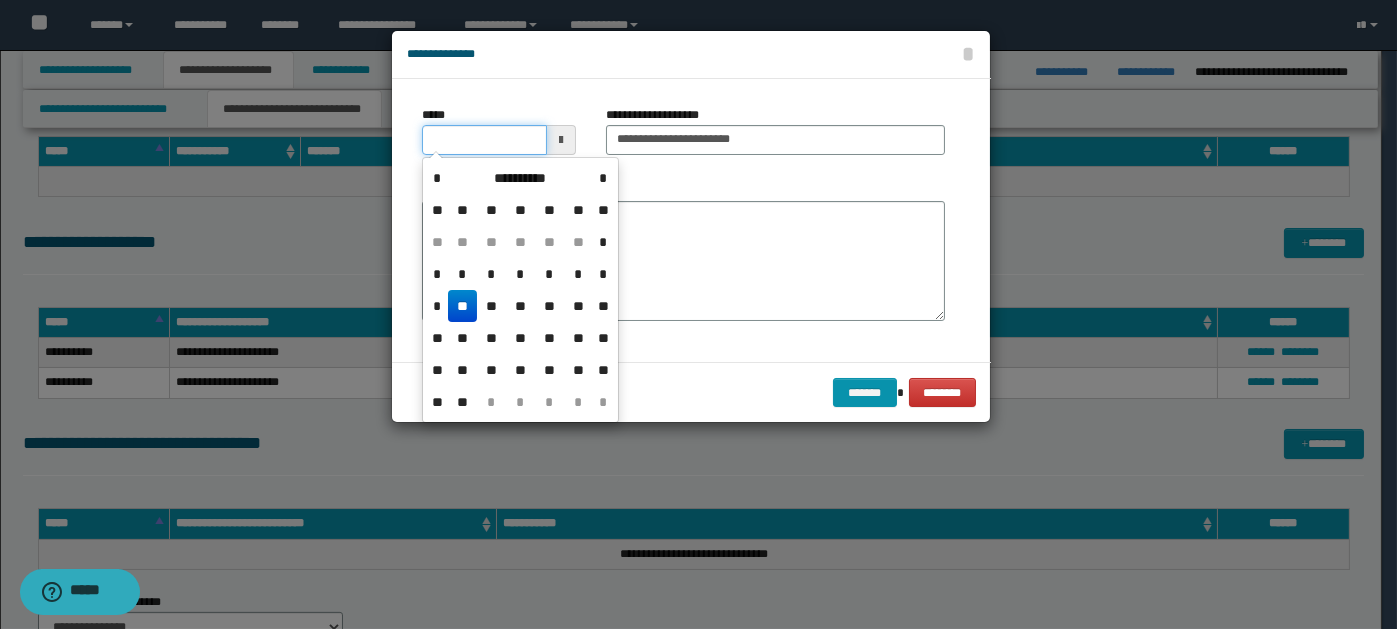 click on "*****" at bounding box center [484, 140] 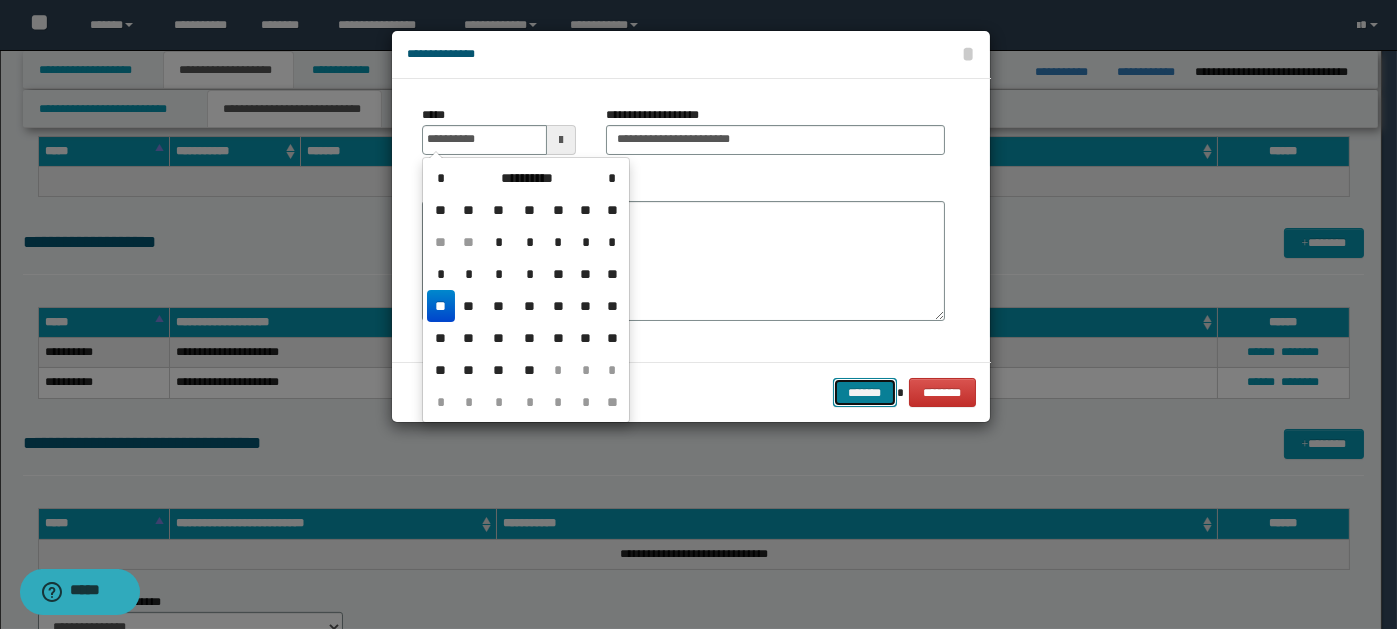 type on "**********" 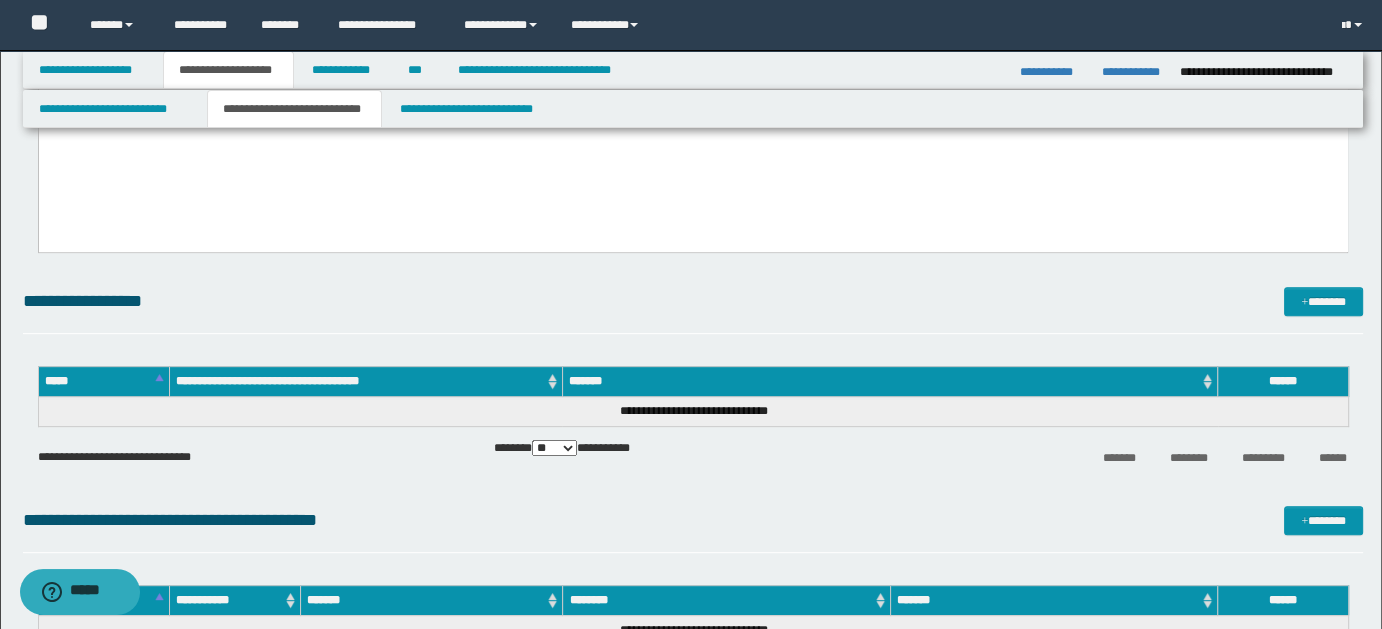 scroll, scrollTop: 1538, scrollLeft: 0, axis: vertical 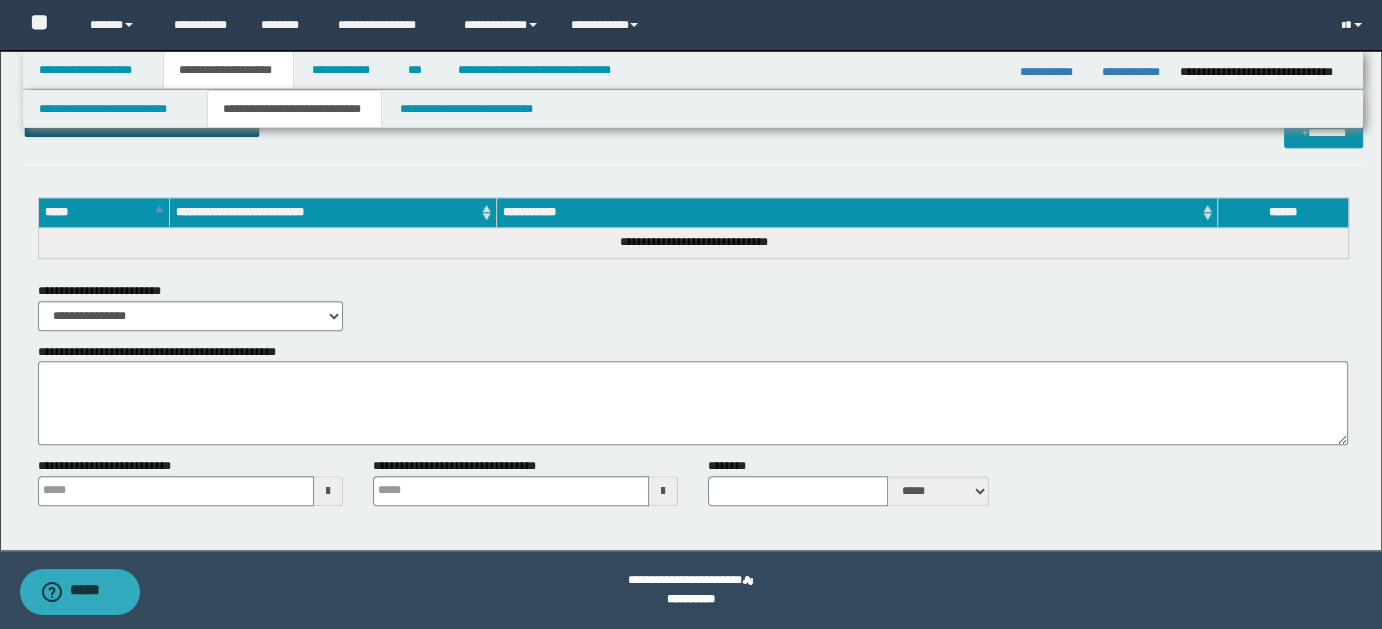 type 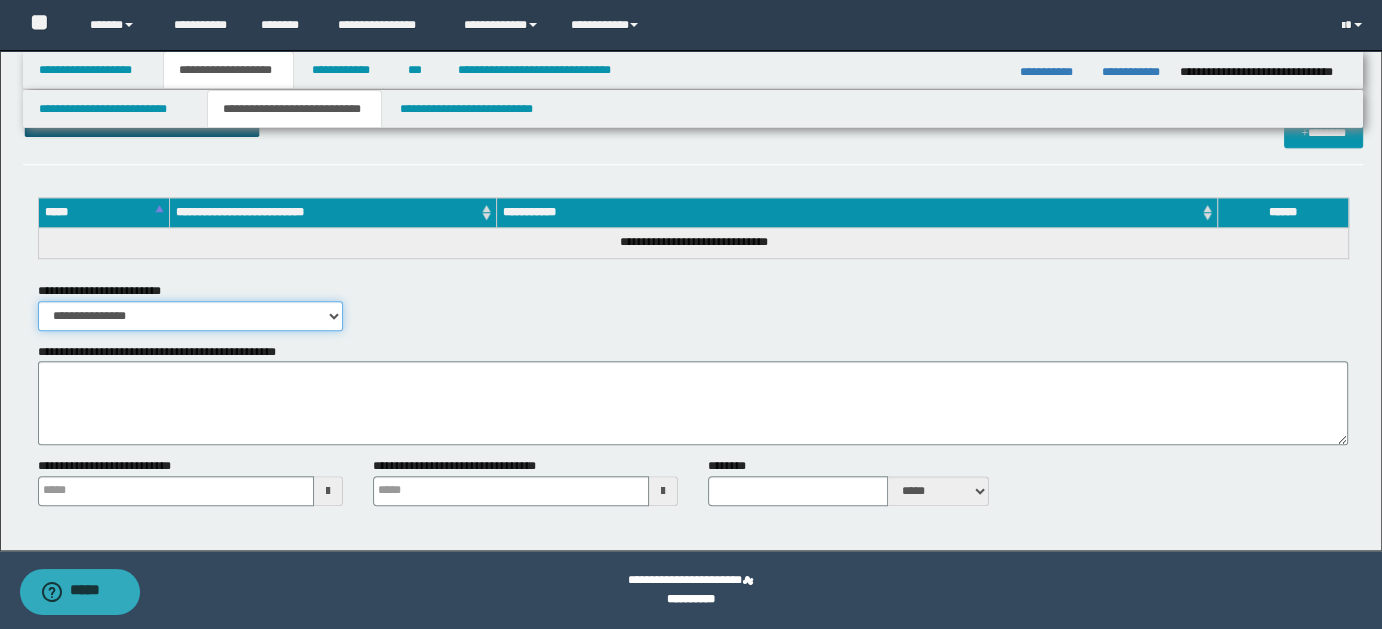 click on "**********" at bounding box center [190, 316] 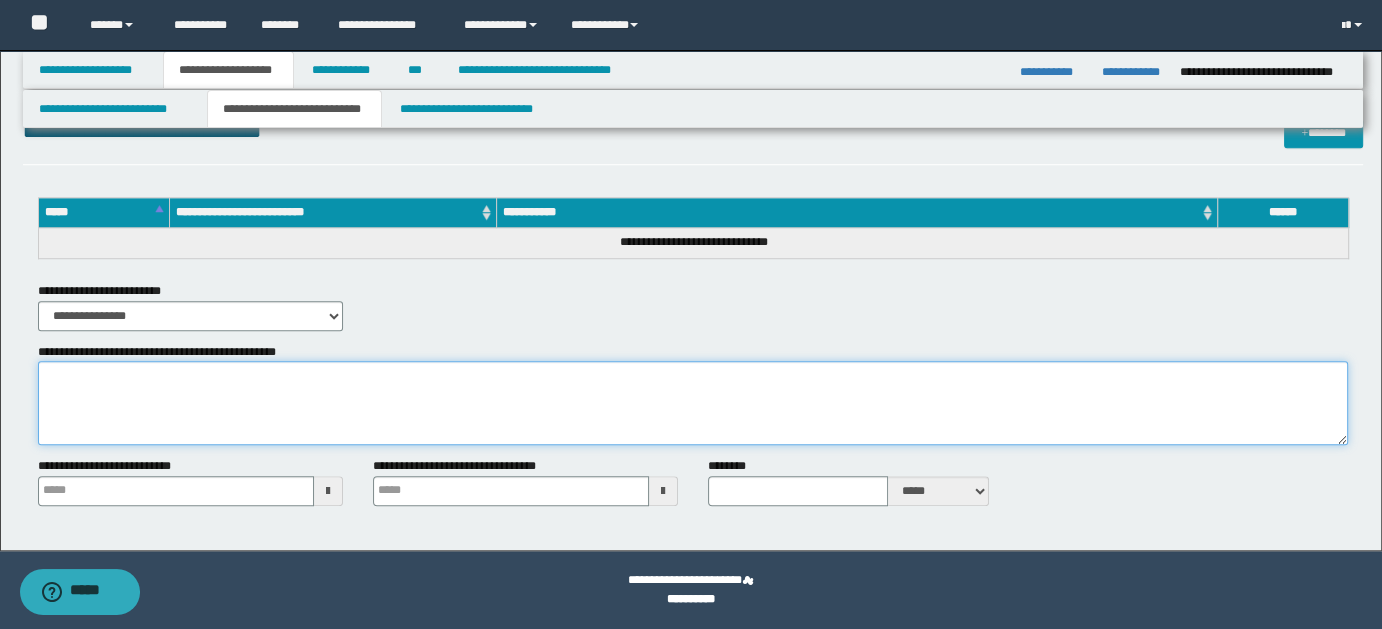 click on "**********" at bounding box center [693, 403] 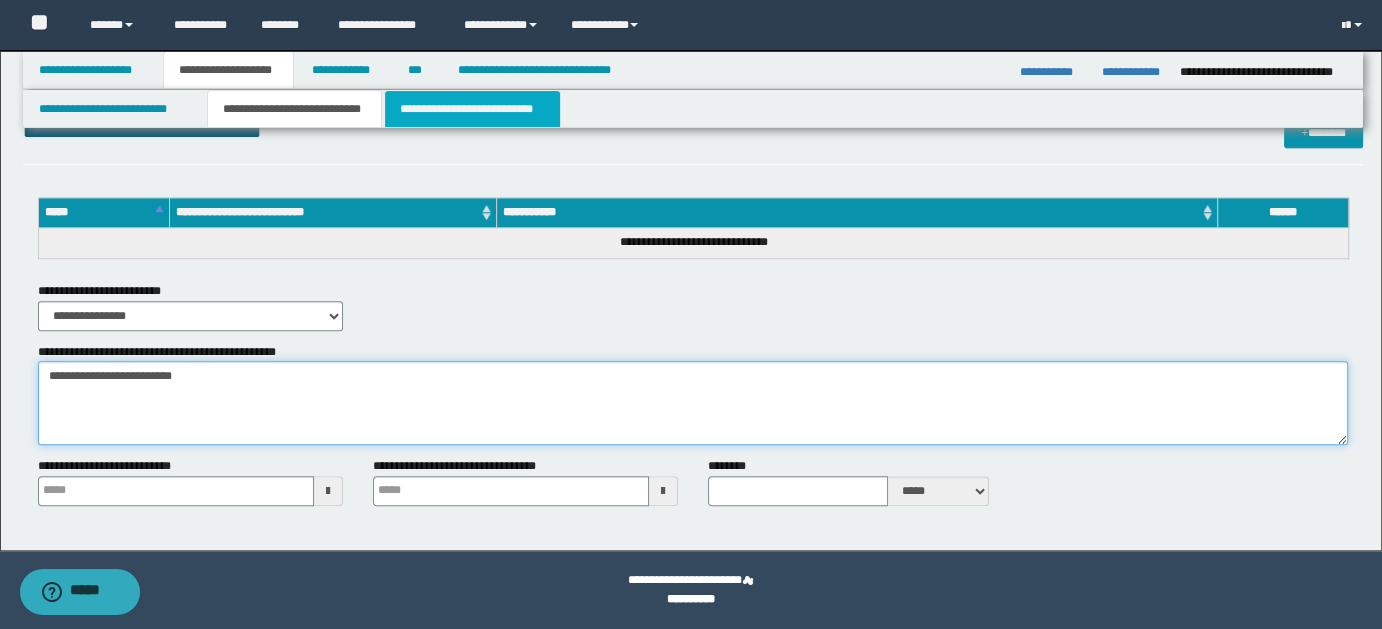 type on "**********" 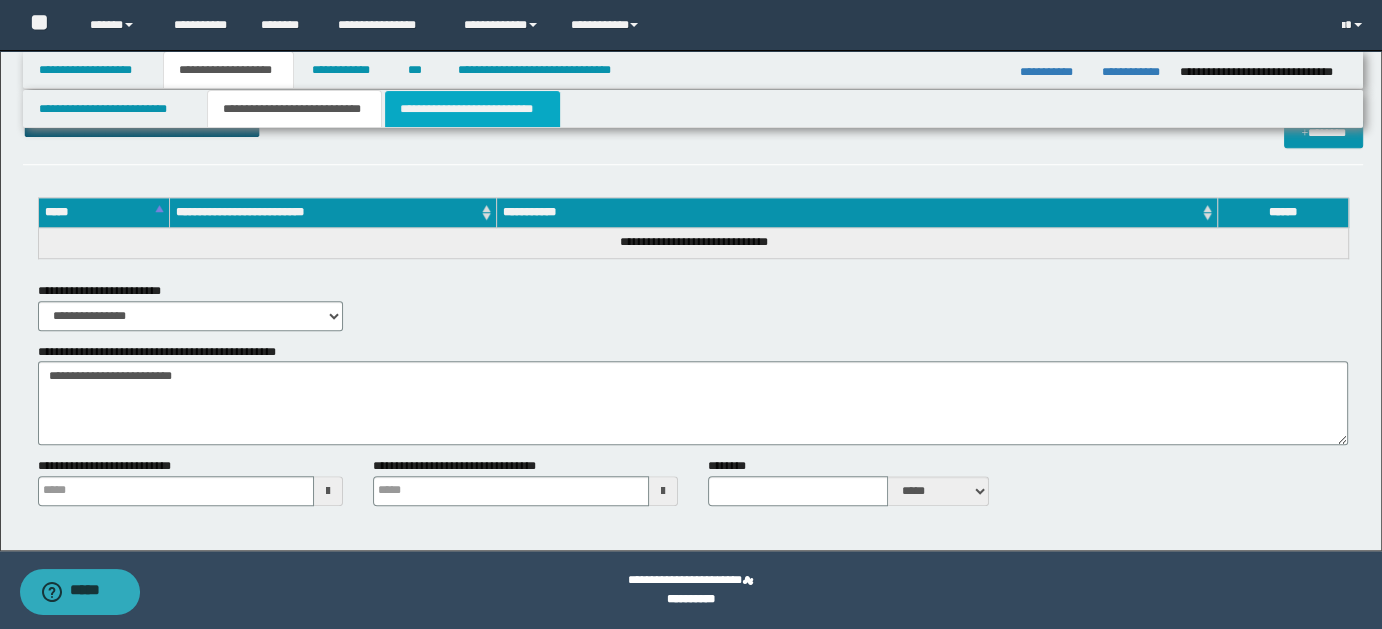 click on "**********" at bounding box center [472, 109] 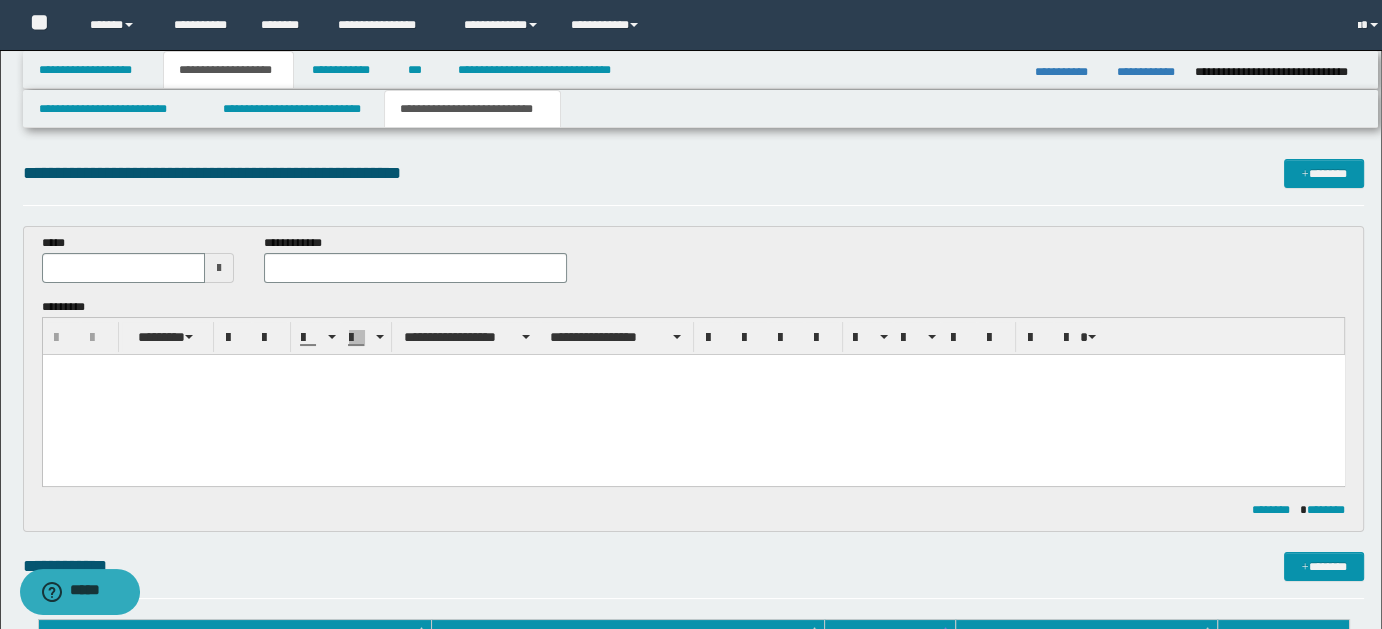 scroll, scrollTop: 0, scrollLeft: 0, axis: both 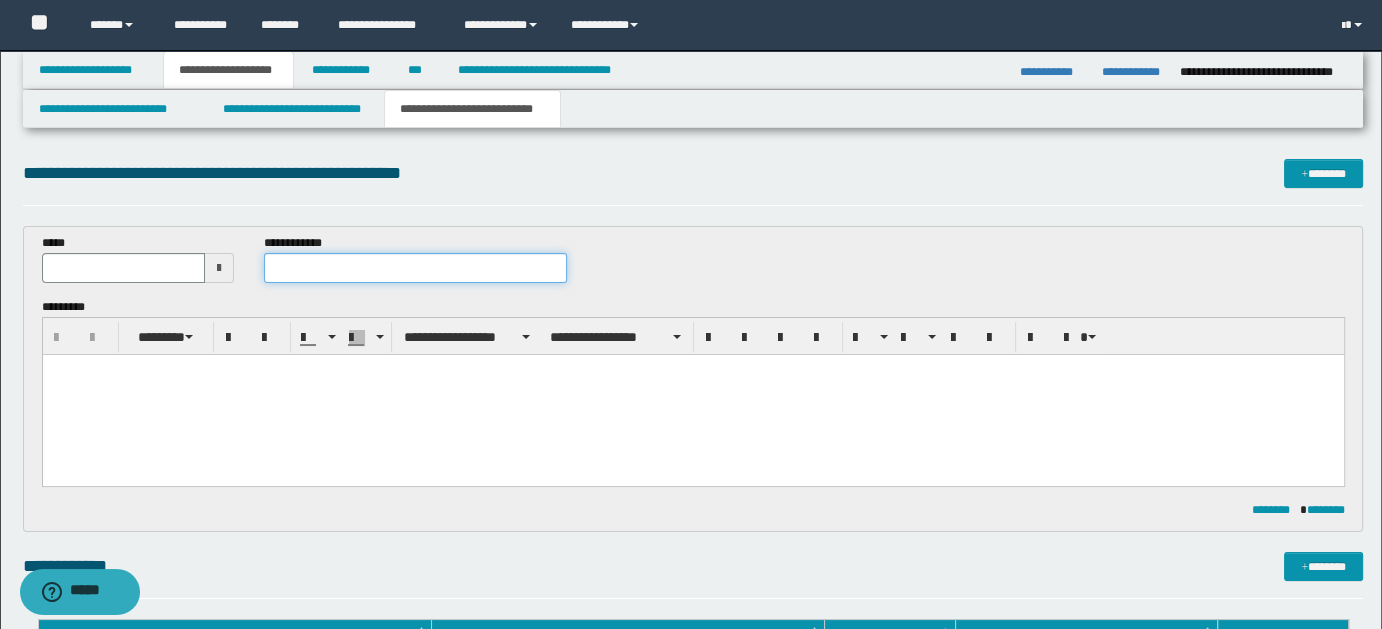 click at bounding box center [415, 268] 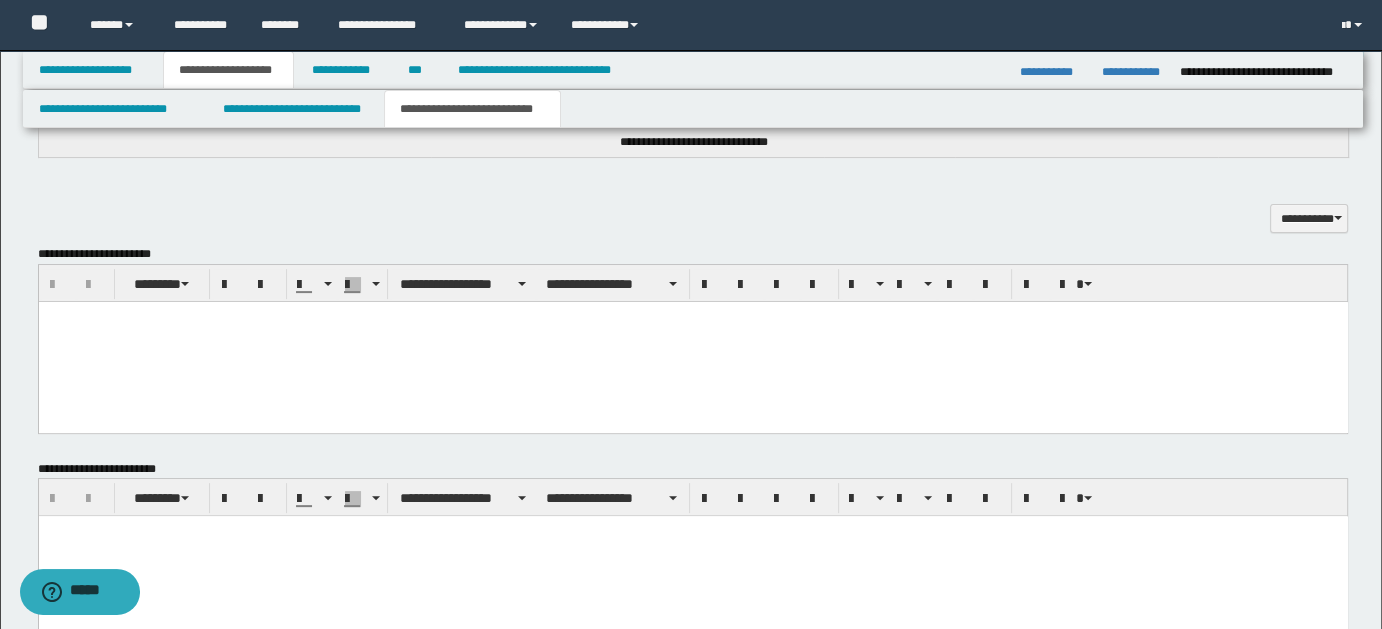 scroll, scrollTop: 467, scrollLeft: 0, axis: vertical 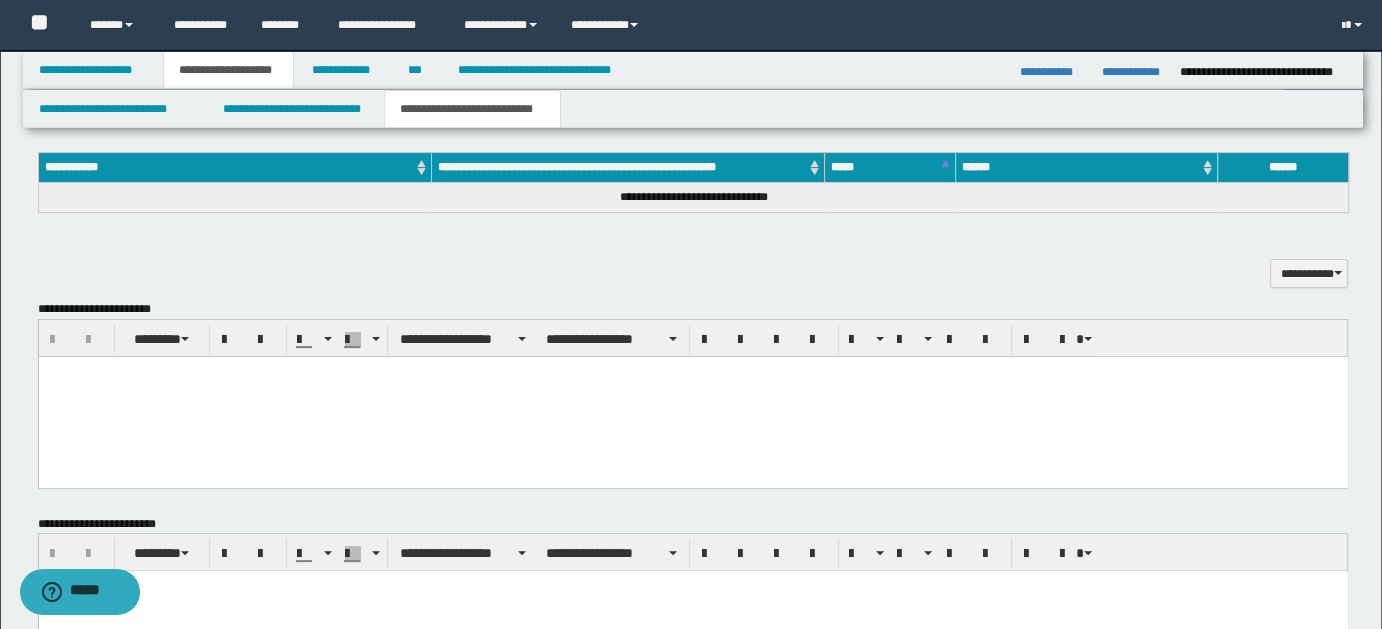 type on "**********" 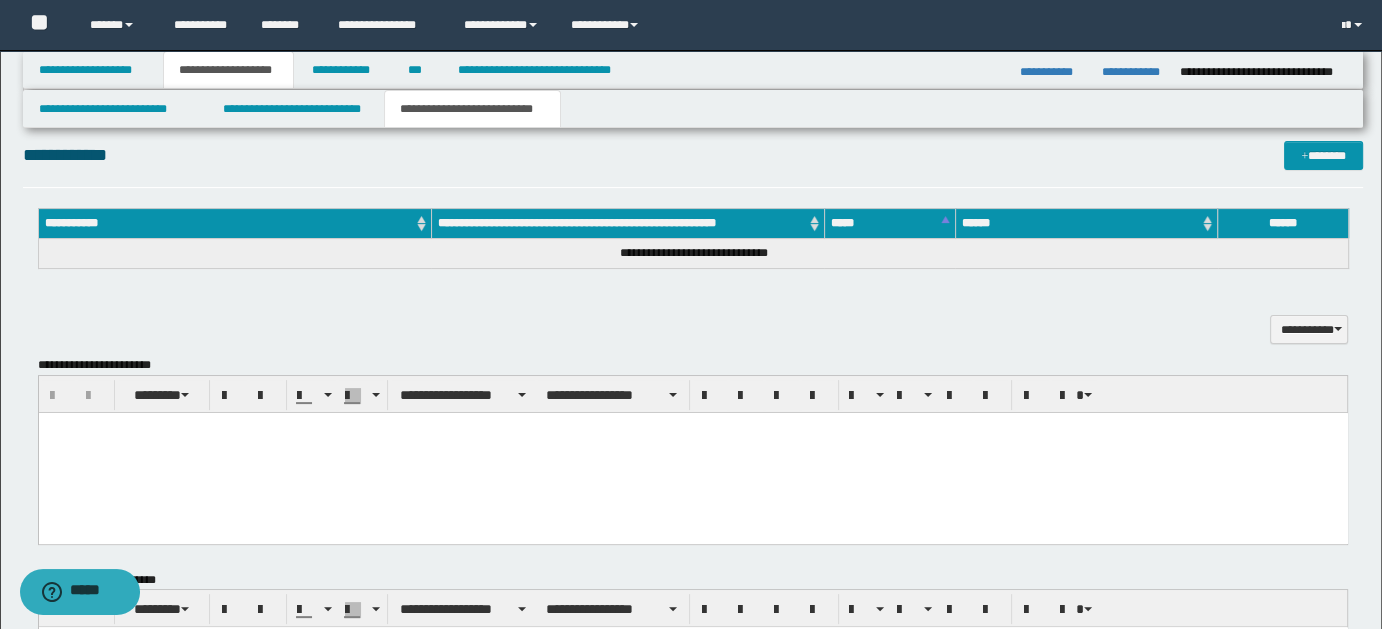 scroll, scrollTop: 409, scrollLeft: 0, axis: vertical 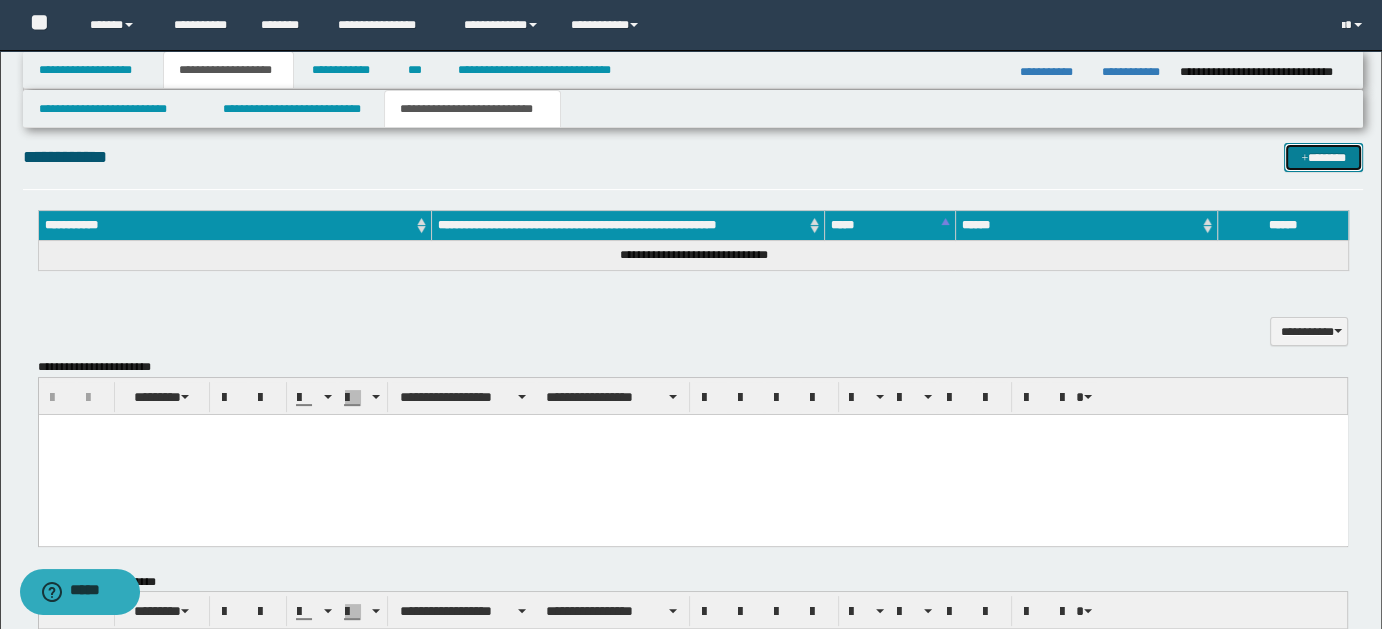 click on "*******" at bounding box center (1323, 157) 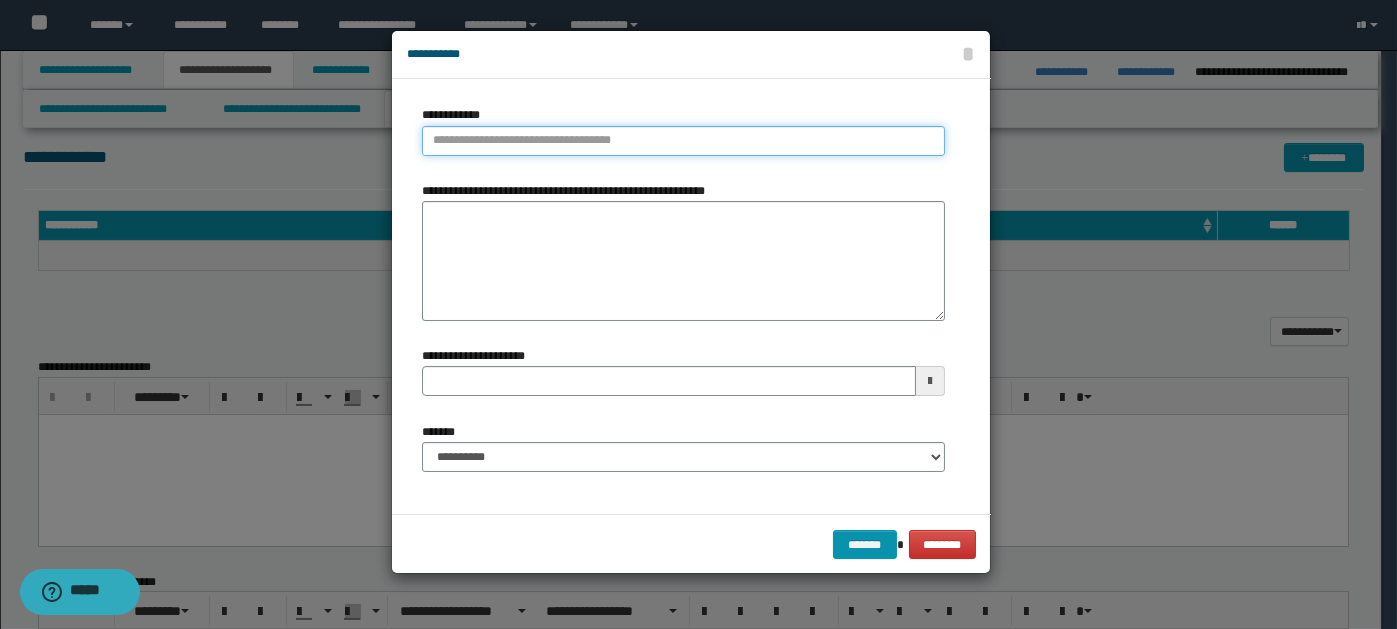 paste on "****" 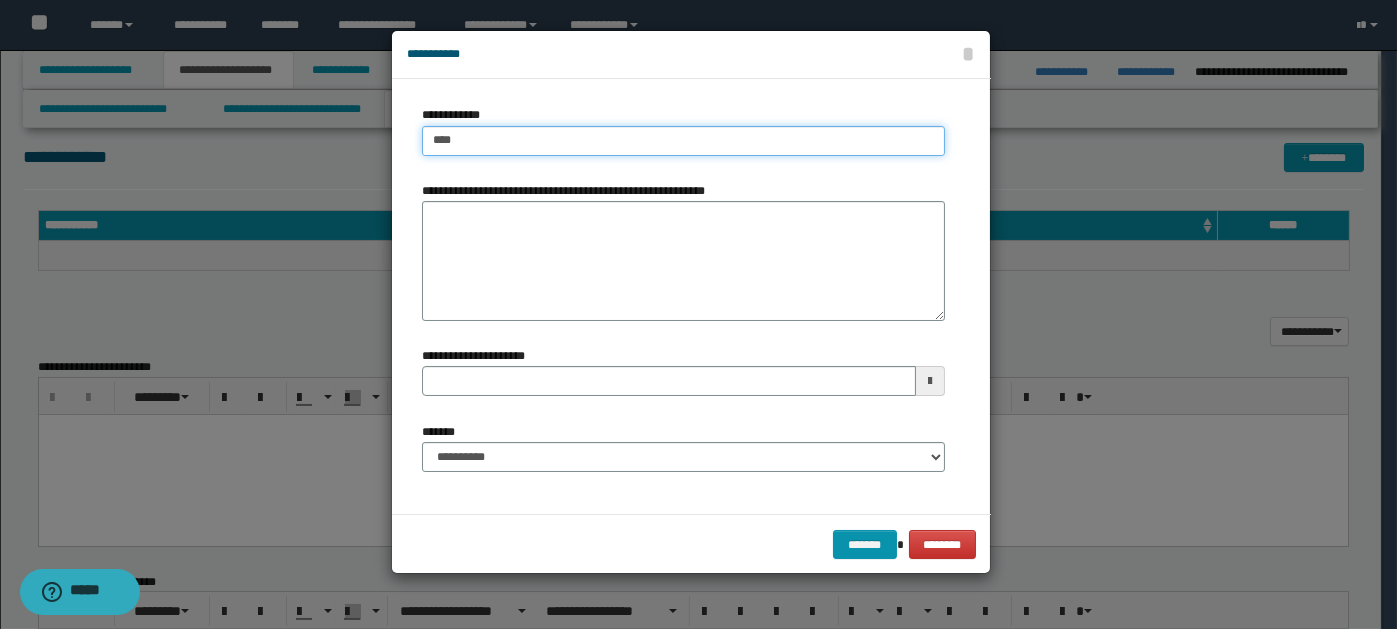 type on "****" 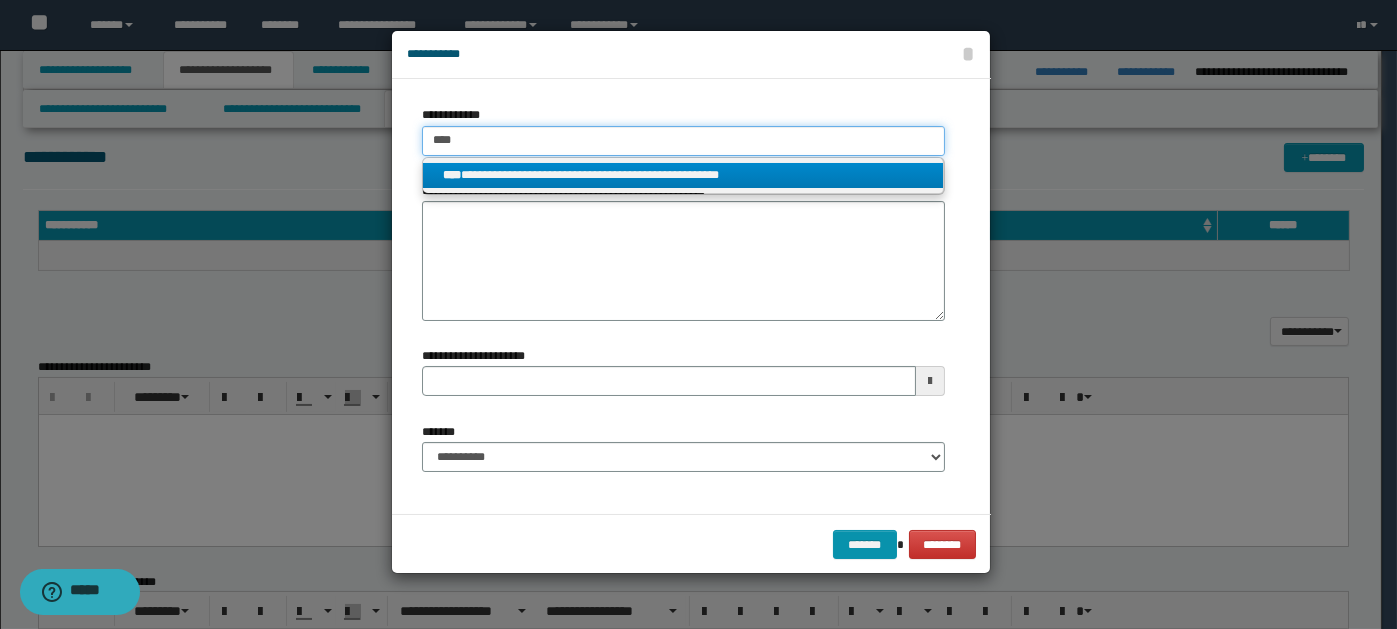 type on "****" 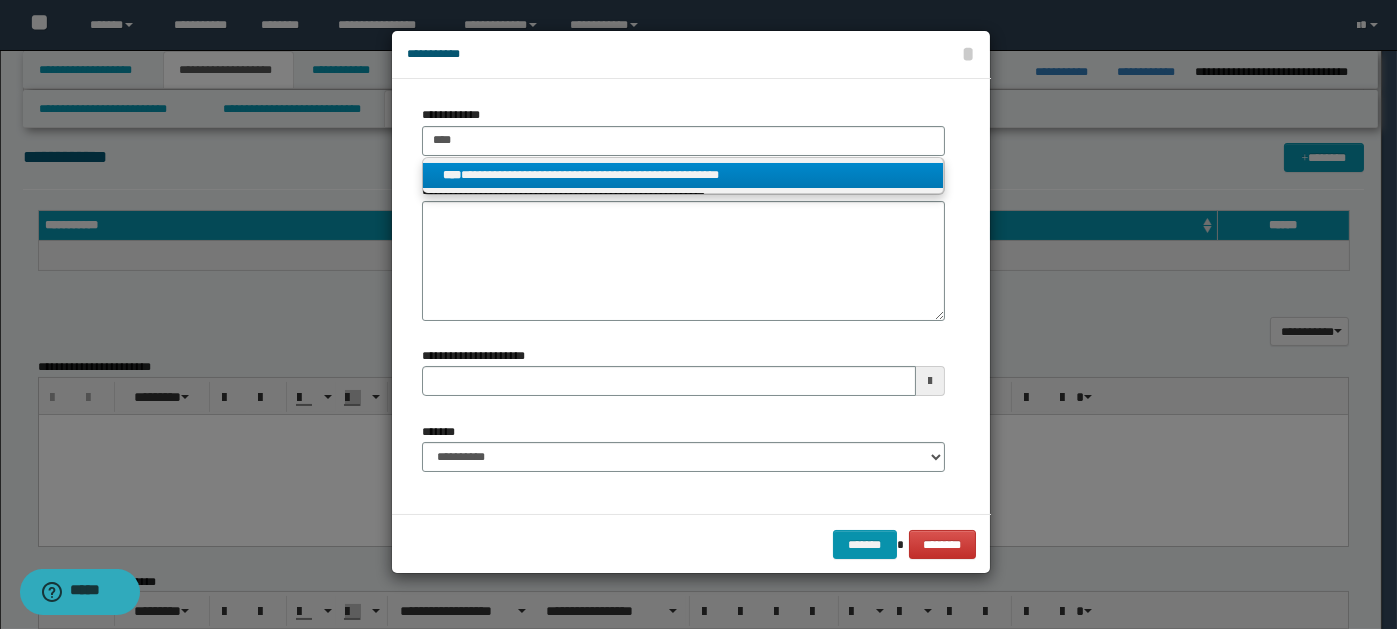 click on "**********" at bounding box center (683, 175) 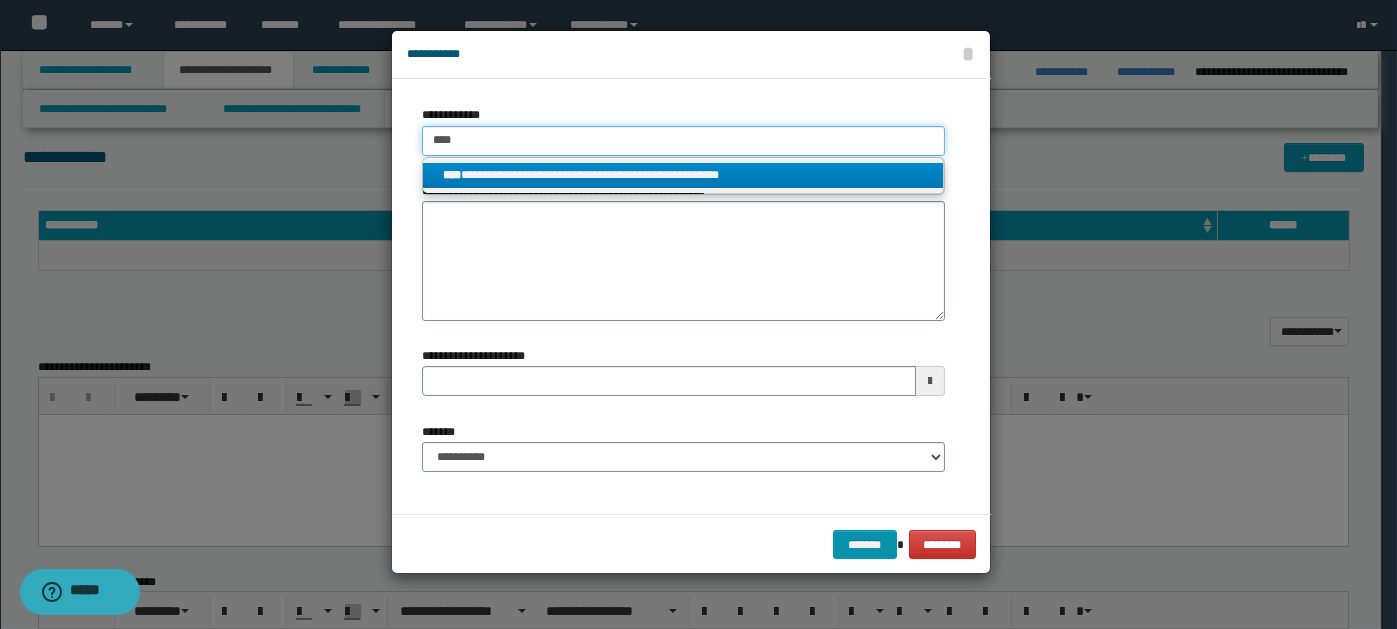 type 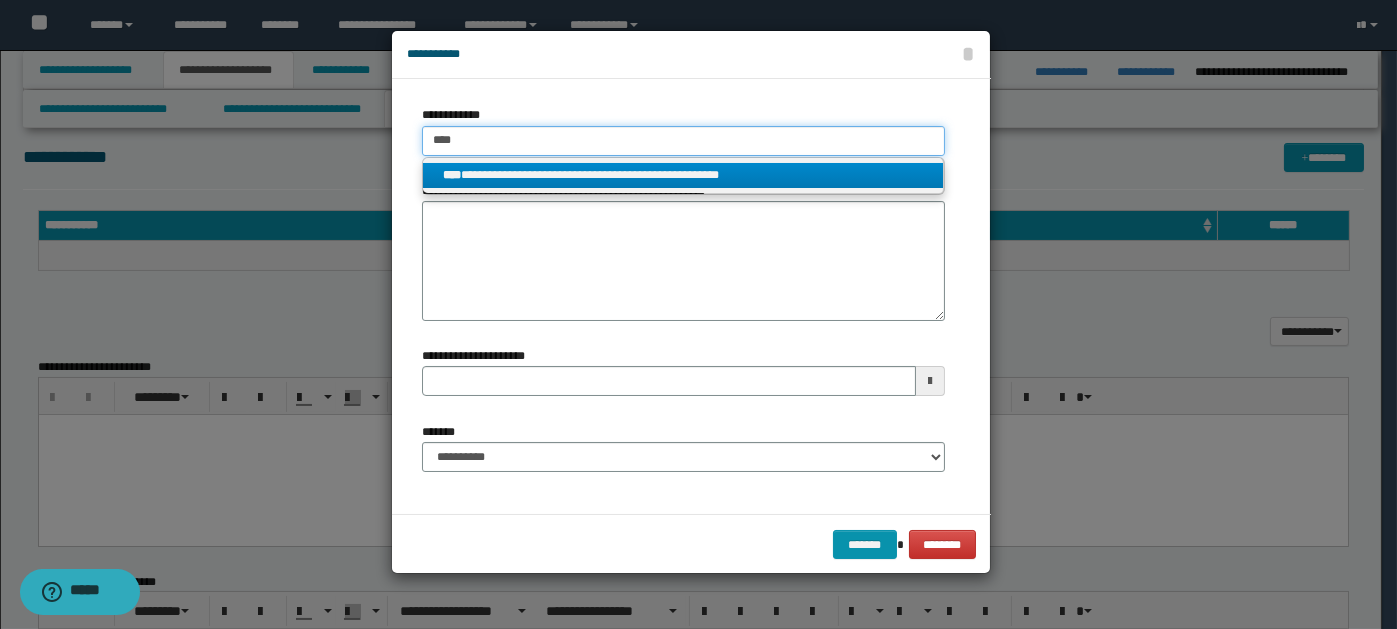 type on "**********" 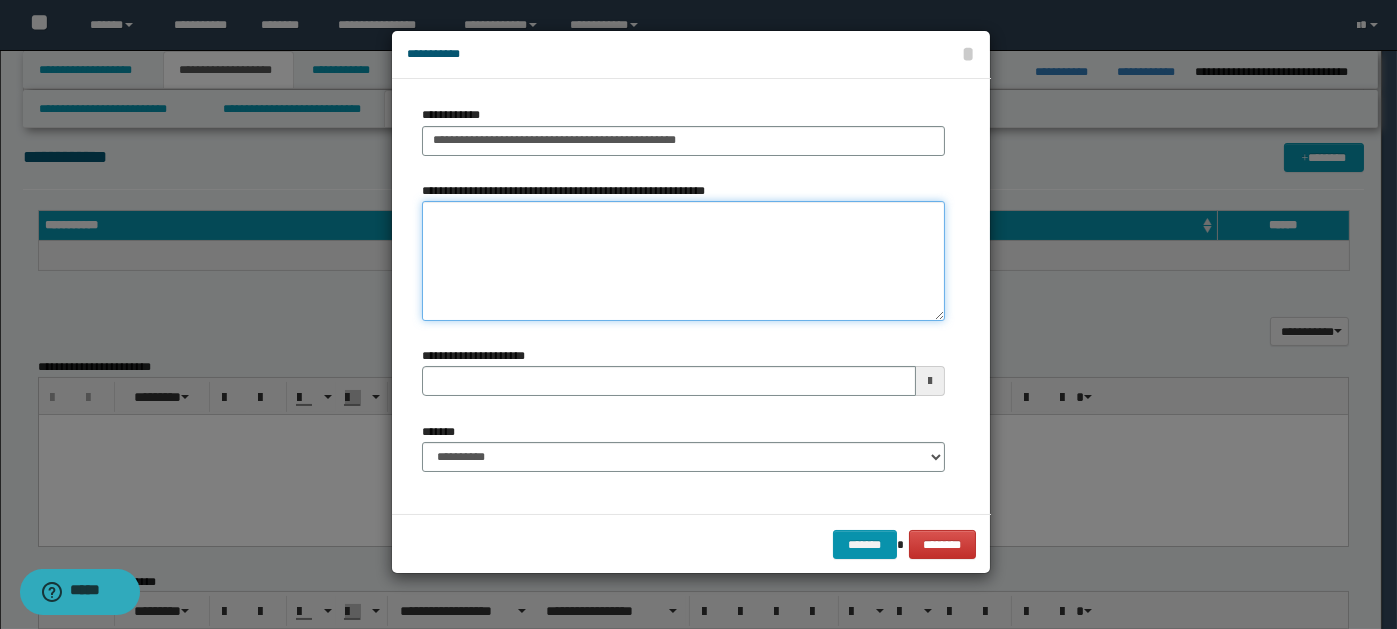 click on "**********" at bounding box center [683, 261] 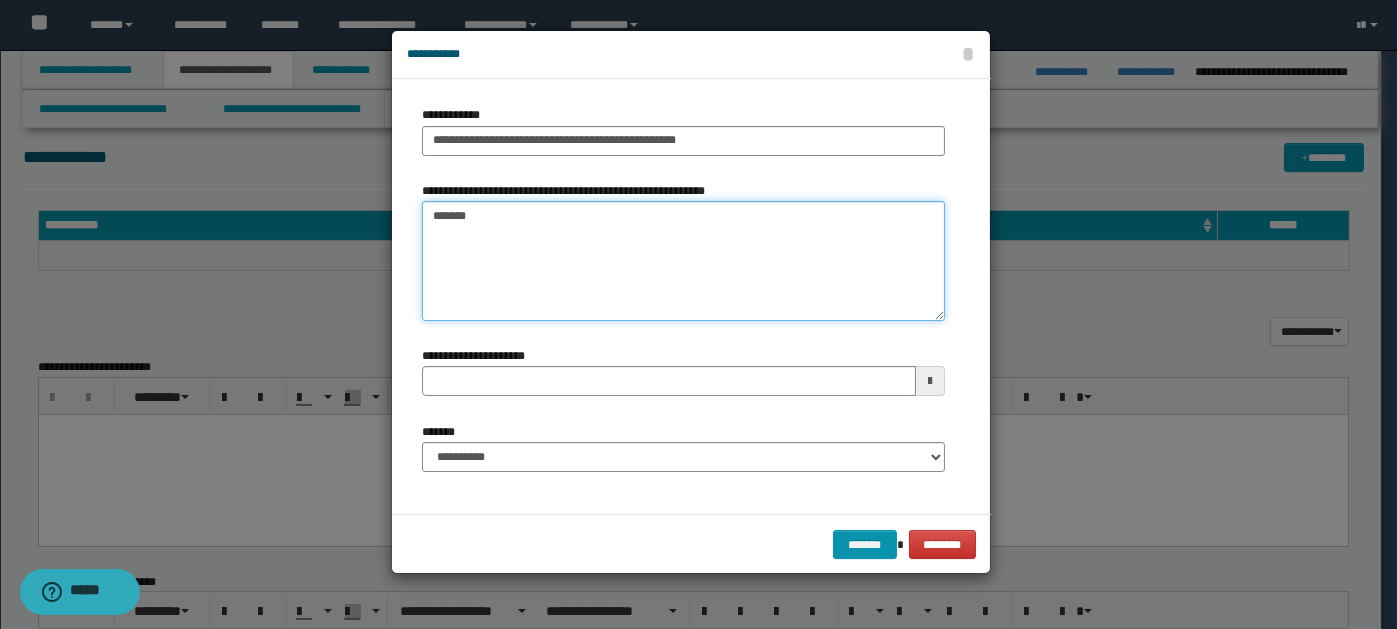 type on "*******" 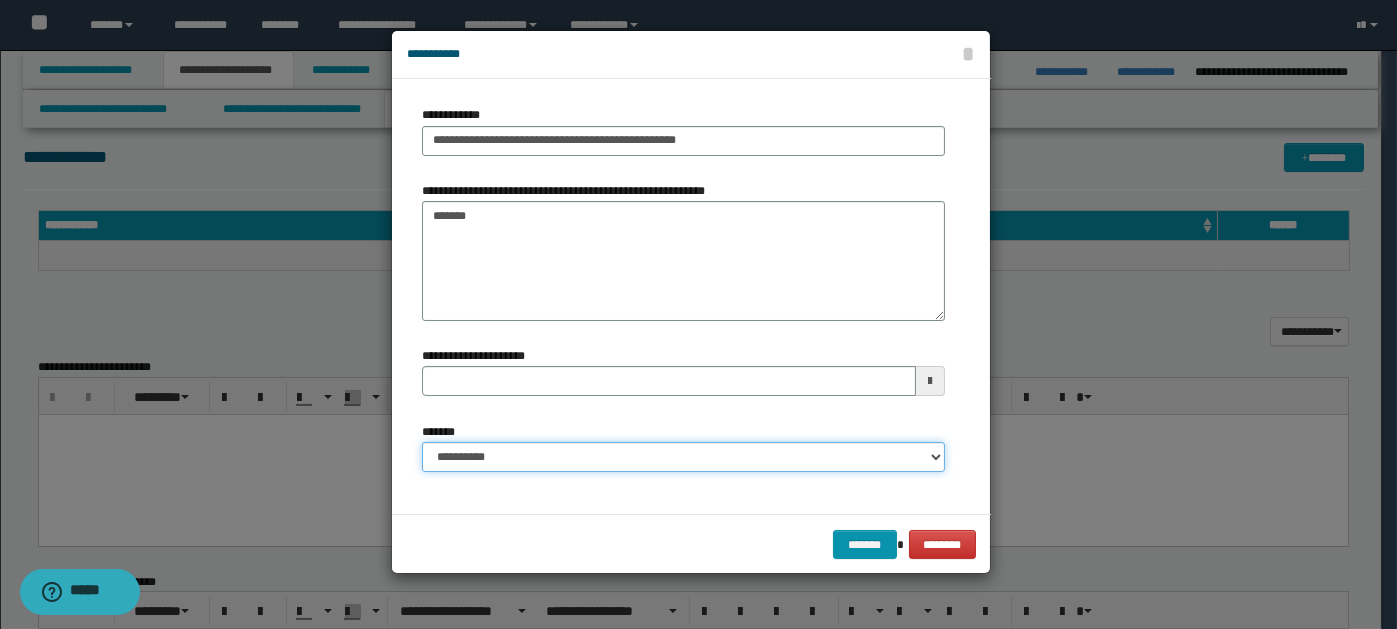 click on "**********" at bounding box center (683, 457) 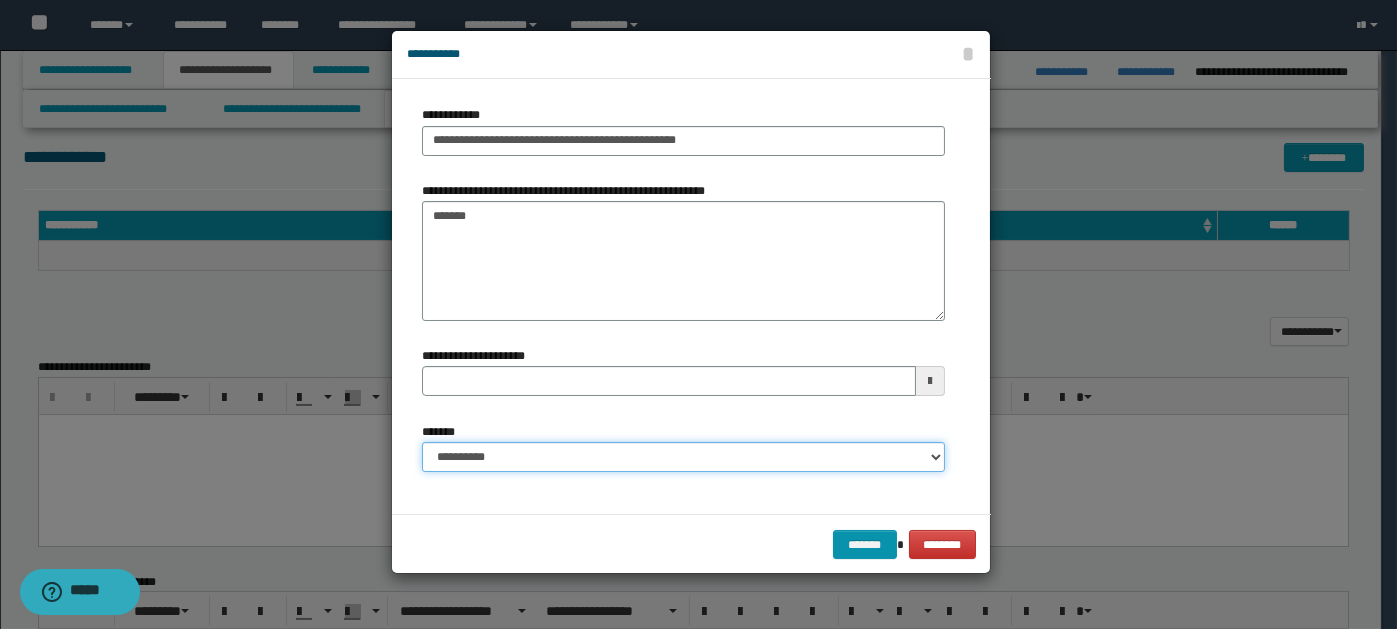 select on "*" 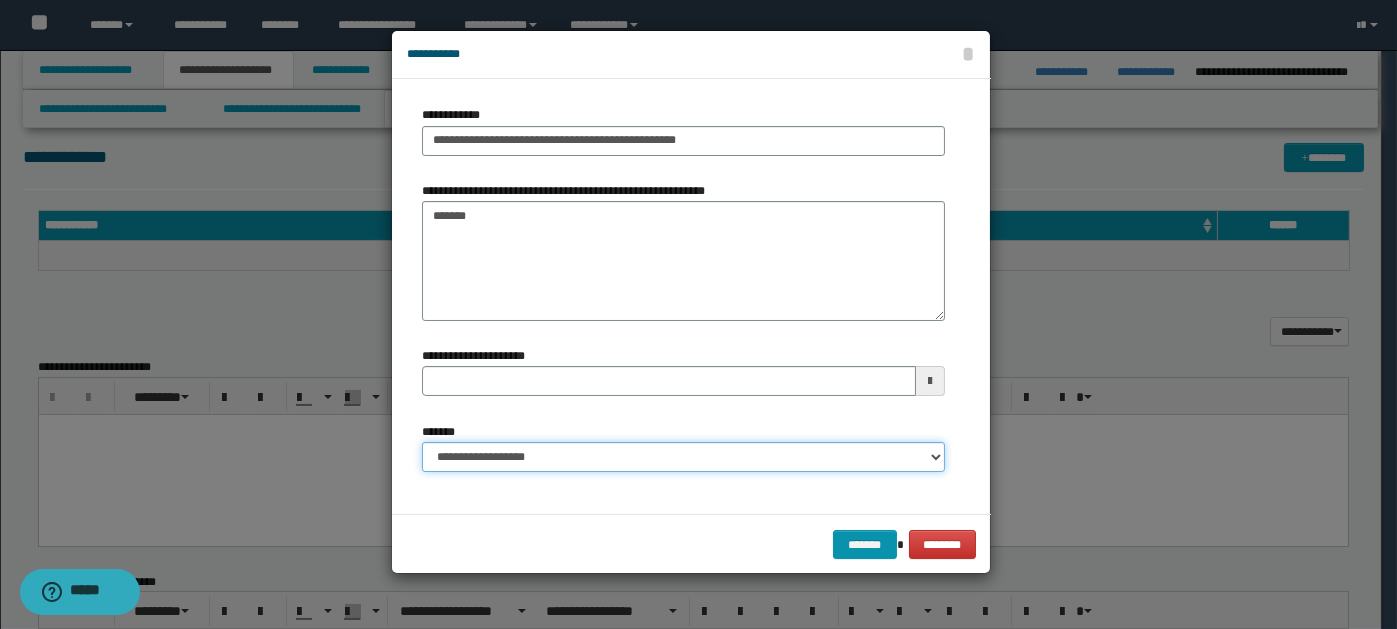 type 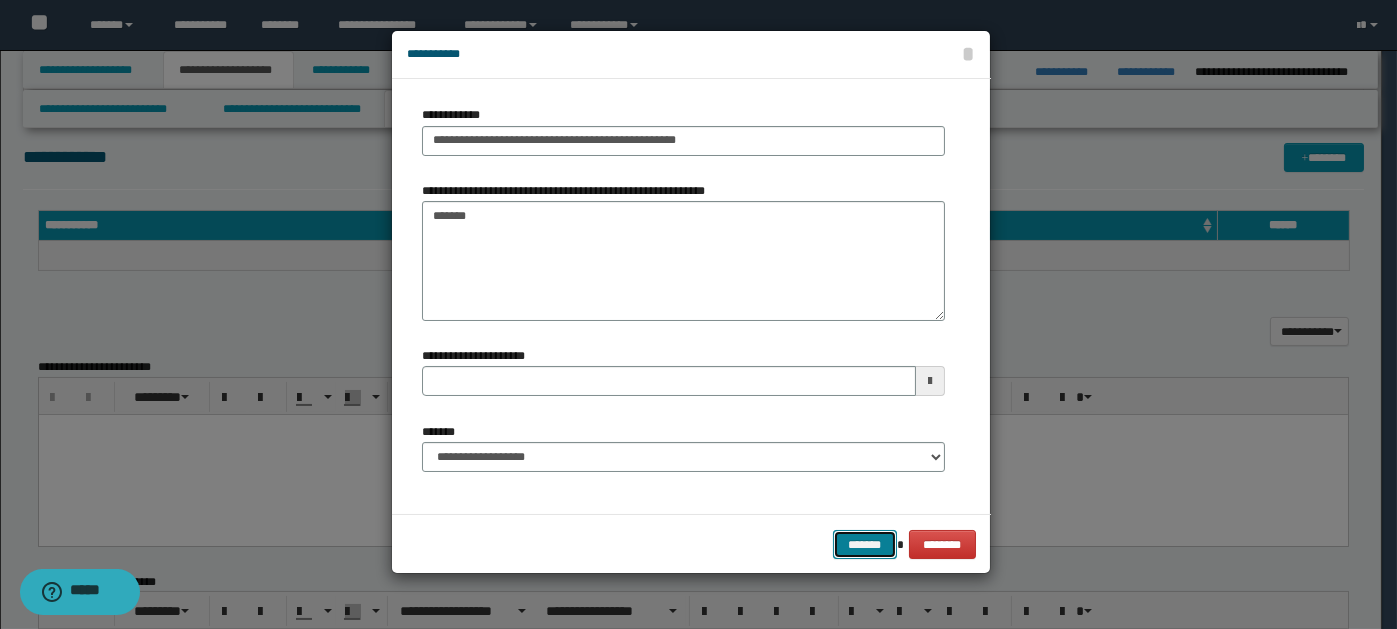 click on "*******" at bounding box center (865, 544) 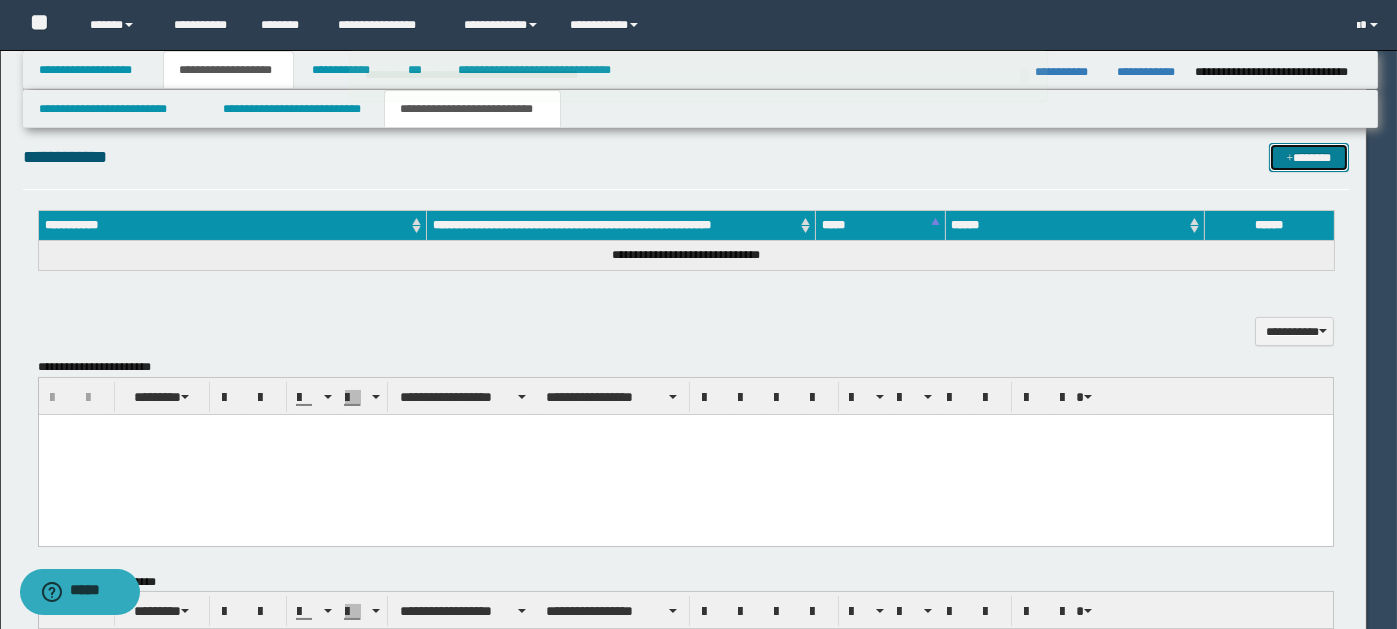 type 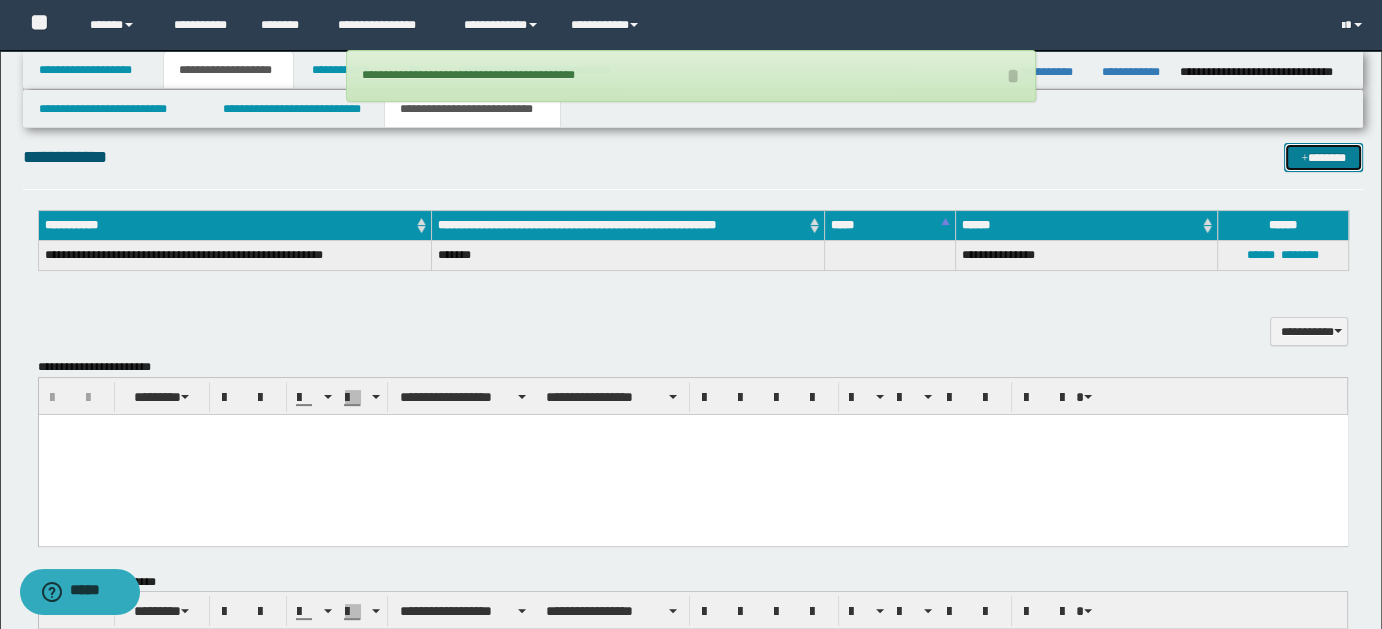 click on "*******" at bounding box center [1323, 157] 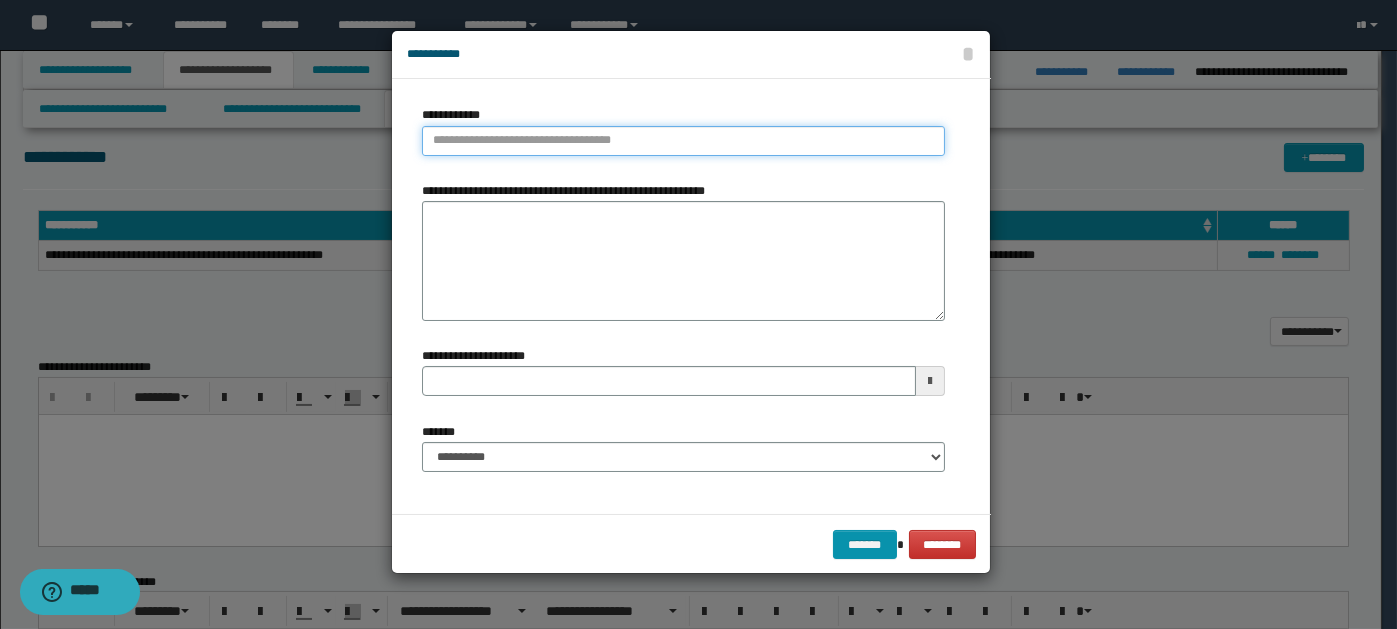 type on "**********" 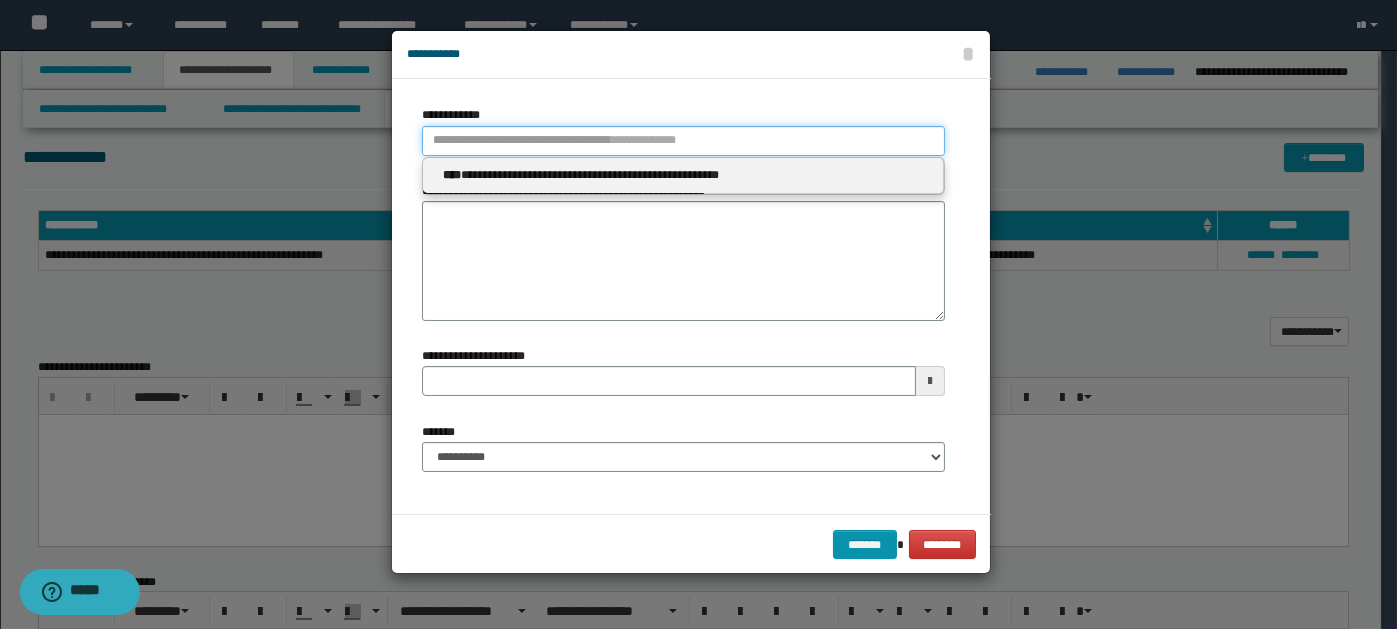 paste on "****" 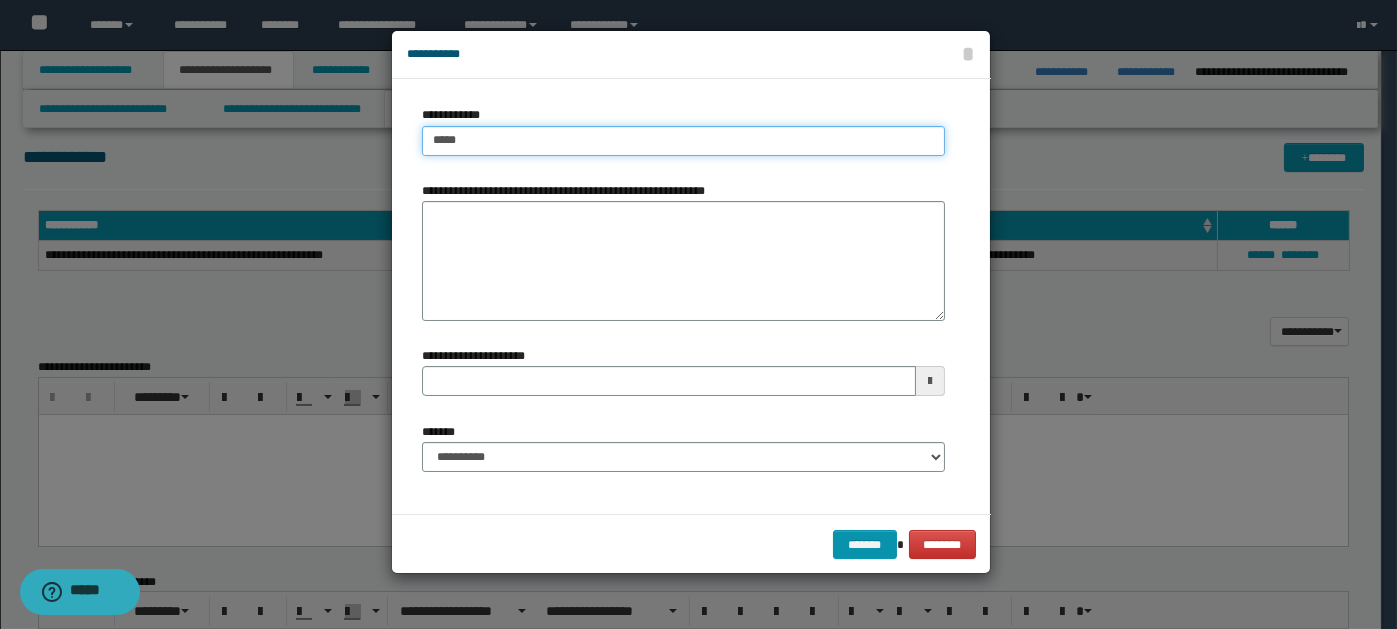 type on "****" 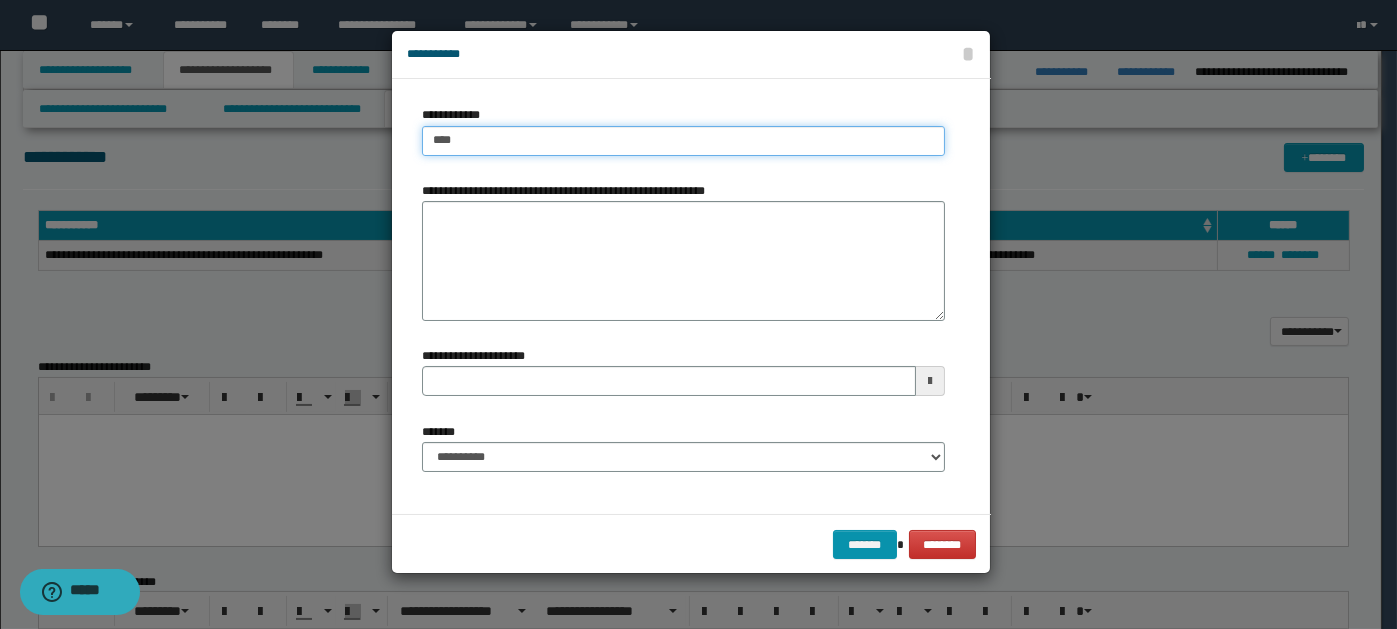 type on "****" 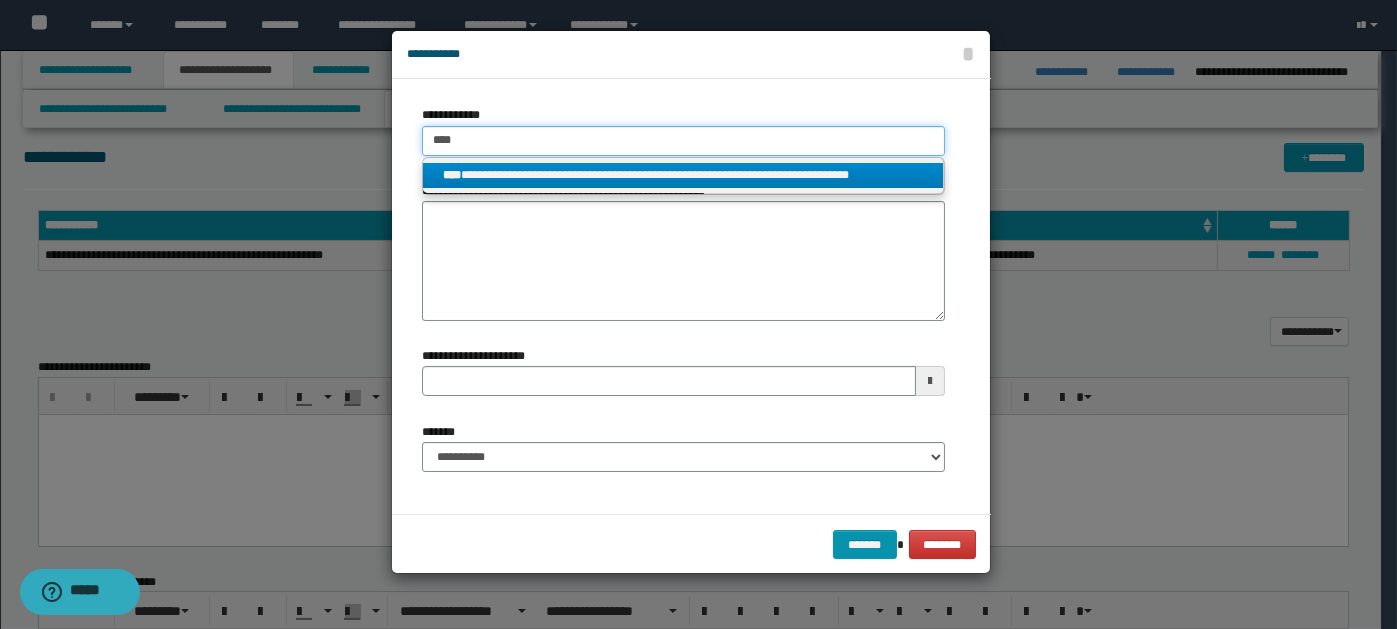 type on "****" 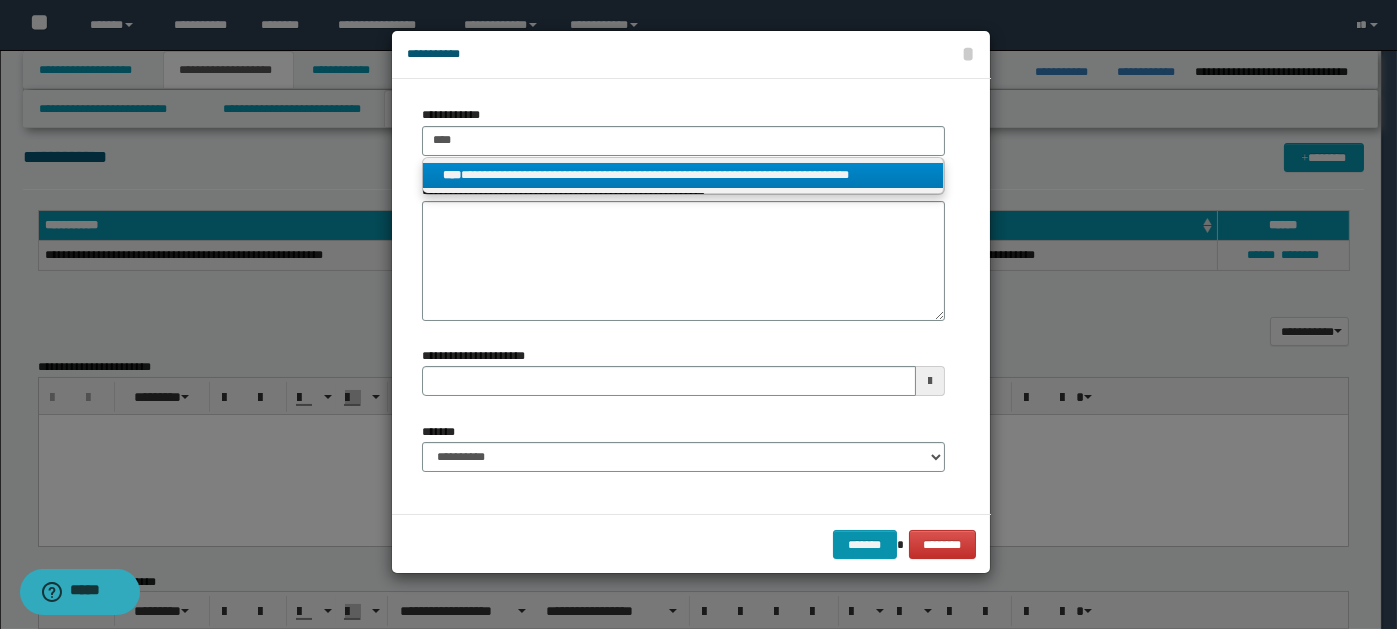 click on "**********" at bounding box center (683, 175) 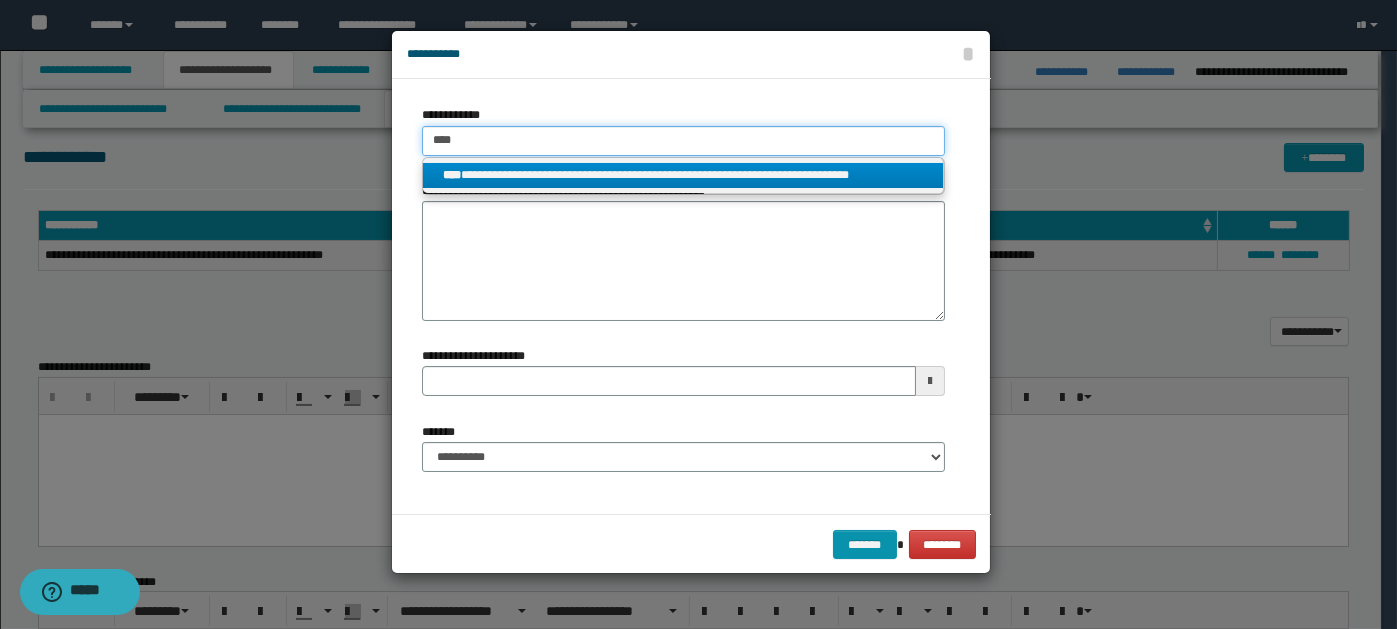 type 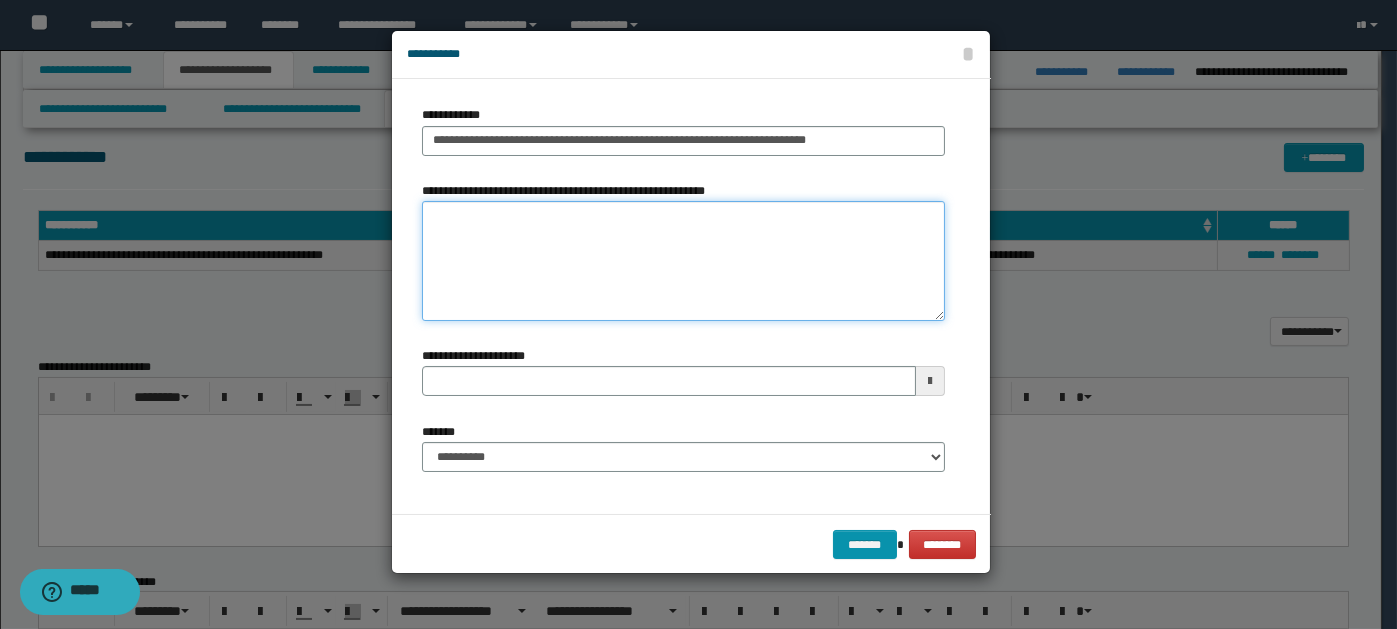 click on "**********" at bounding box center [683, 261] 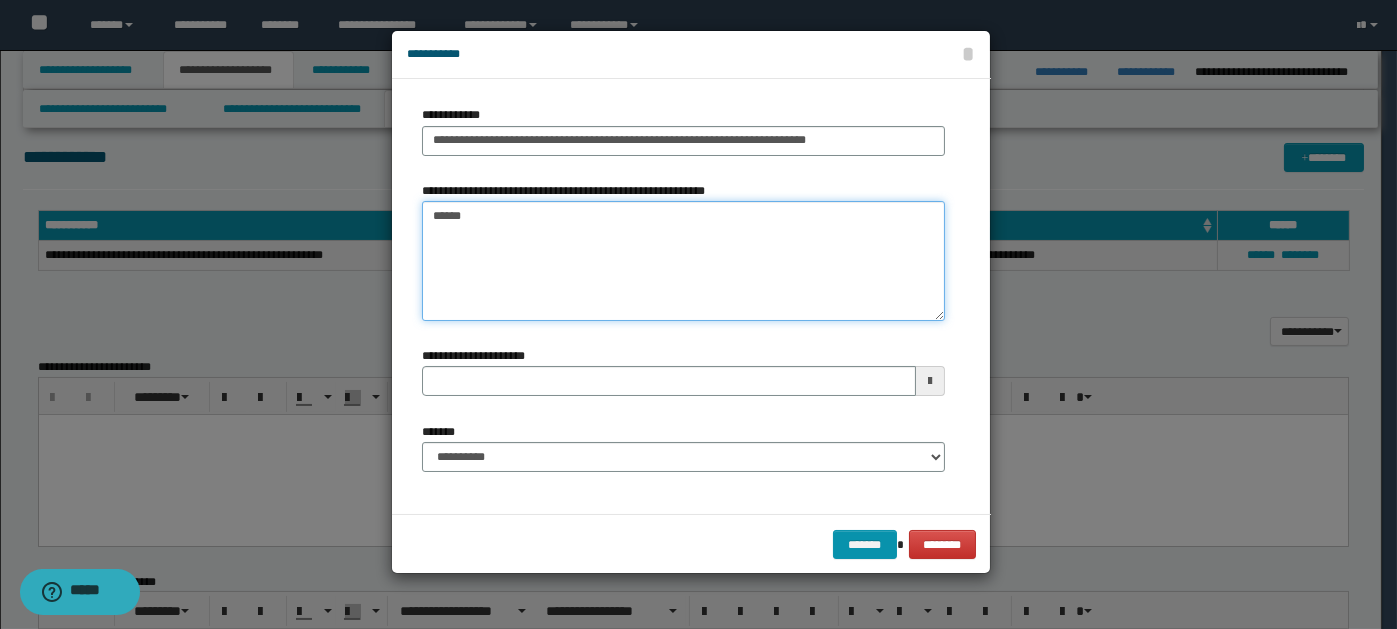 type on "*******" 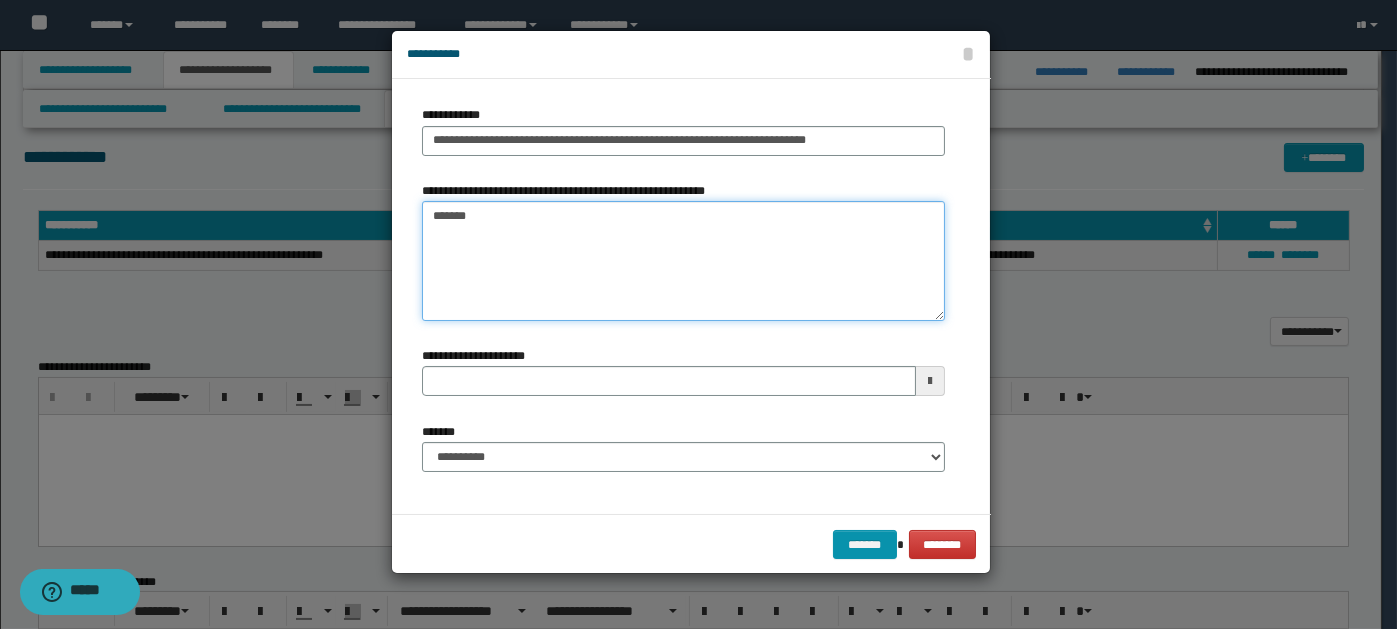 type 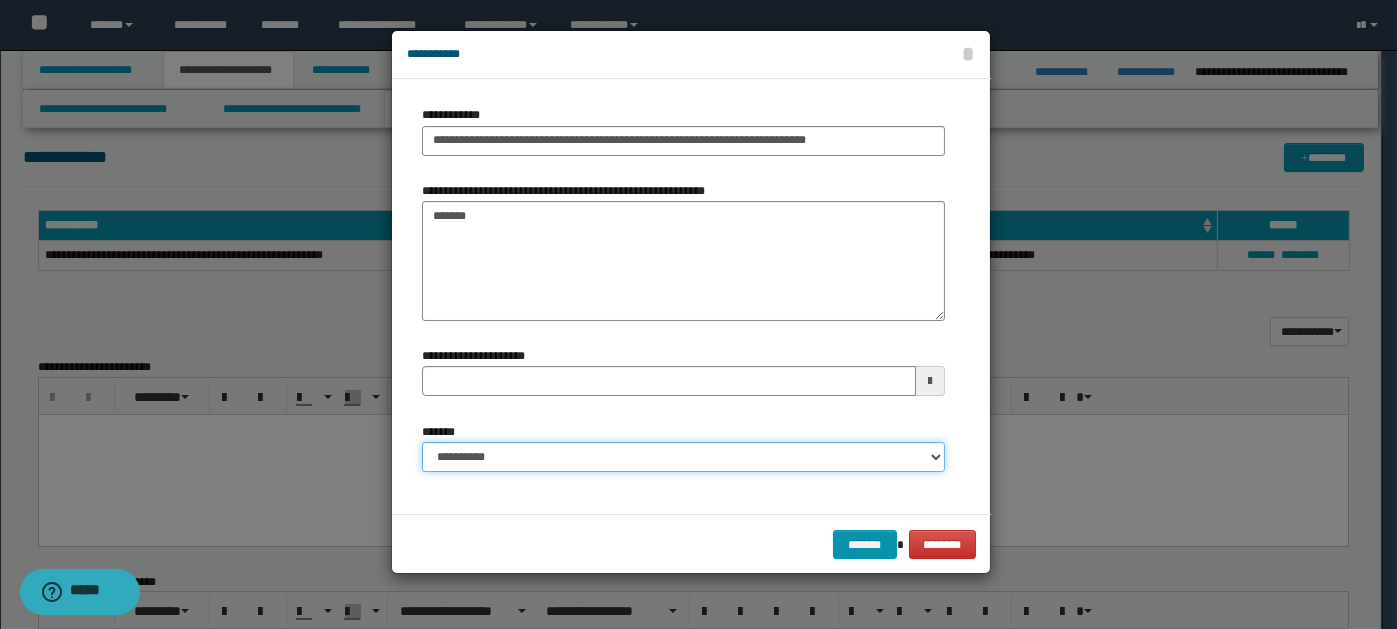 click on "**********" at bounding box center (683, 457) 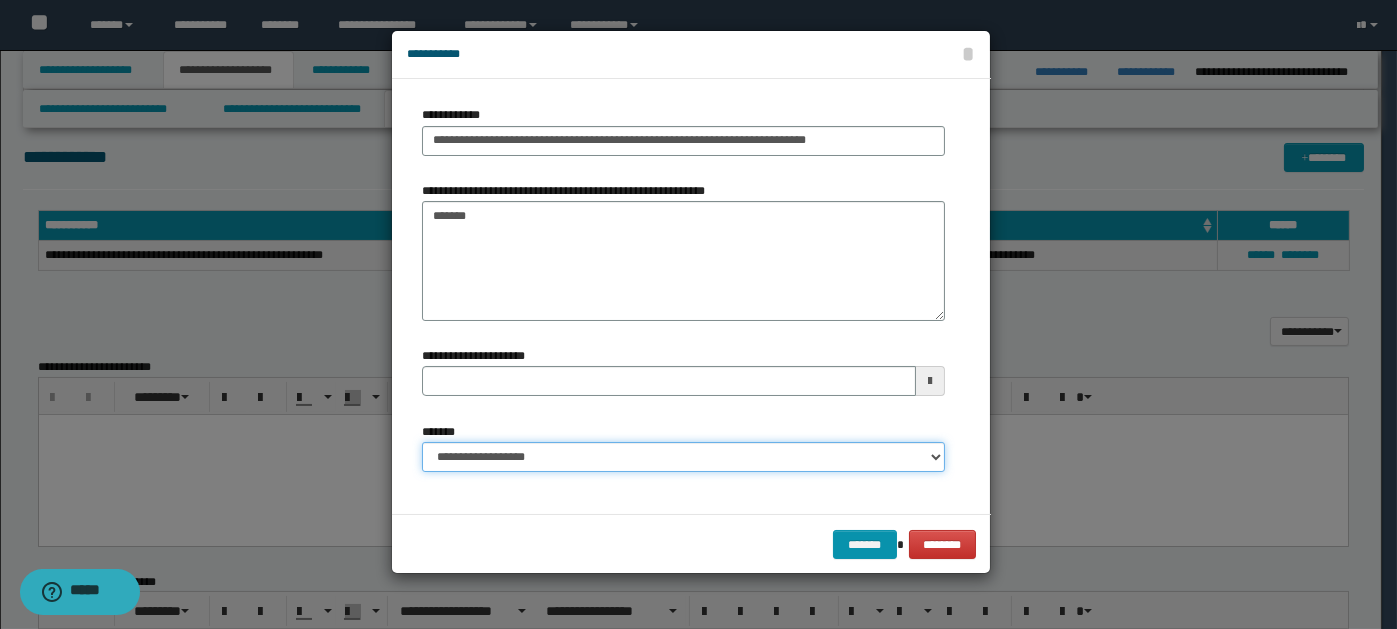 type 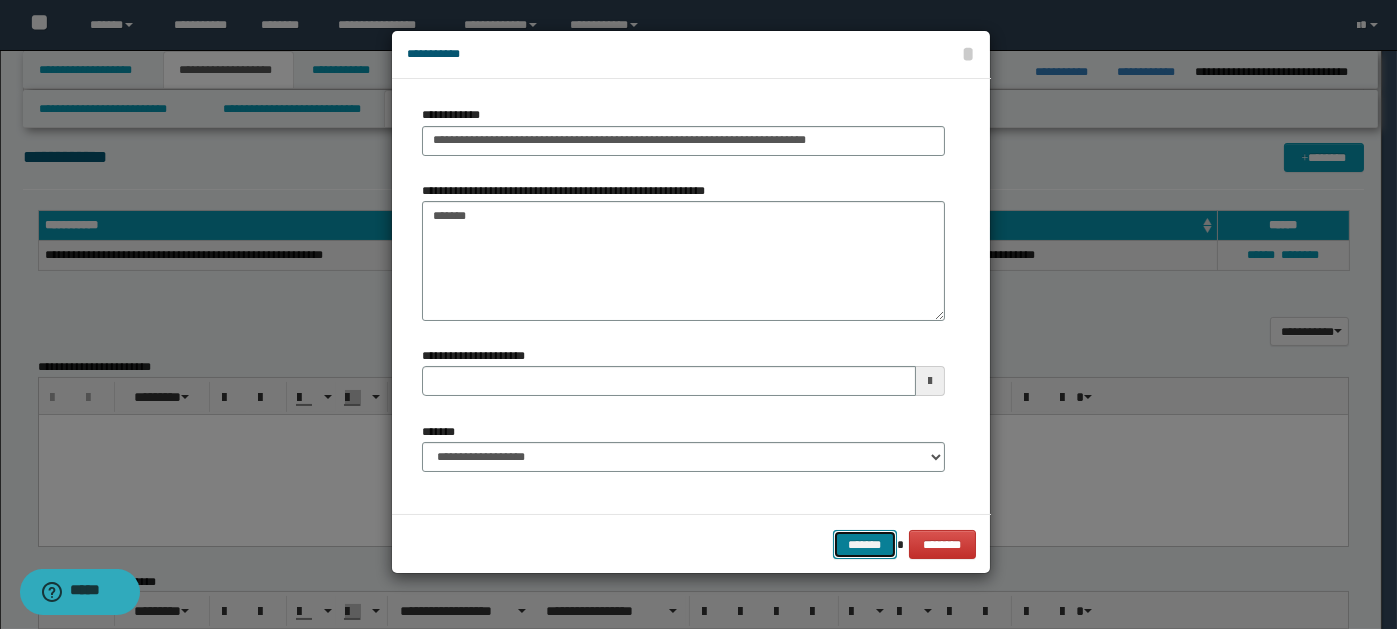 click on "*******" at bounding box center [865, 544] 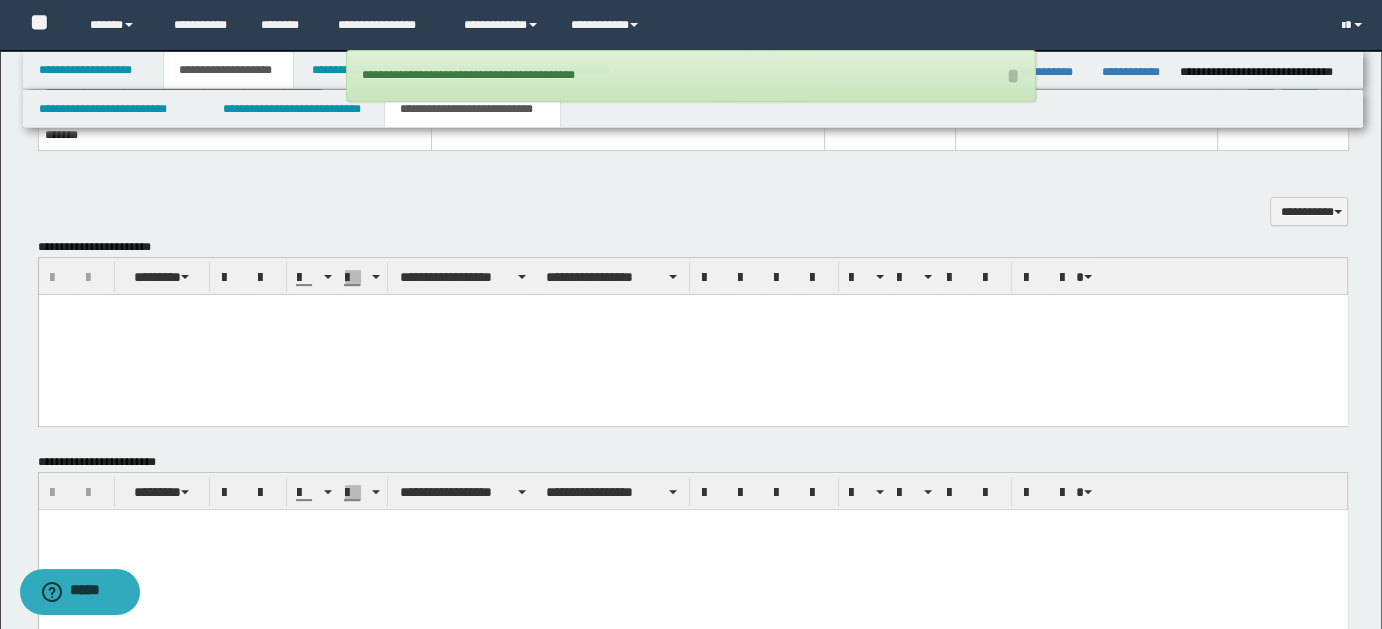 scroll, scrollTop: 627, scrollLeft: 0, axis: vertical 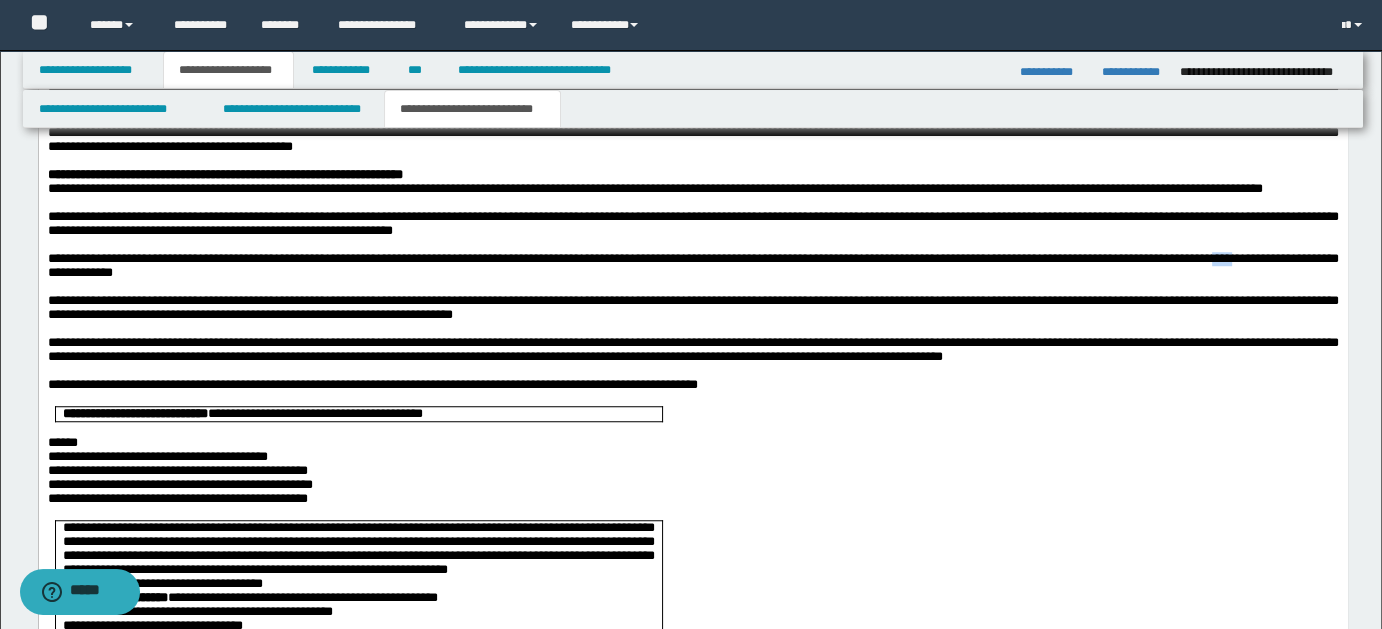 type 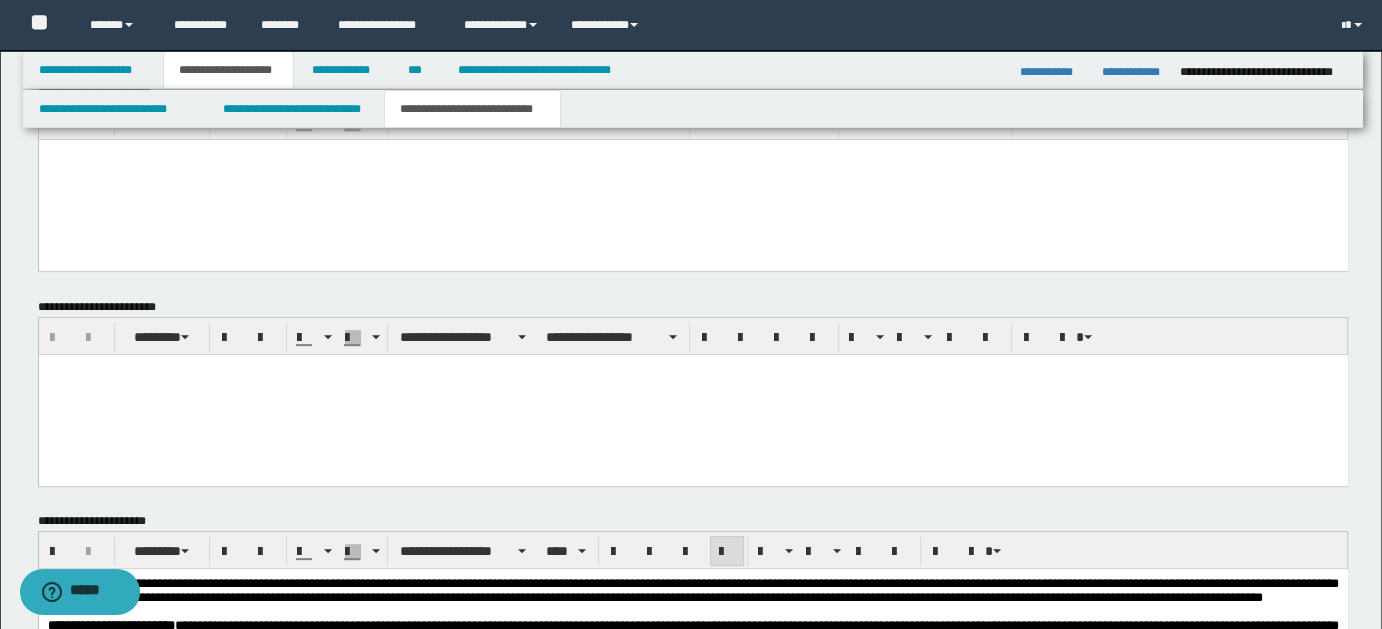 scroll, scrollTop: 520, scrollLeft: 0, axis: vertical 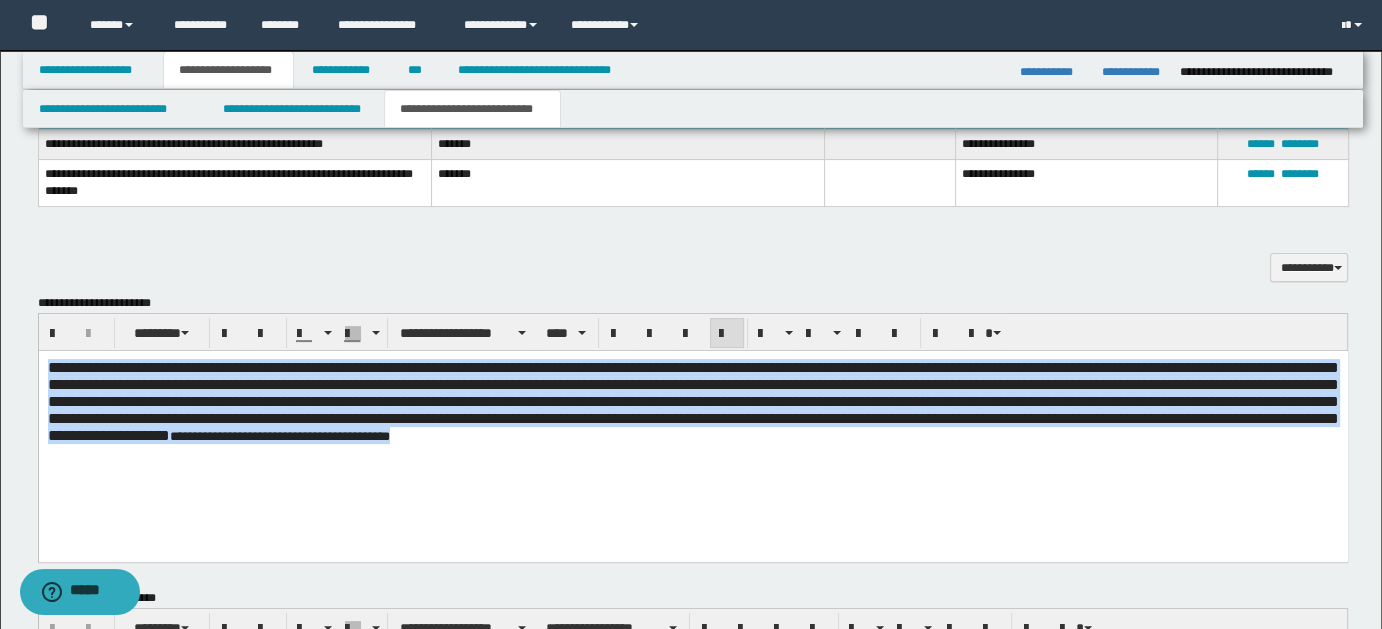 drag, startPoint x: 48, startPoint y: 366, endPoint x: 856, endPoint y: 437, distance: 811.1134 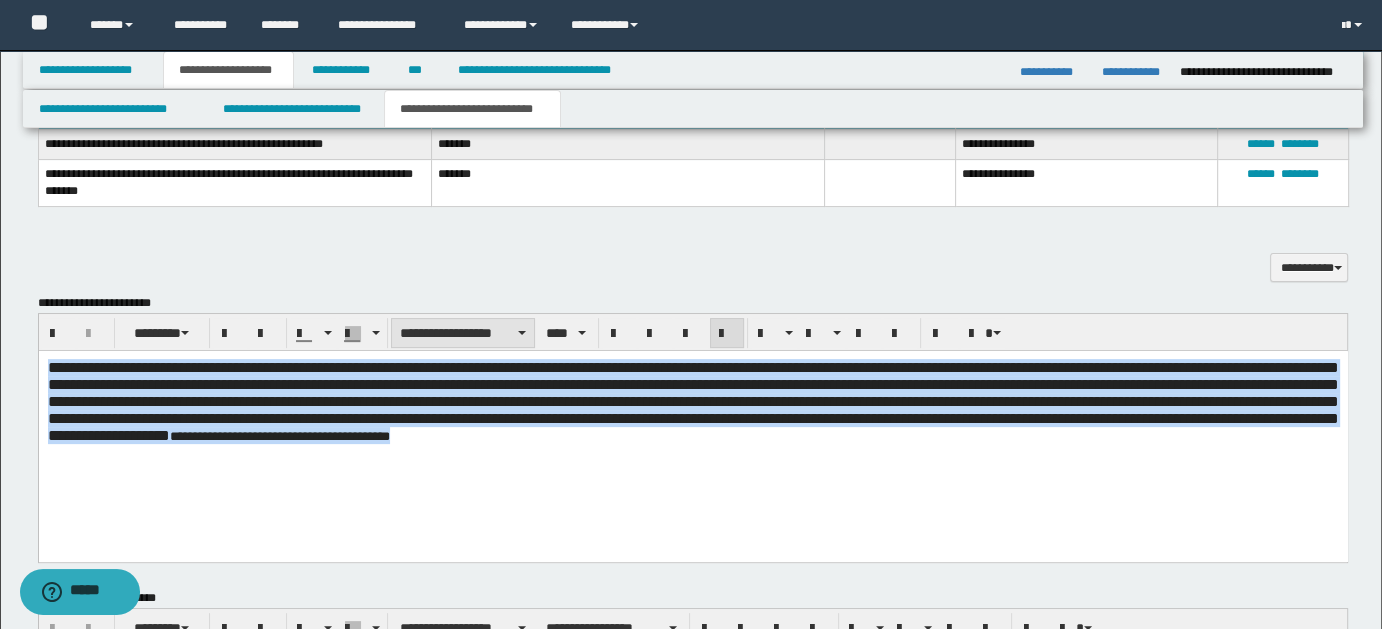 click on "**********" at bounding box center [463, 333] 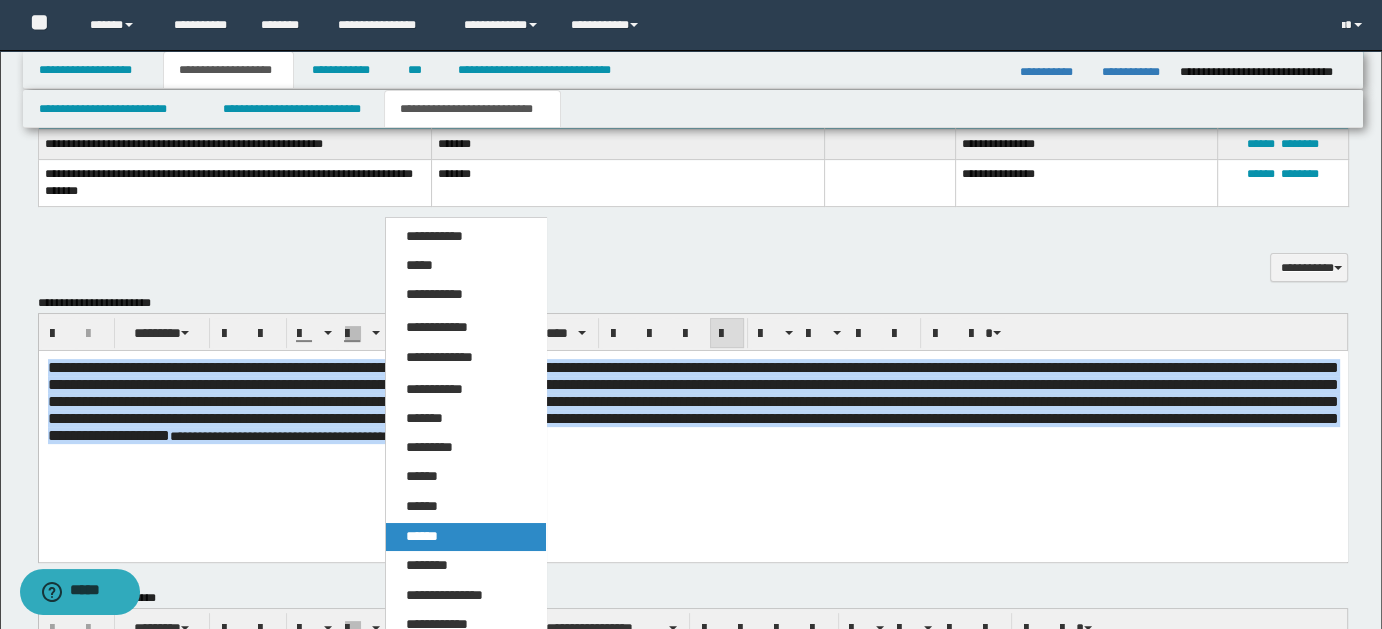 click on "******" at bounding box center [422, 536] 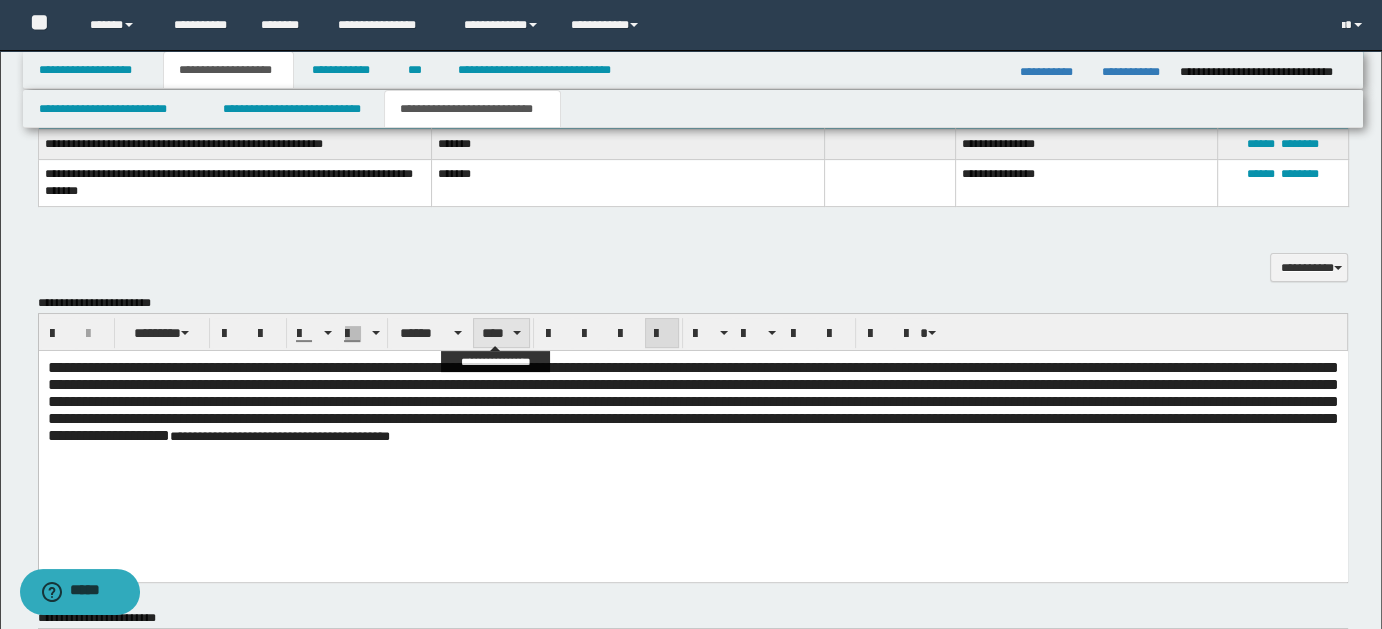 click on "****" at bounding box center (501, 333) 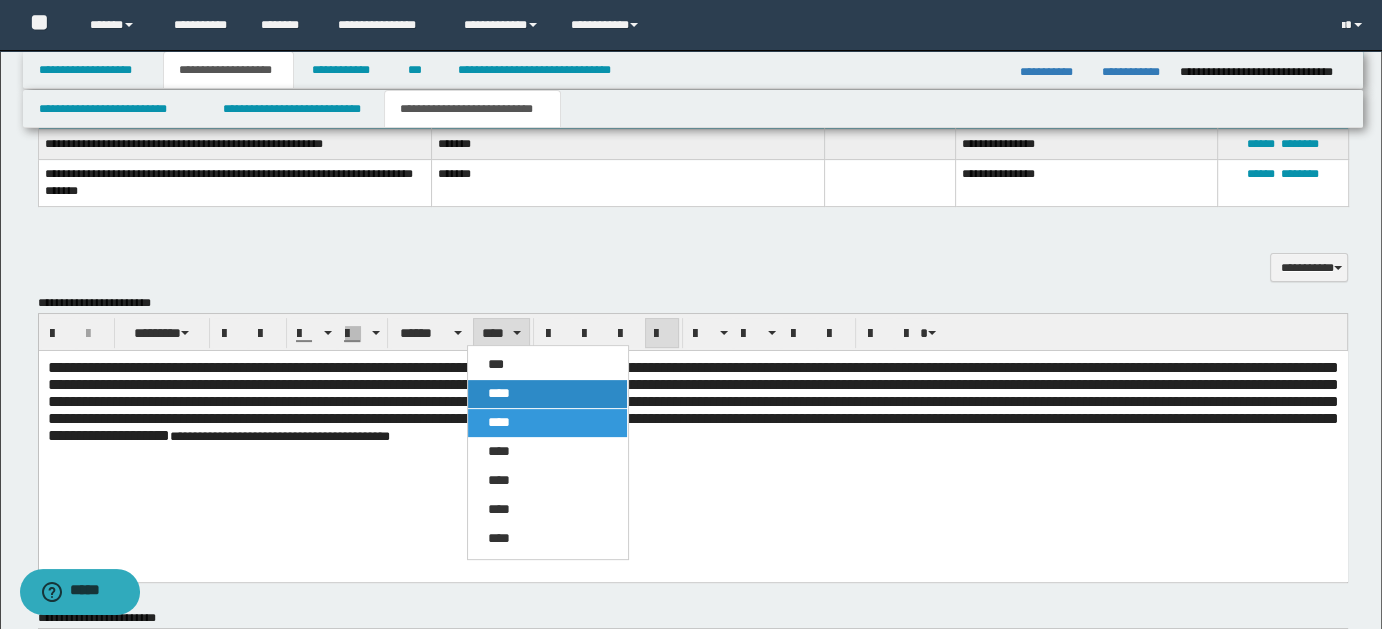 click on "****" at bounding box center (499, 393) 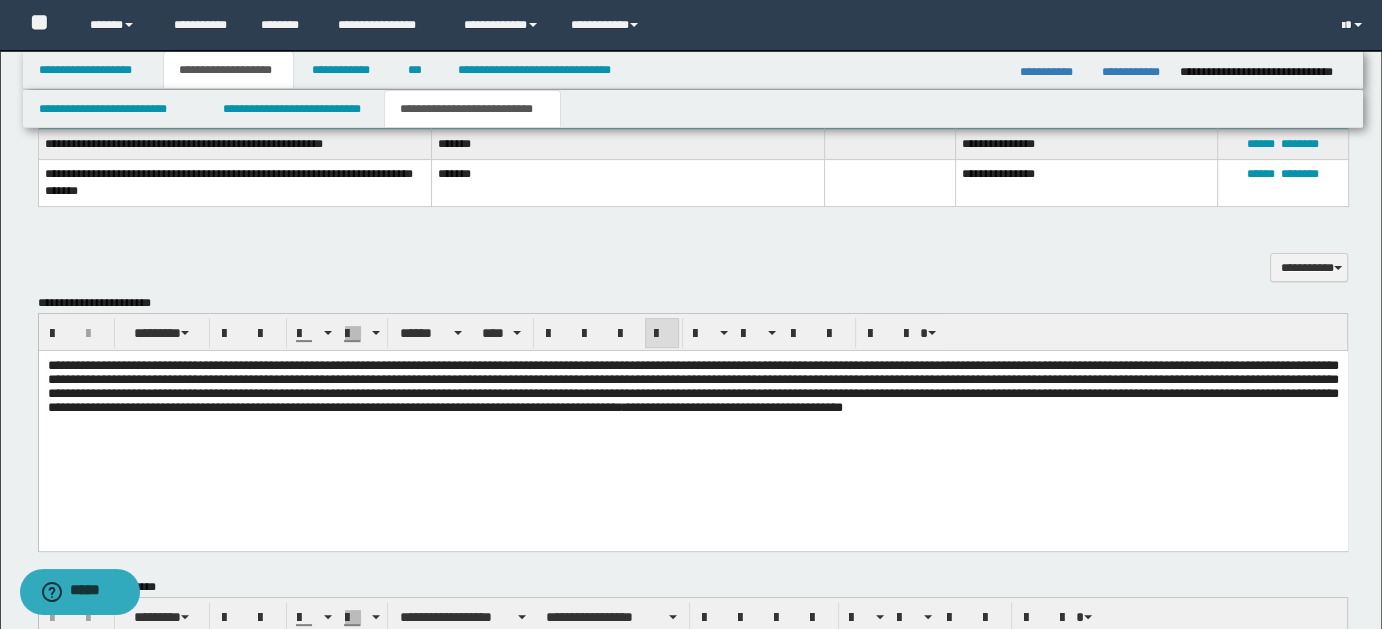 click on "**********" at bounding box center (692, 412) 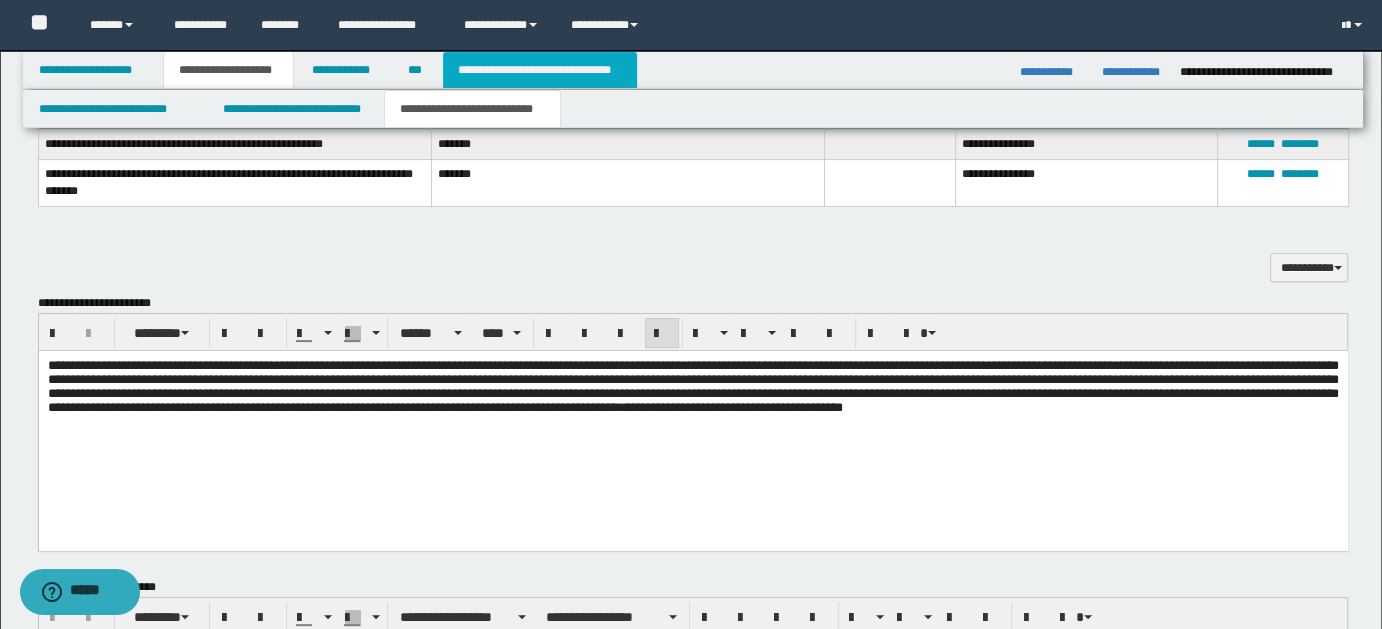click on "**********" at bounding box center (540, 70) 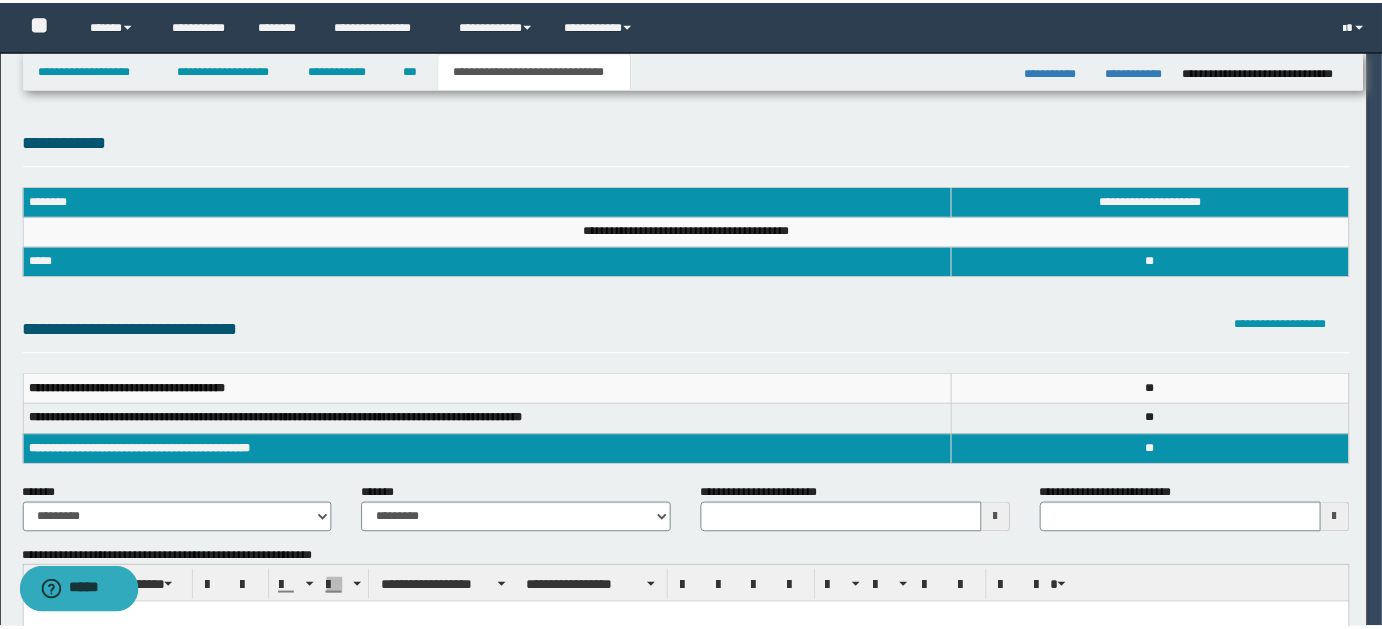 scroll, scrollTop: 0, scrollLeft: 0, axis: both 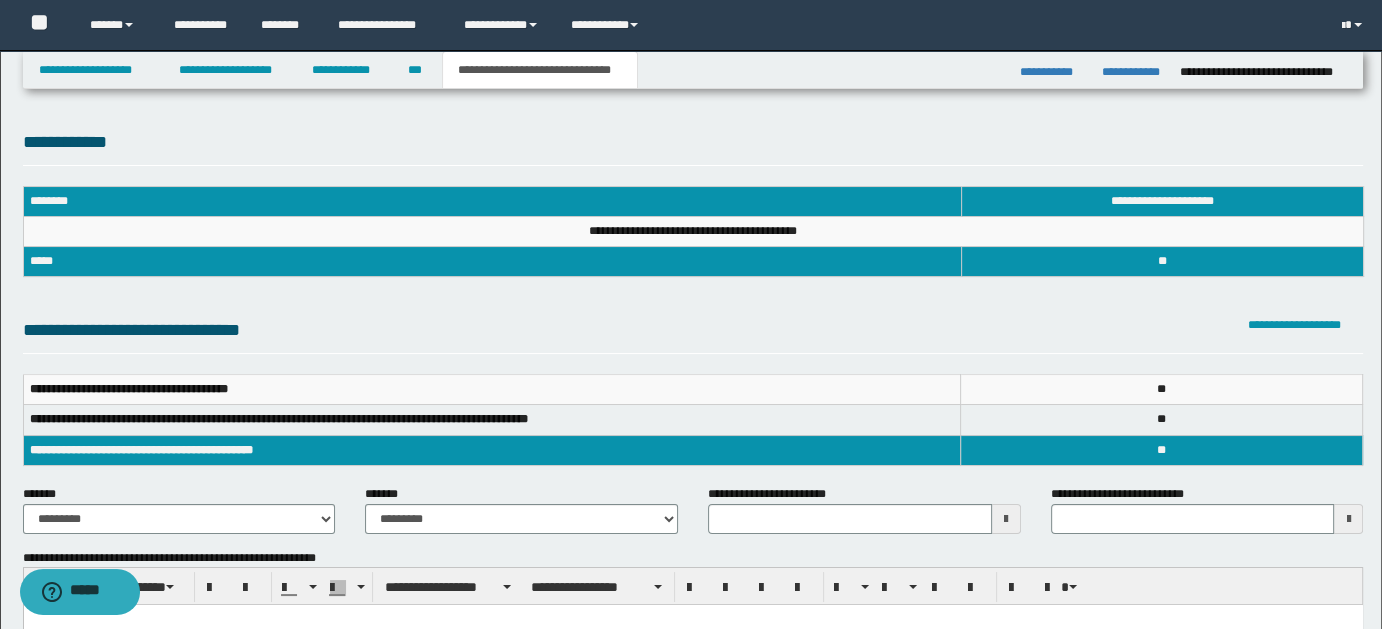 type 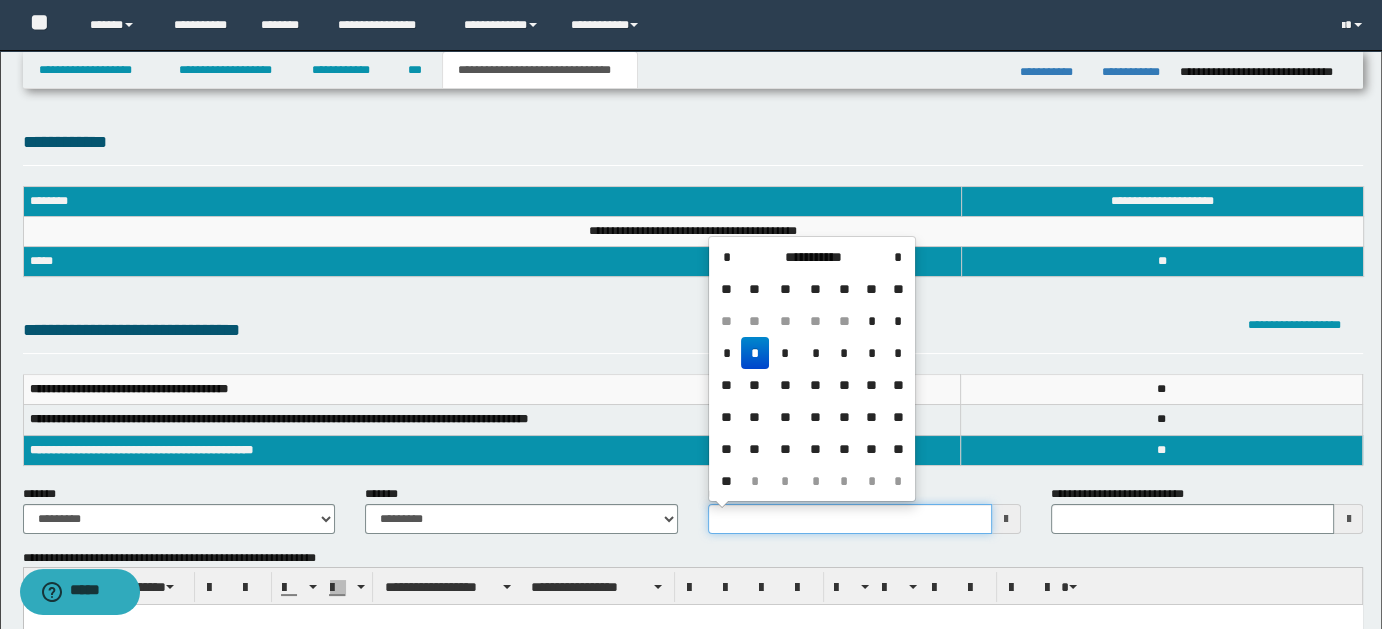 click on "**********" at bounding box center (850, 519) 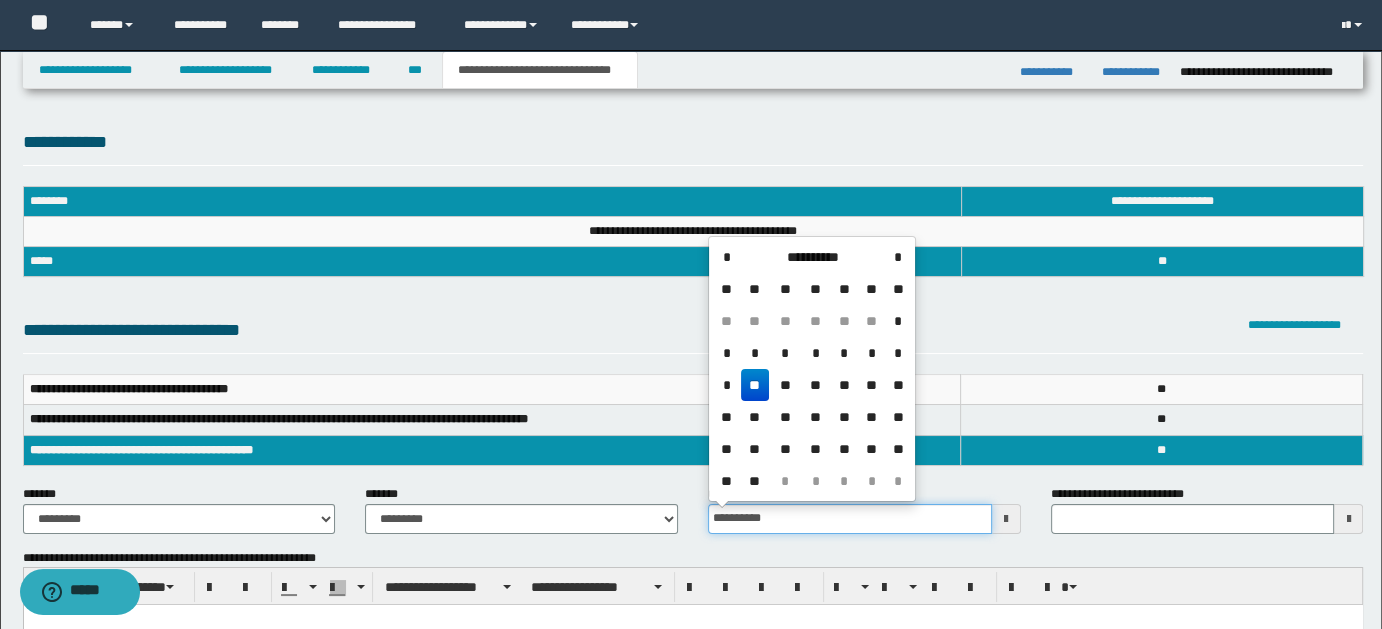 type on "**********" 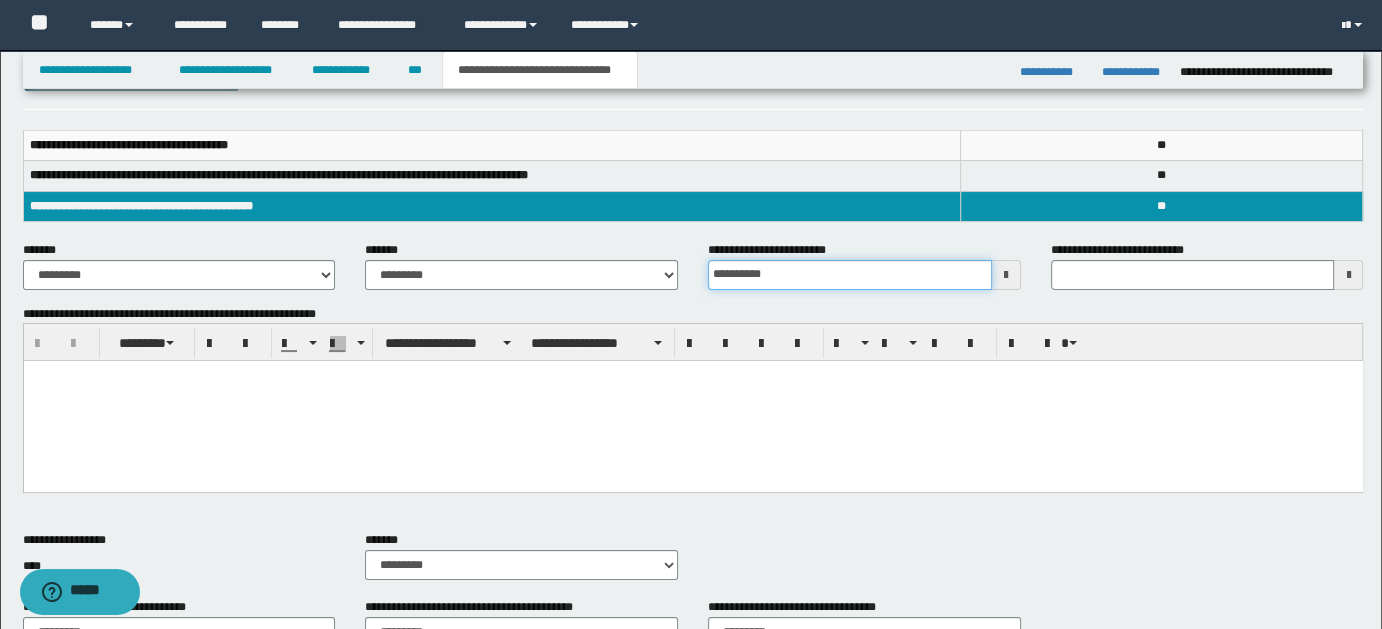 scroll, scrollTop: 325, scrollLeft: 0, axis: vertical 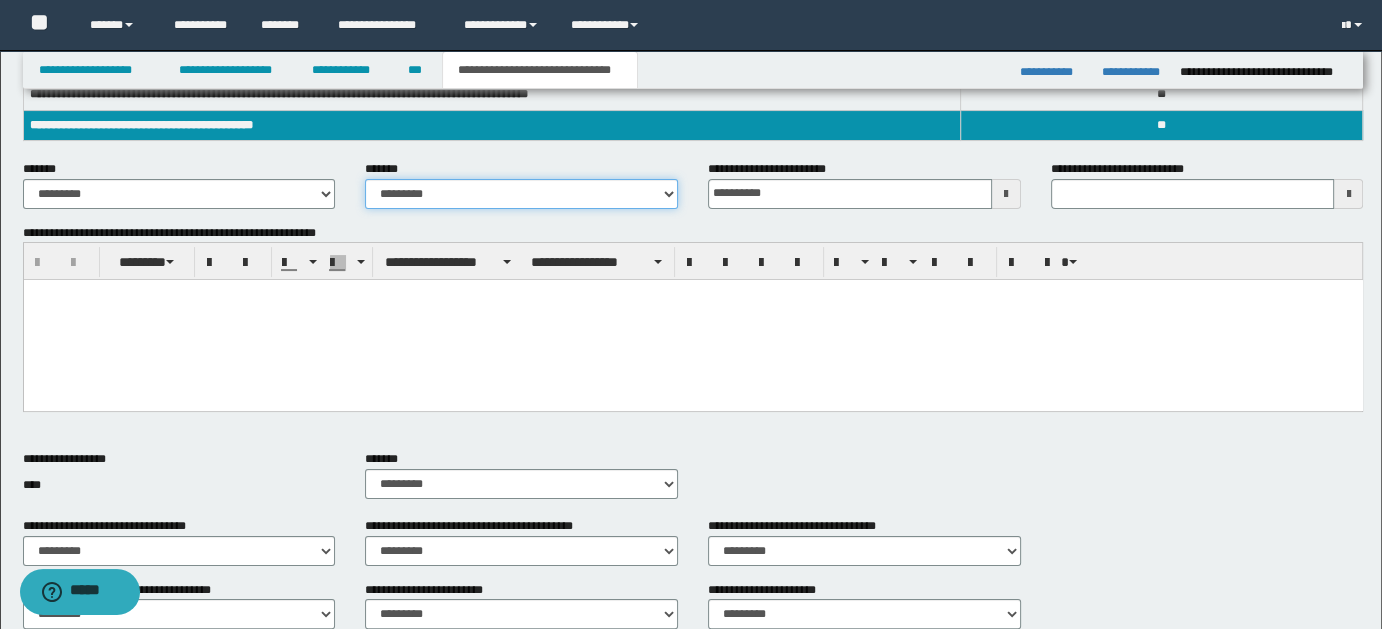 click on "**********" at bounding box center (521, 194) 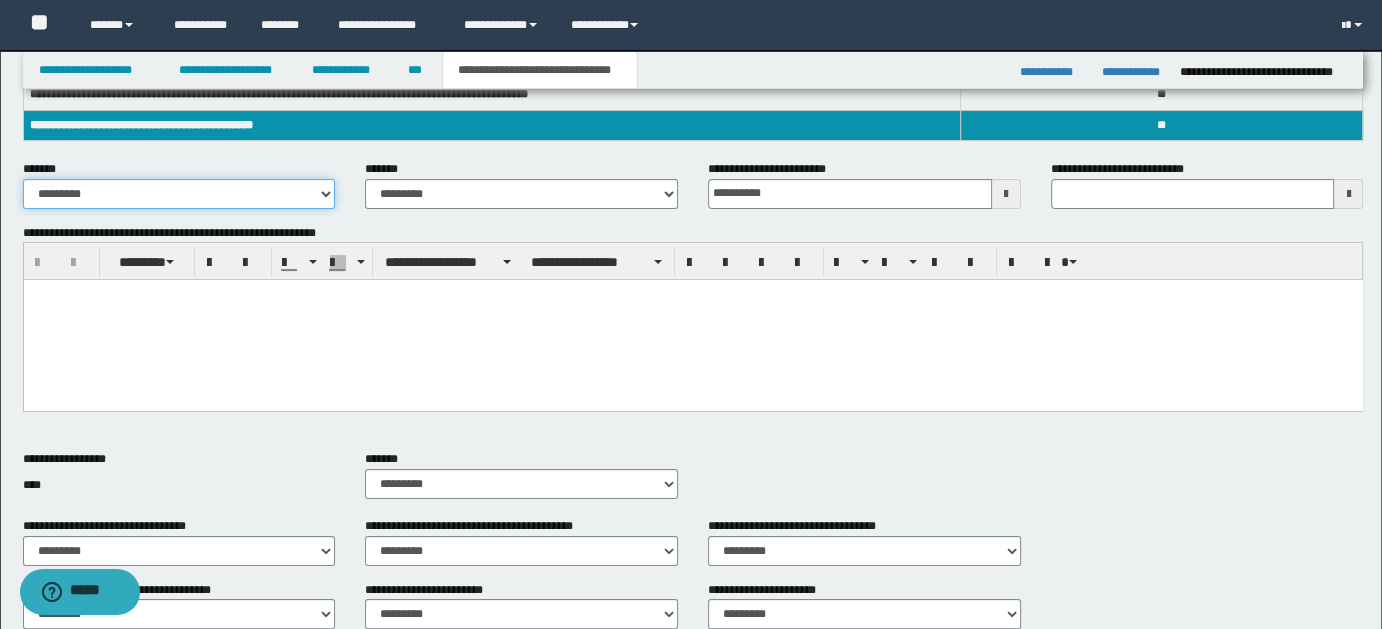 click on "**********" at bounding box center [179, 194] 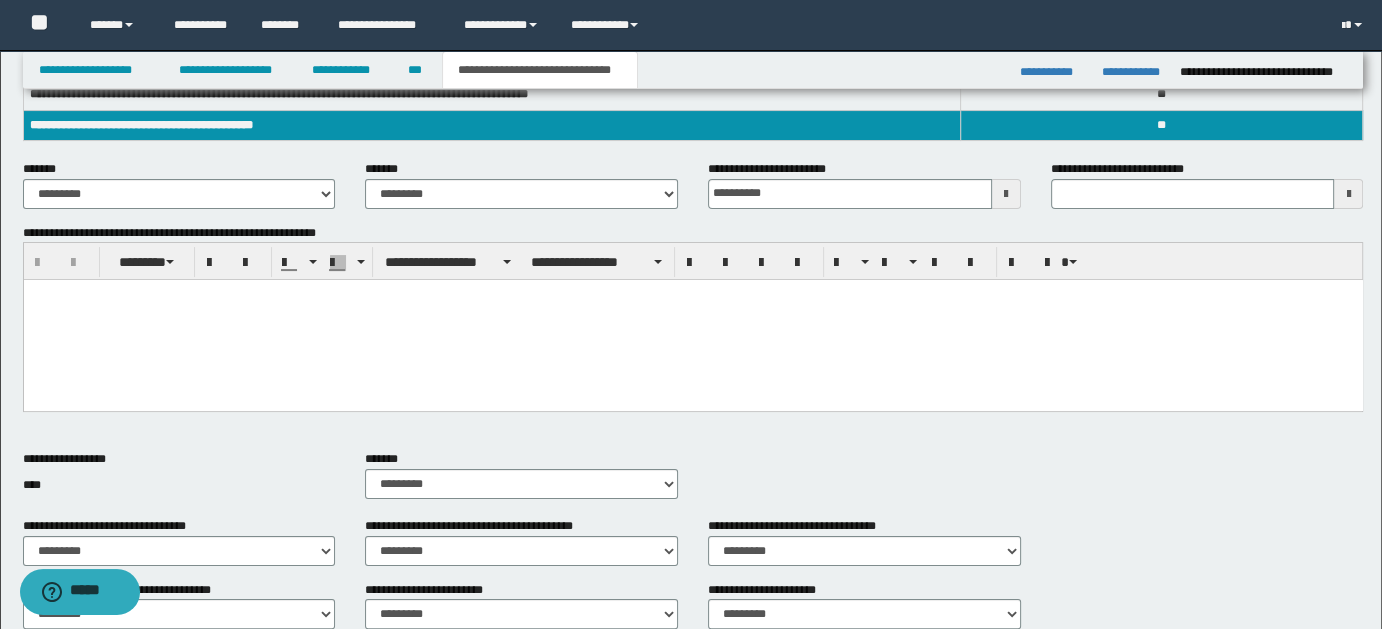 click at bounding box center (692, 295) 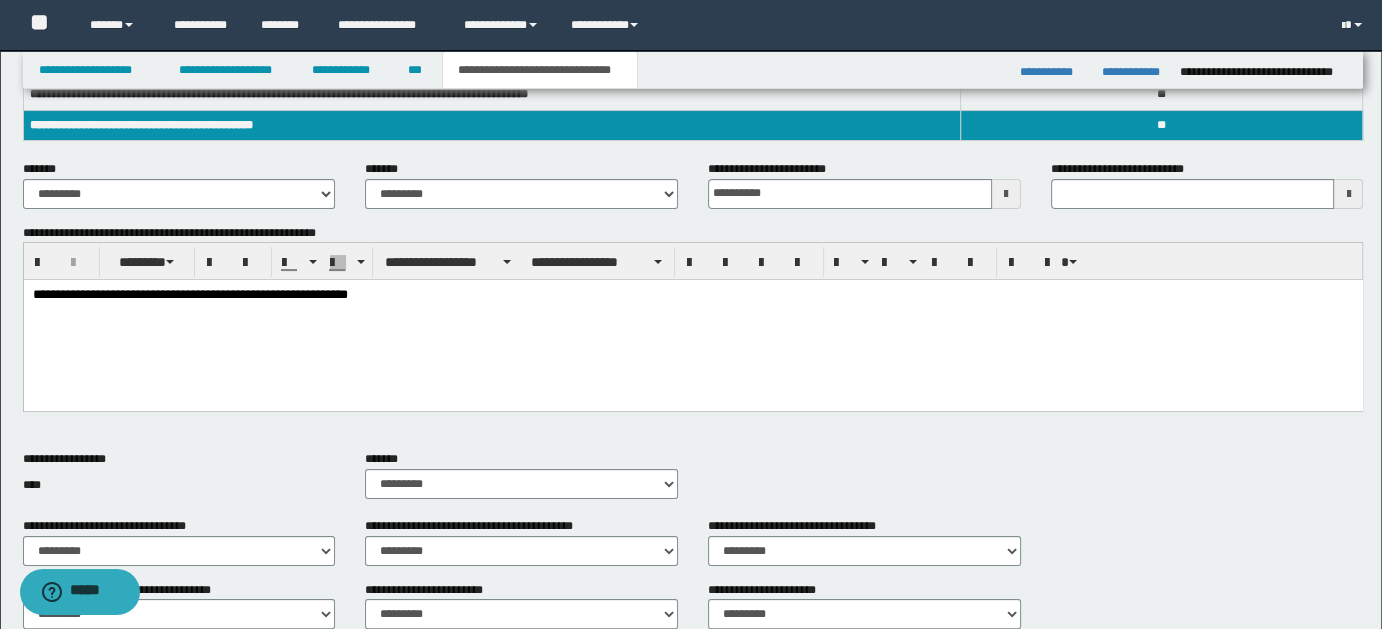 click on "**********" at bounding box center (693, 295) 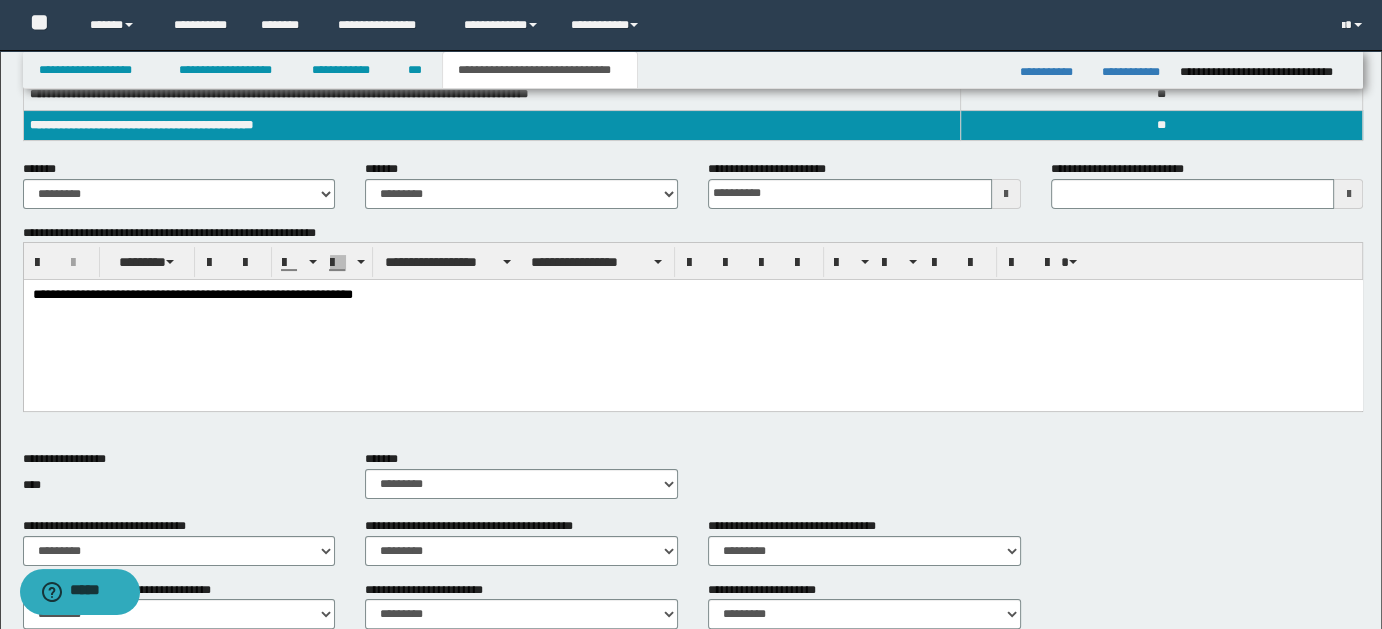 drag, startPoint x: 24, startPoint y: 288, endPoint x: 414, endPoint y: 292, distance: 390.0205 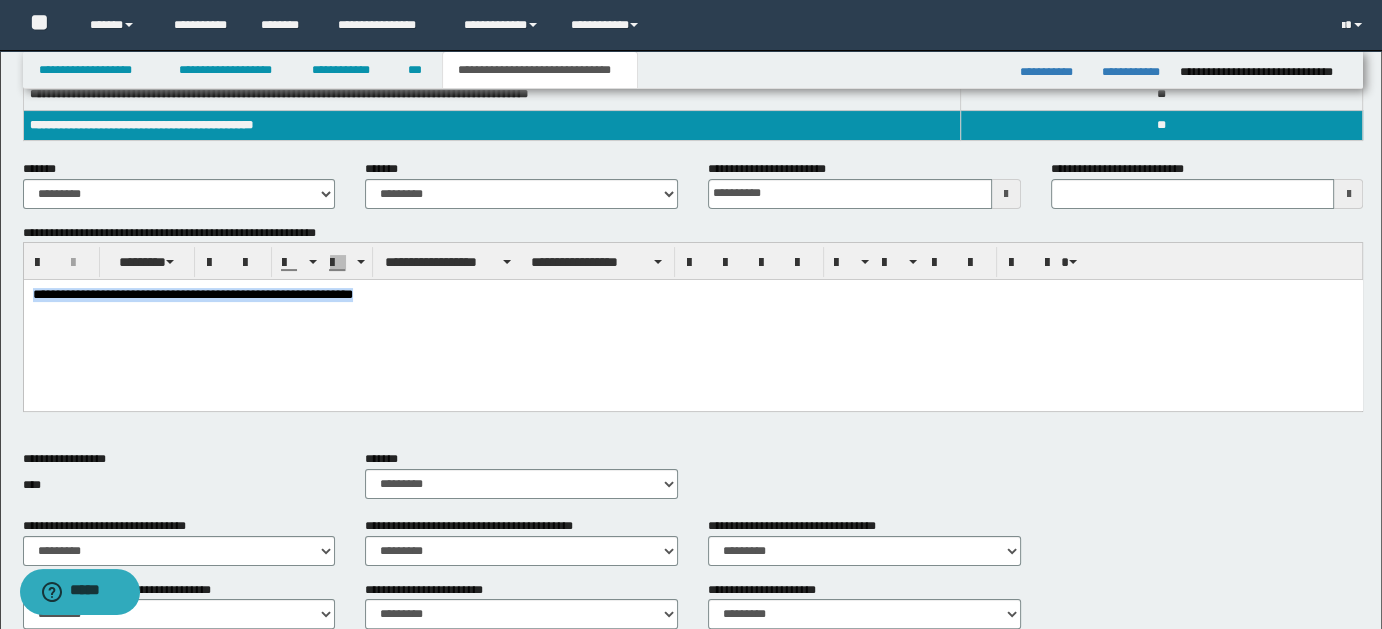 drag, startPoint x: 31, startPoint y: 294, endPoint x: 424, endPoint y: 317, distance: 393.67245 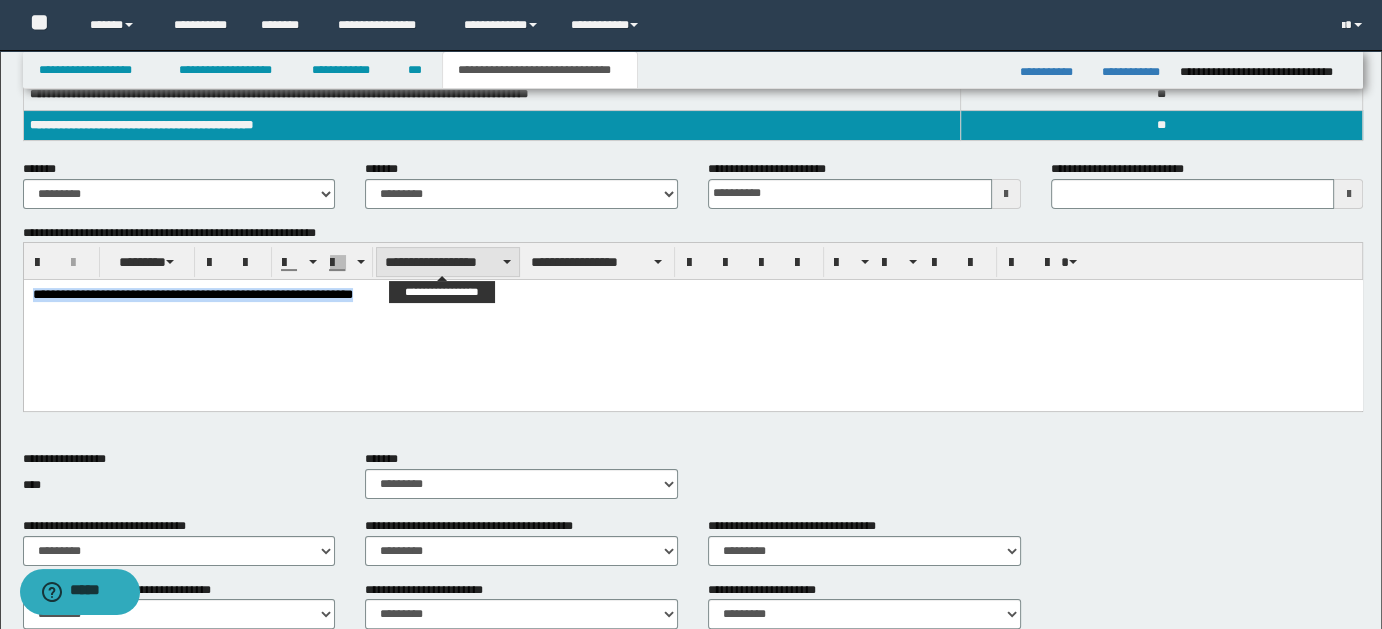 click on "**********" at bounding box center [448, 262] 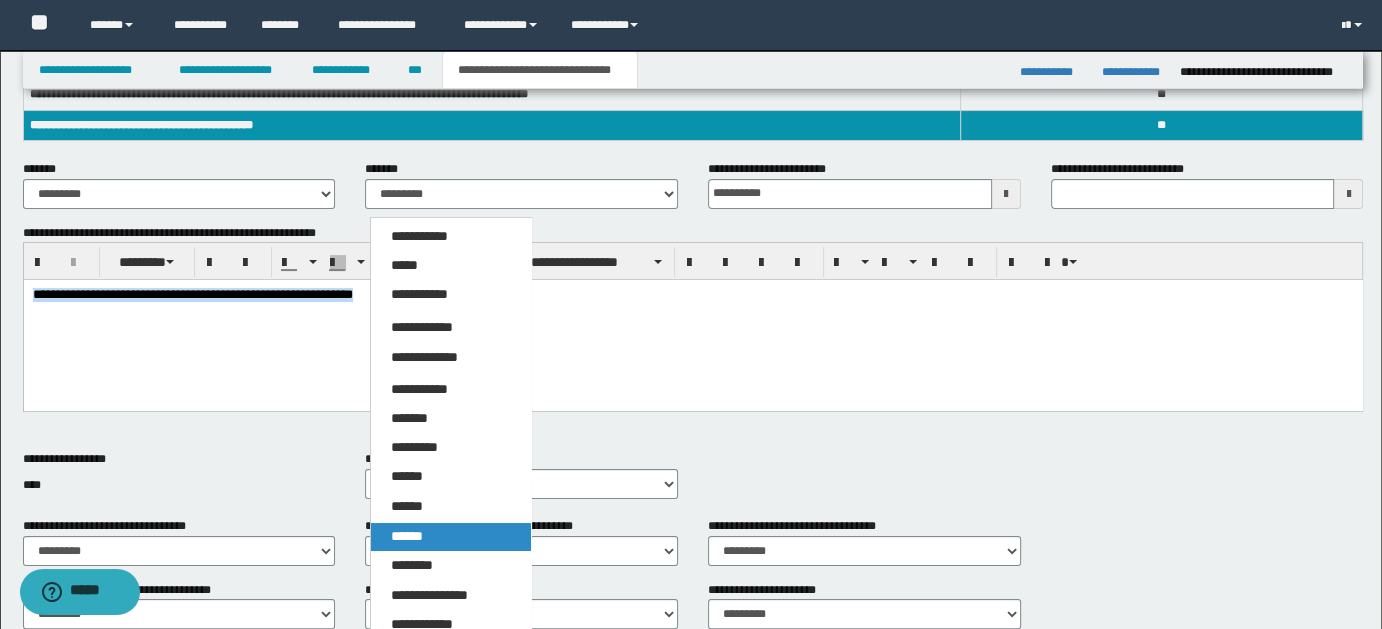 click on "******" at bounding box center [407, 536] 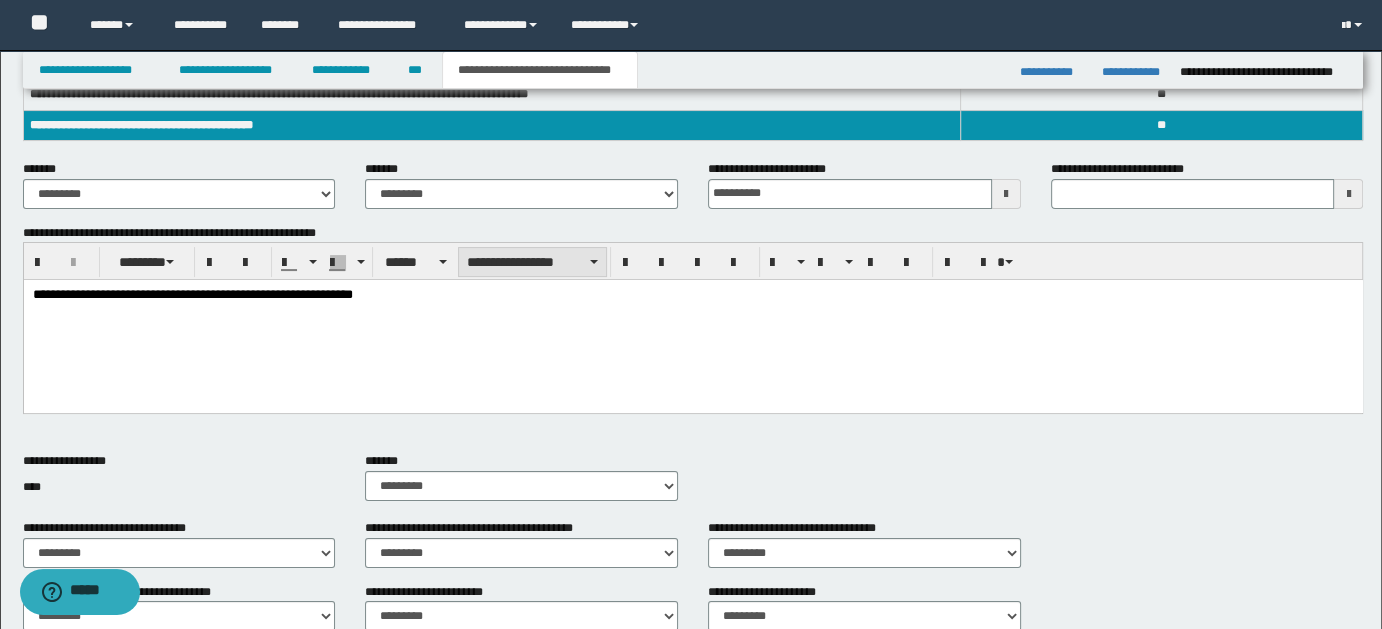 click at bounding box center [594, 262] 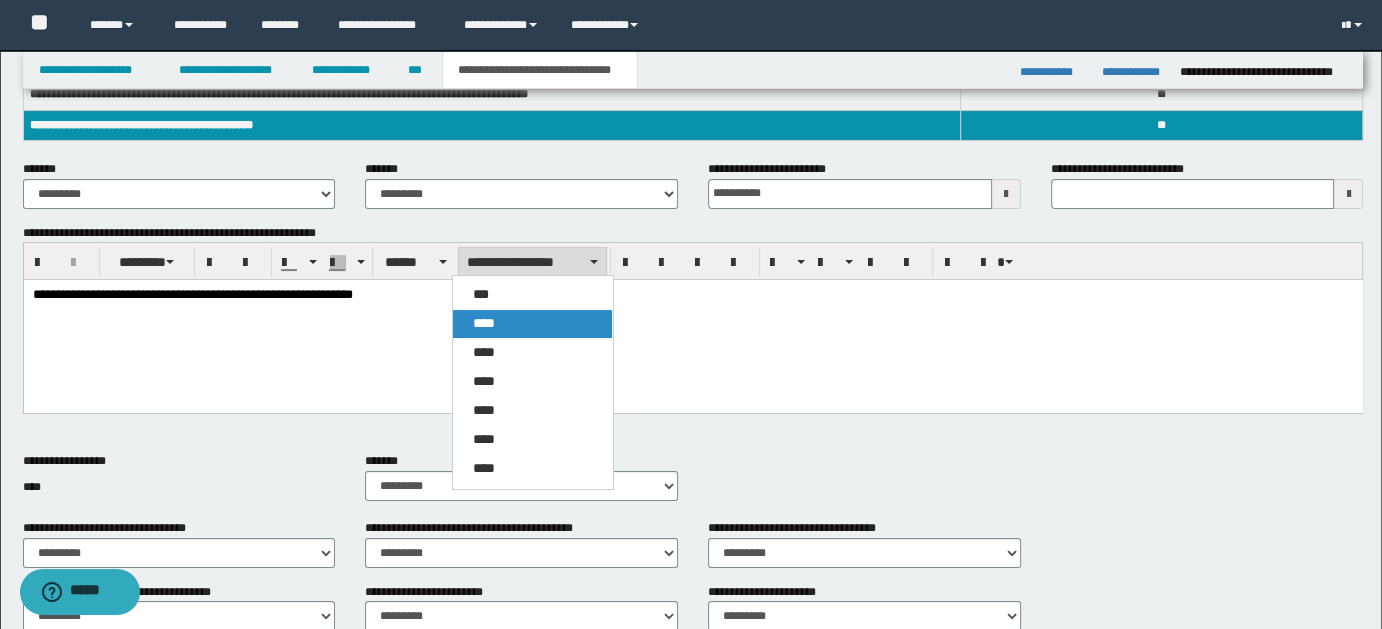 click on "****" at bounding box center (532, 324) 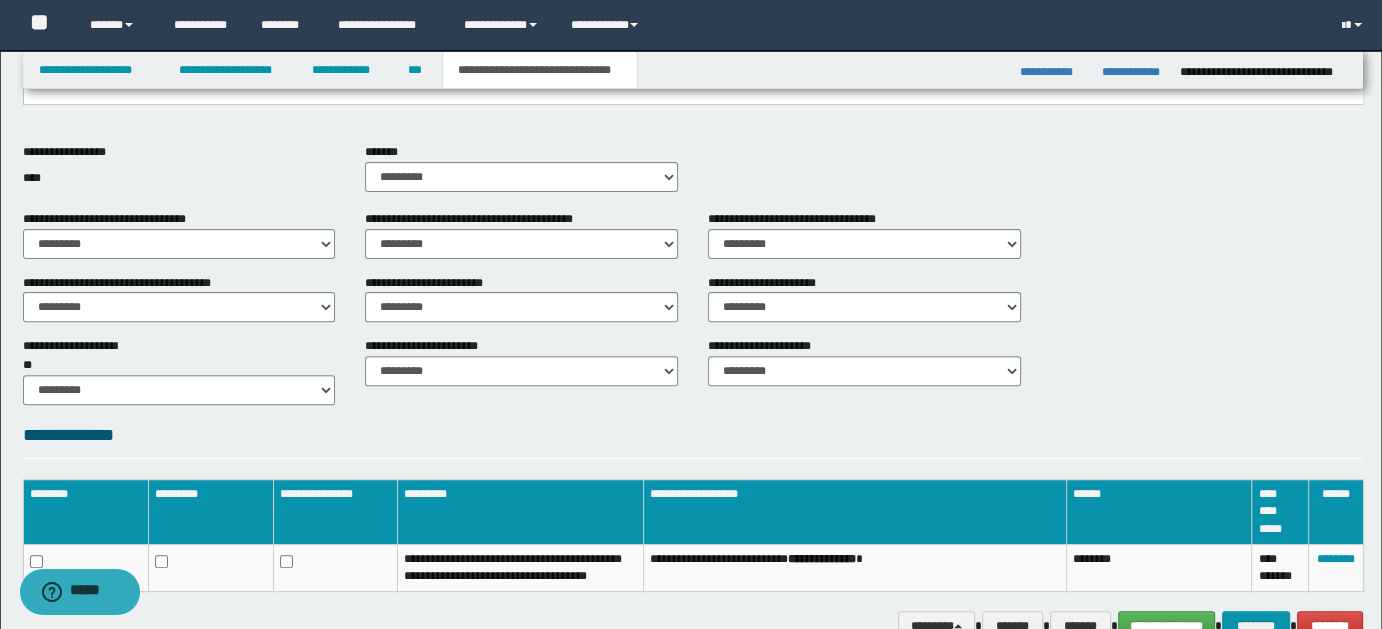 scroll, scrollTop: 638, scrollLeft: 0, axis: vertical 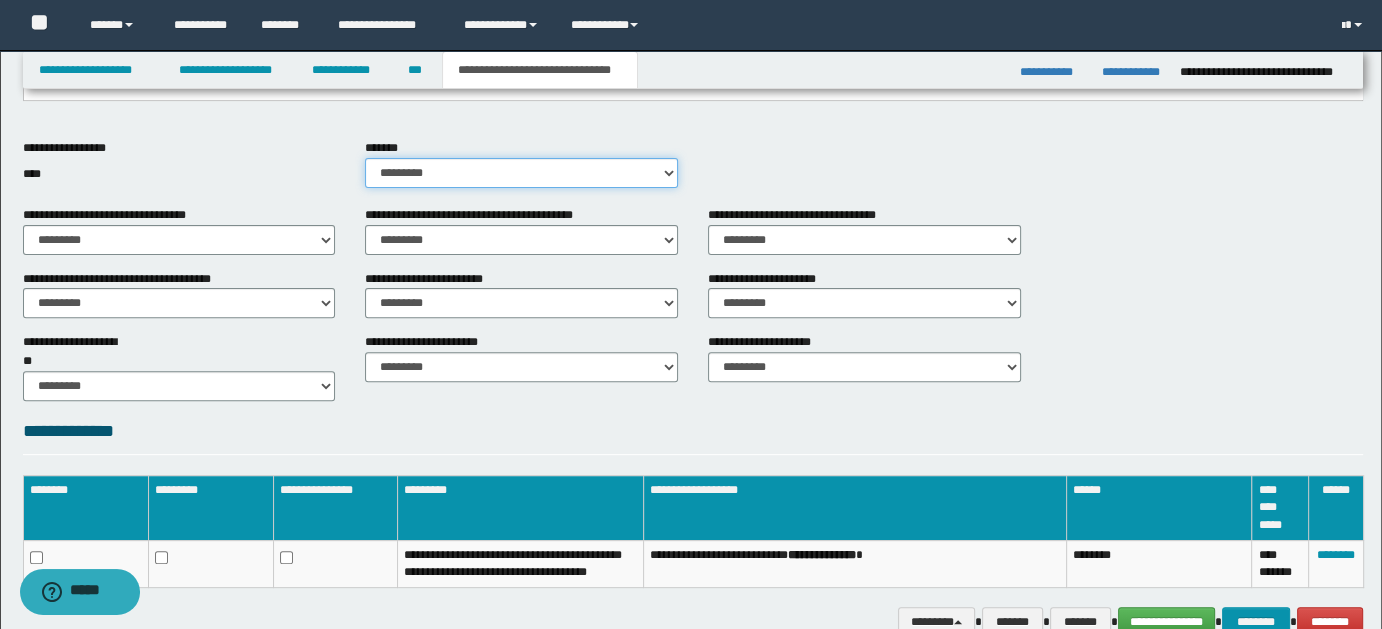click on "*********
**
**" at bounding box center (521, 173) 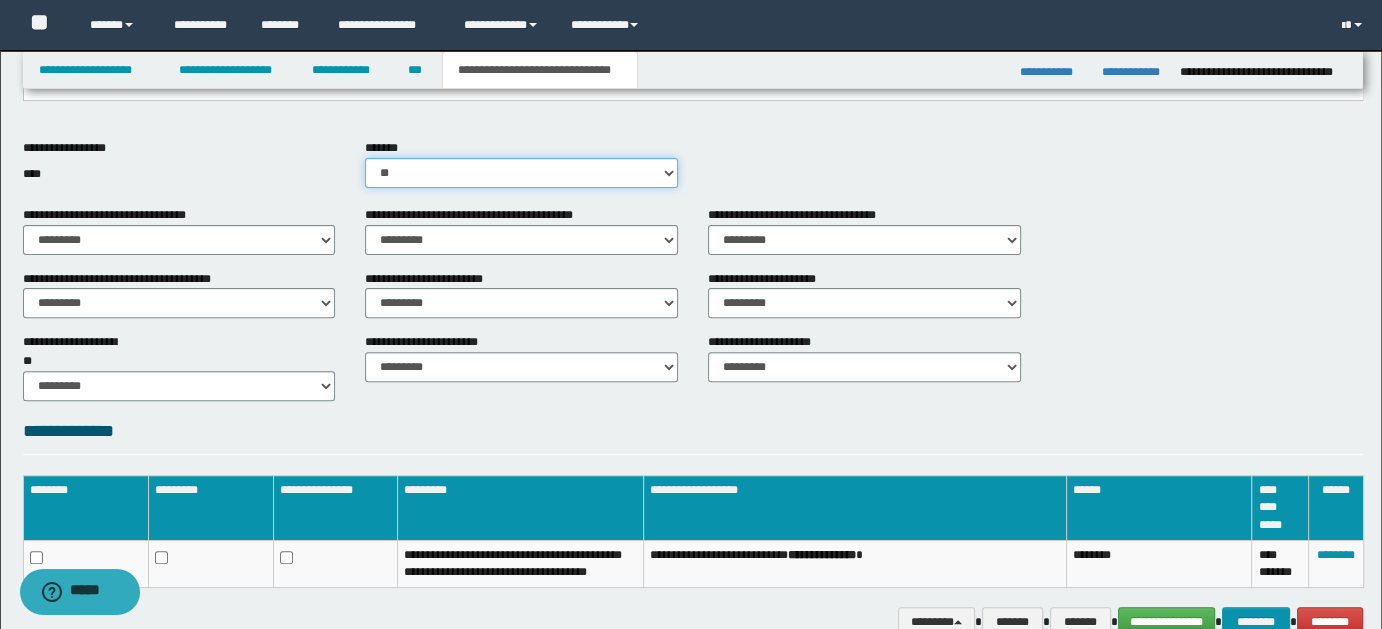 click on "*********
**
**" at bounding box center (521, 173) 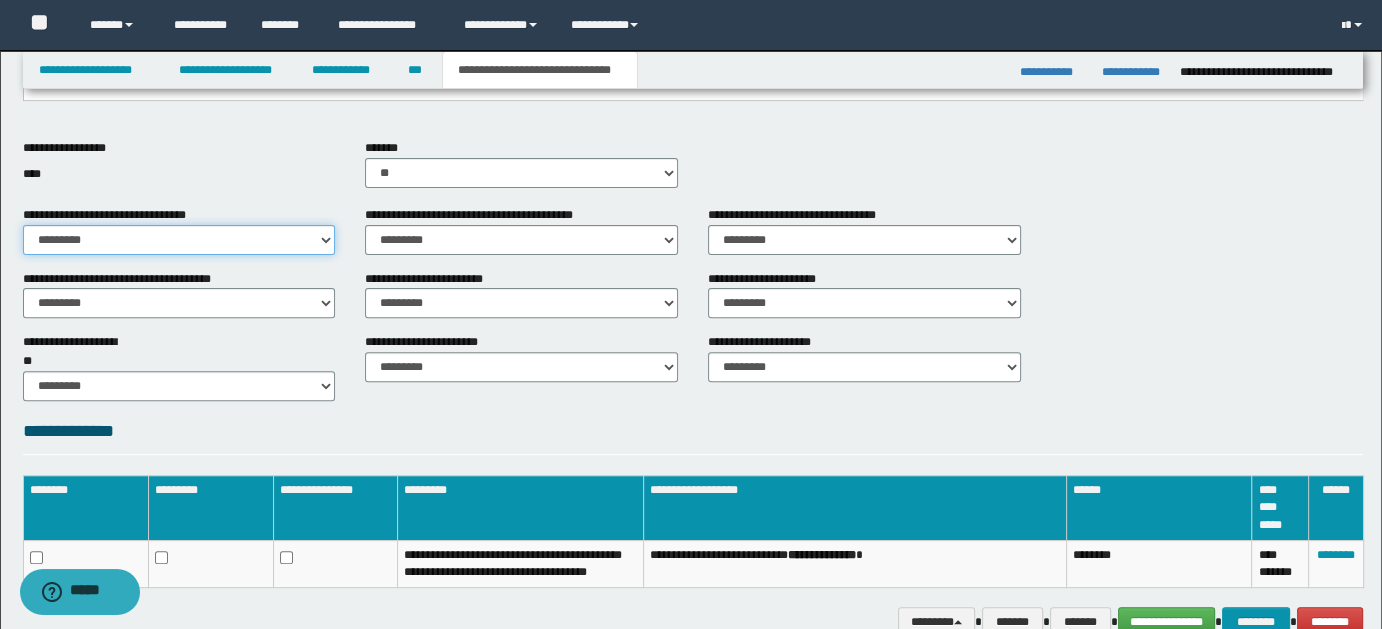 click on "*********
**
**" at bounding box center [179, 240] 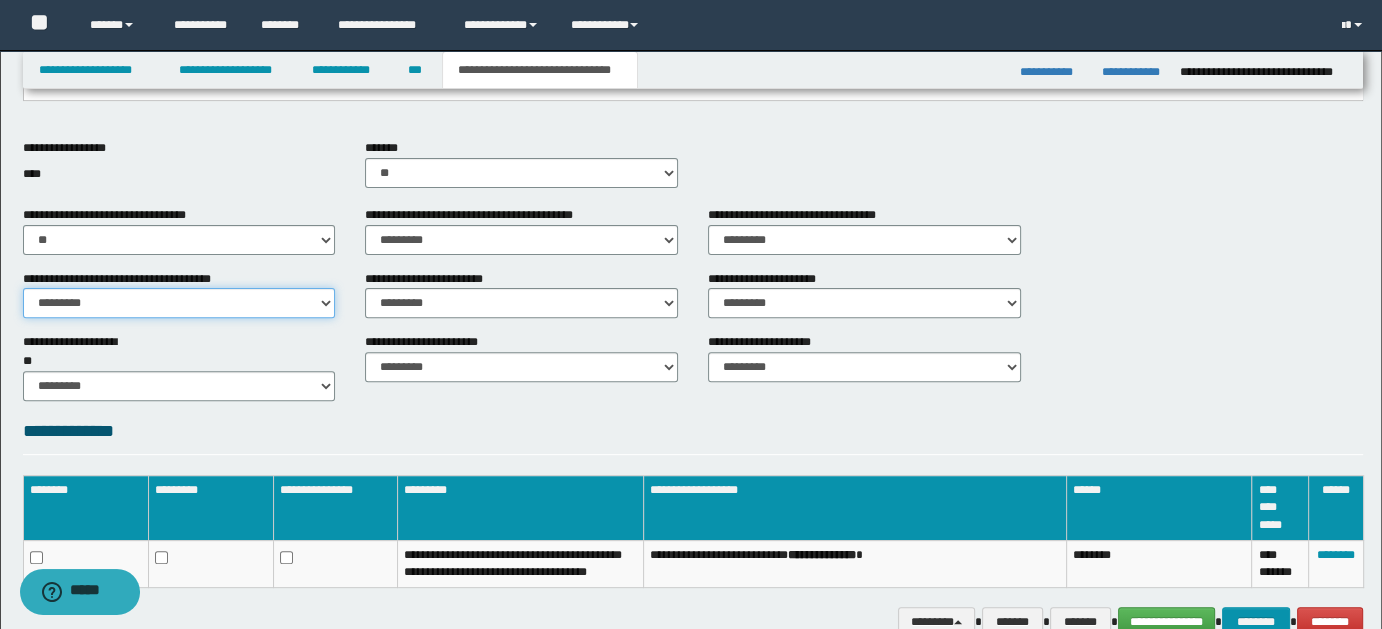 click on "*********
**
**" at bounding box center [179, 303] 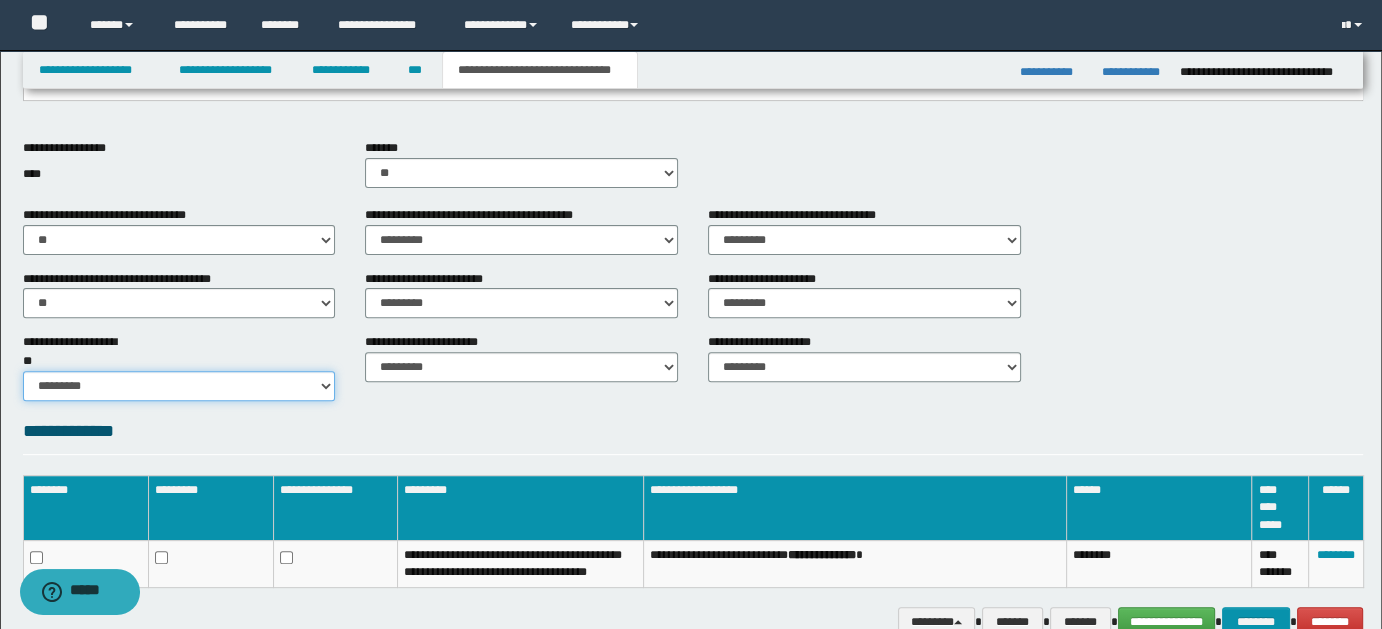 click on "*********
**
**" at bounding box center [179, 386] 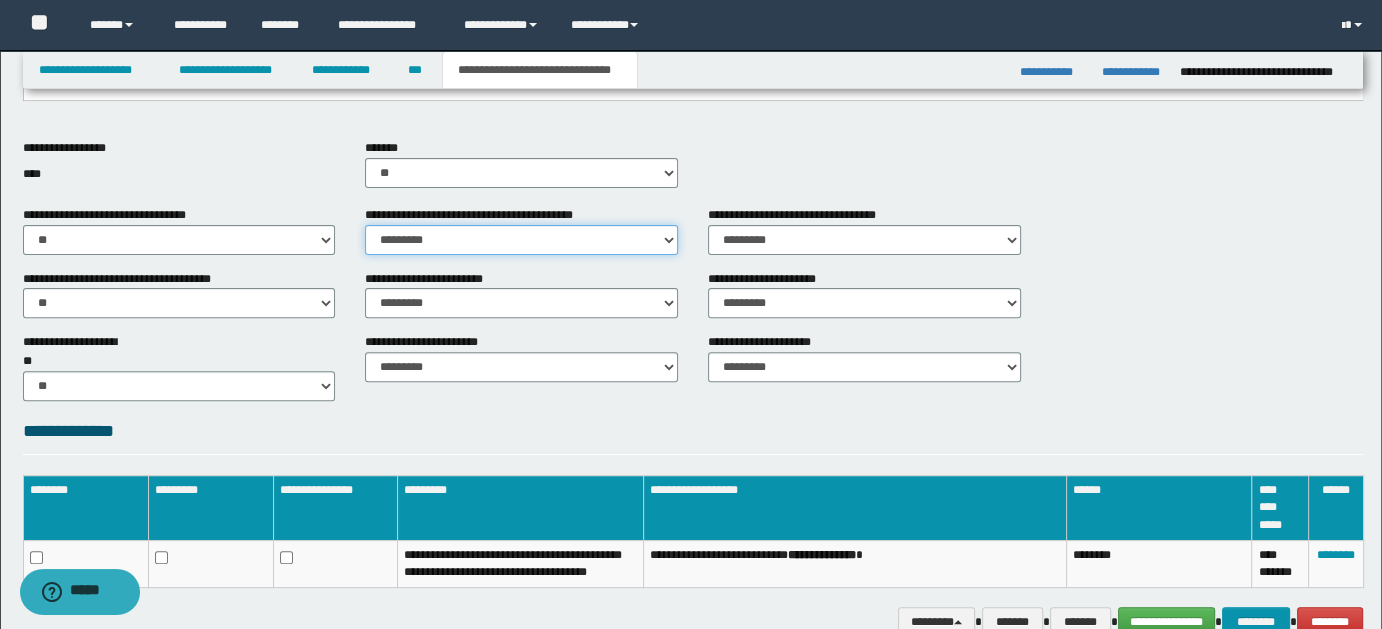 drag, startPoint x: 666, startPoint y: 231, endPoint x: 658, endPoint y: 244, distance: 15.264338 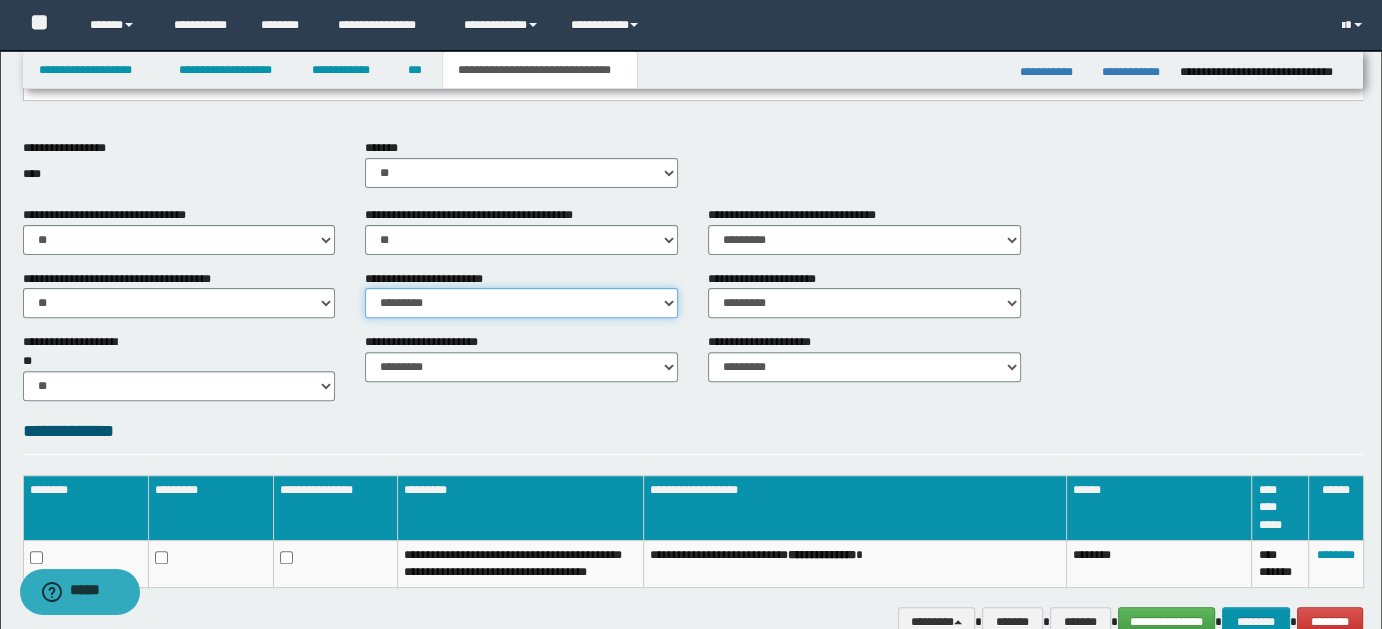 drag, startPoint x: 671, startPoint y: 305, endPoint x: 663, endPoint y: 312, distance: 10.630146 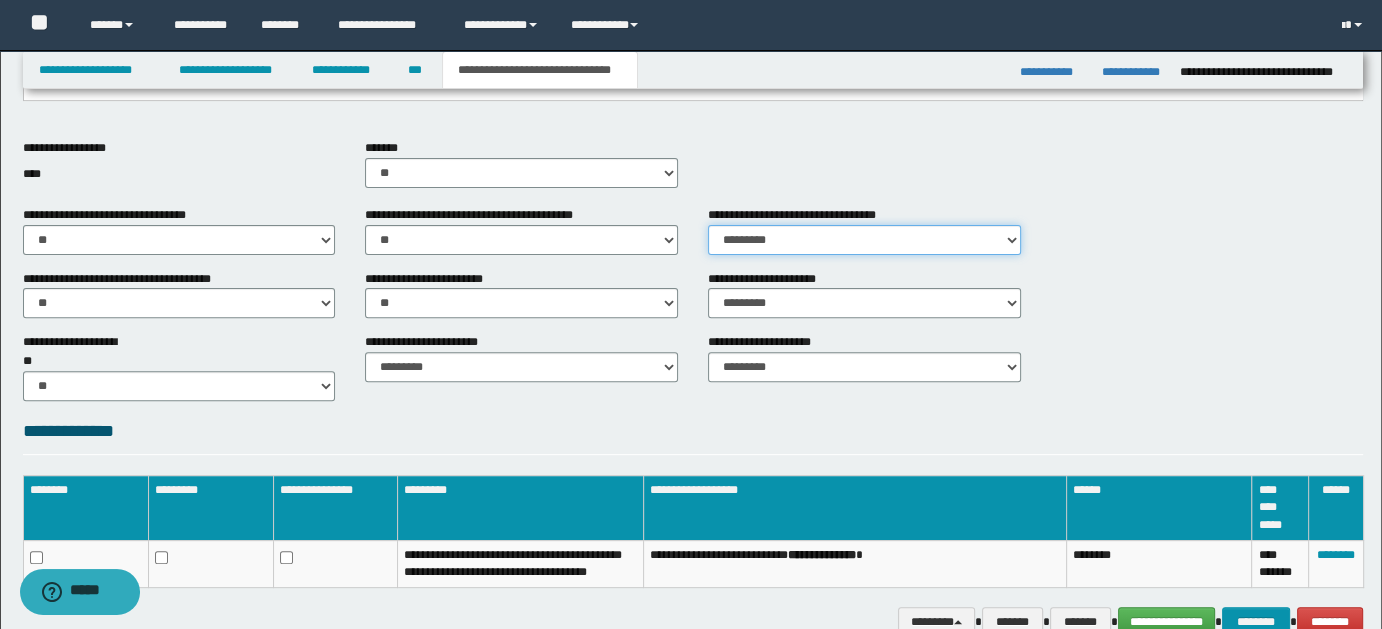 click on "*********
**
**" at bounding box center [864, 240] 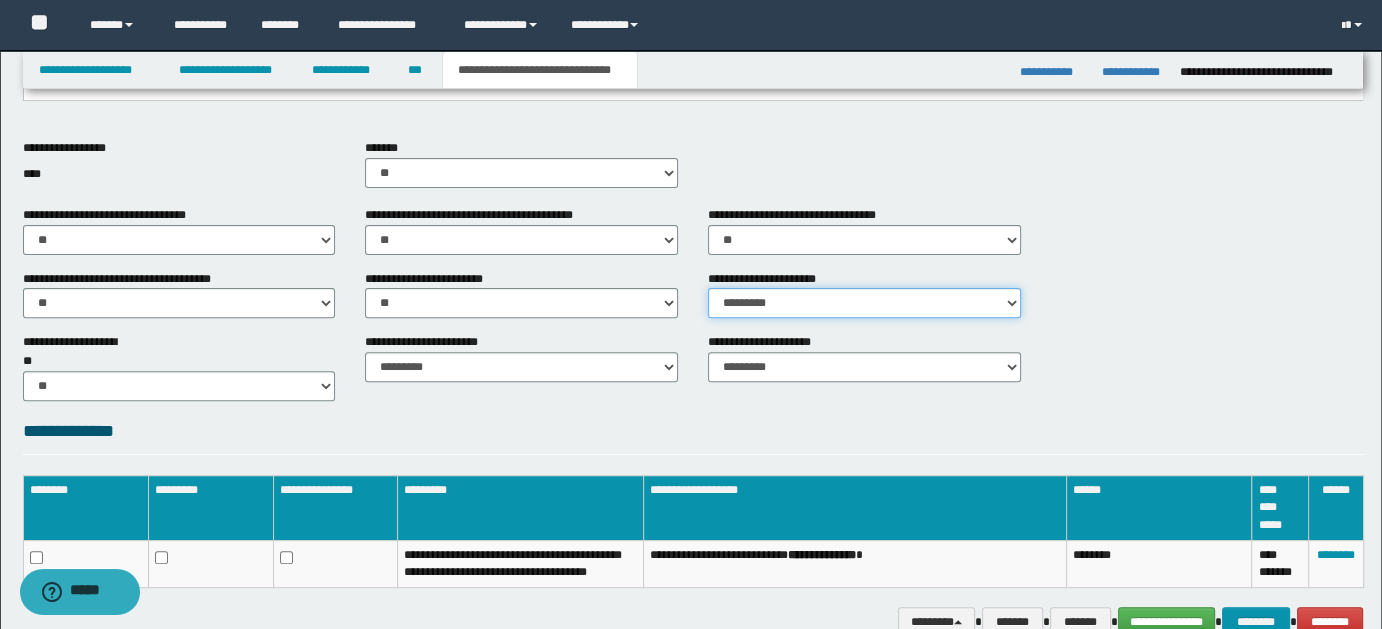 click on "*********
**
**" at bounding box center (864, 303) 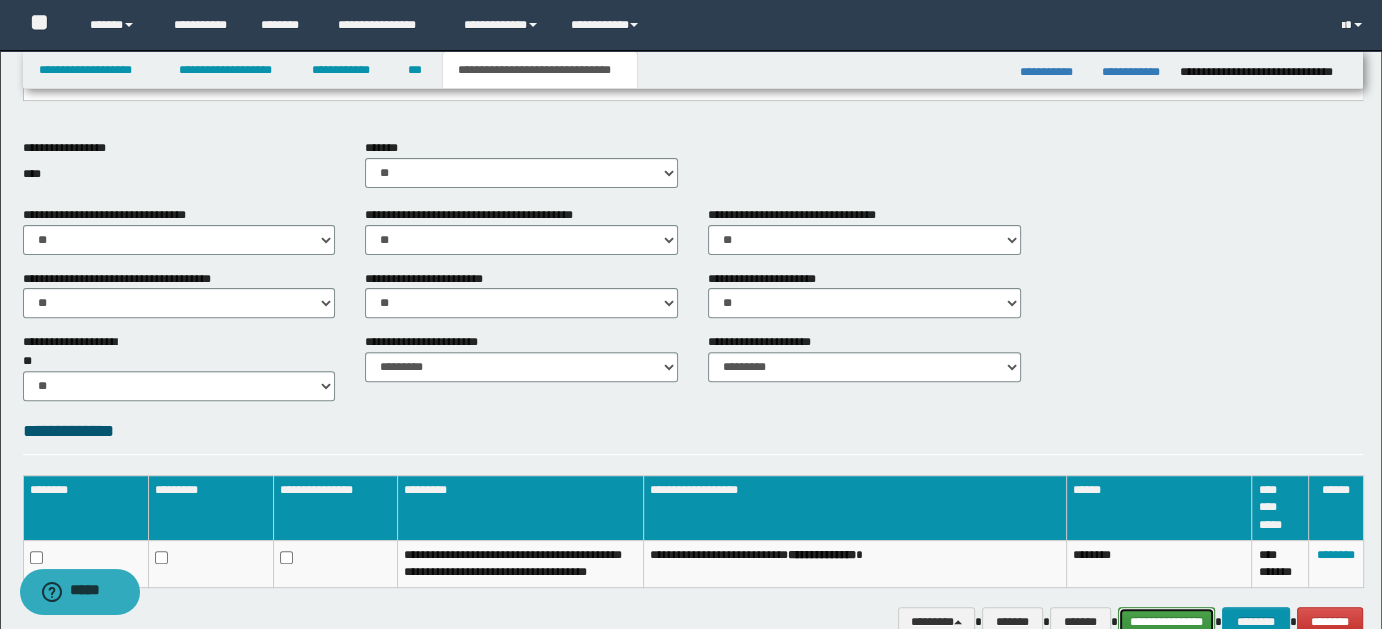 click on "**********" at bounding box center [1167, 621] 